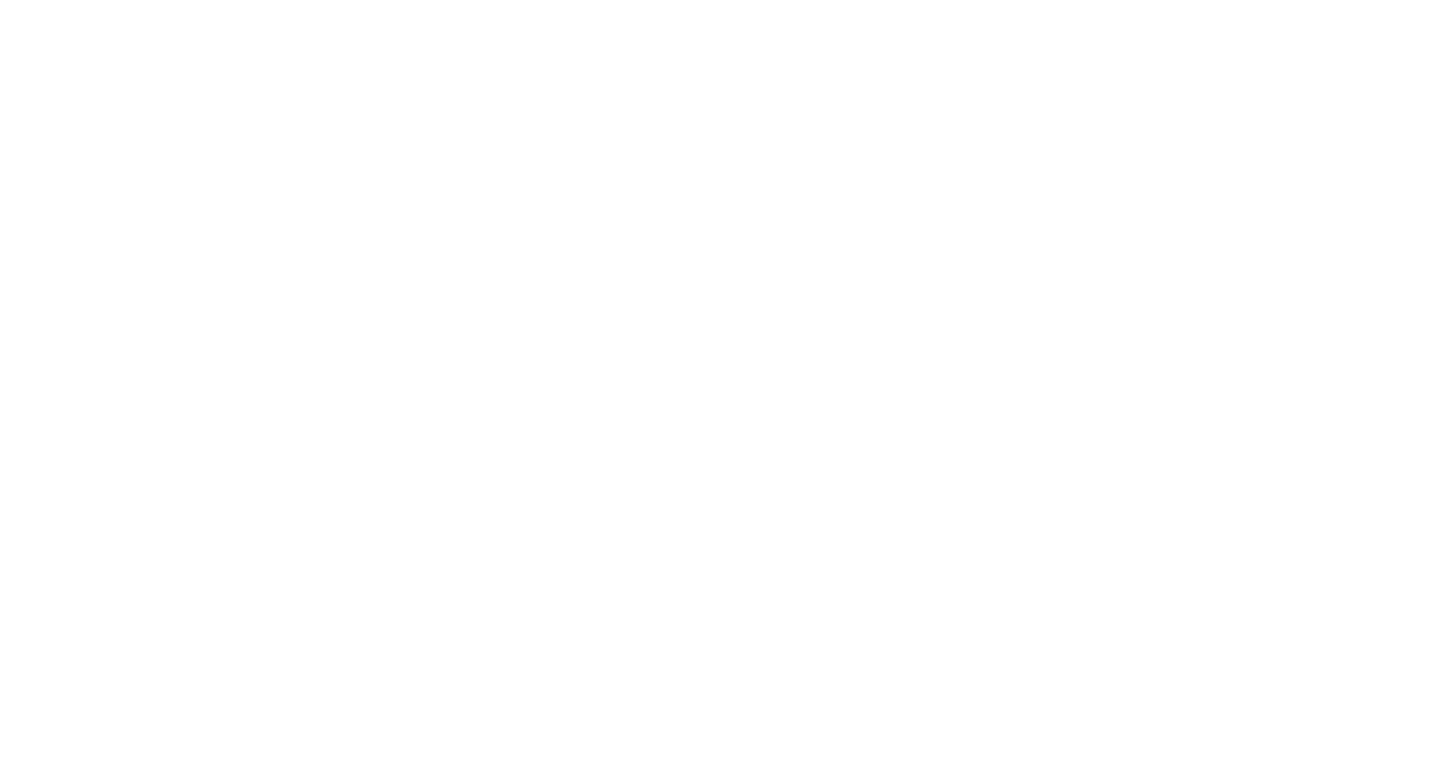 scroll, scrollTop: 0, scrollLeft: 0, axis: both 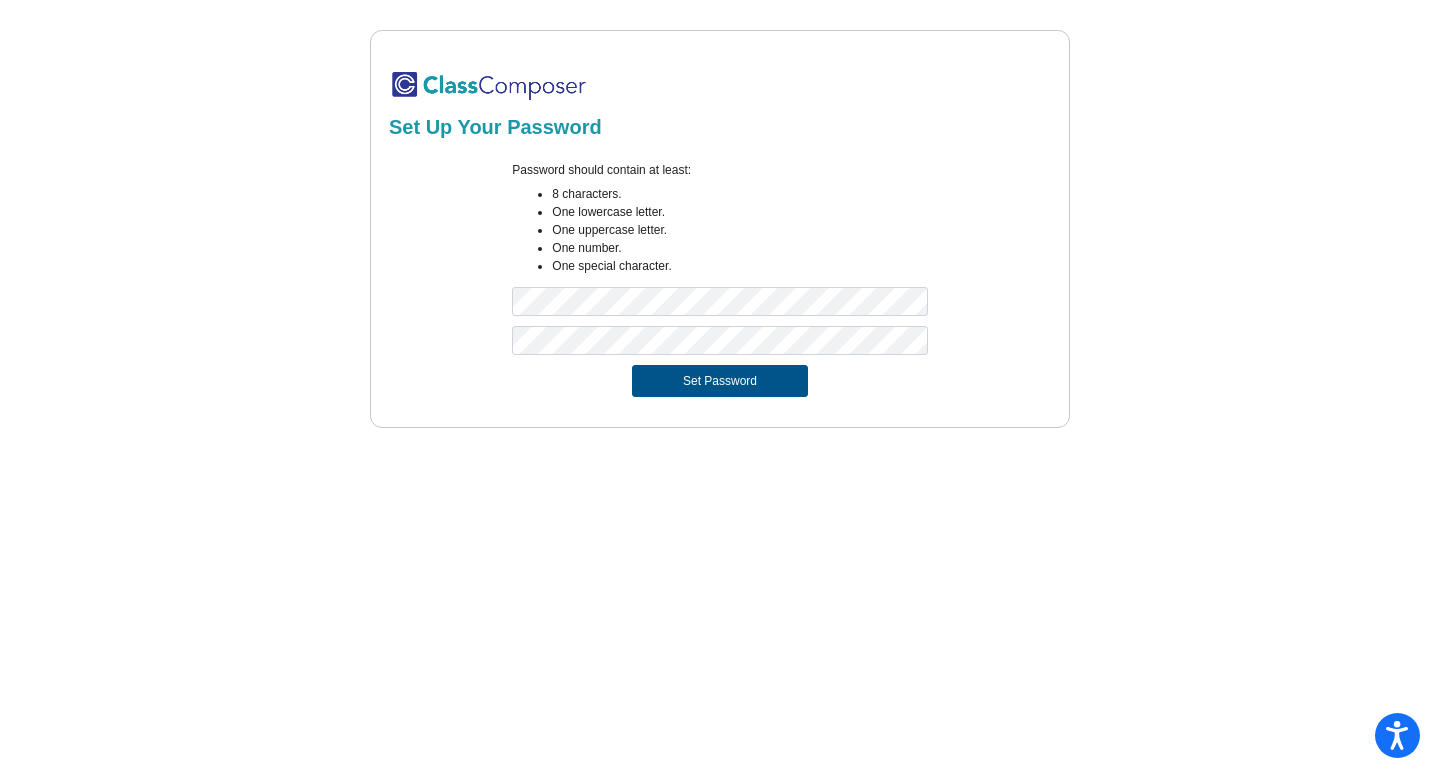 click on "Set Password" at bounding box center [720, 381] 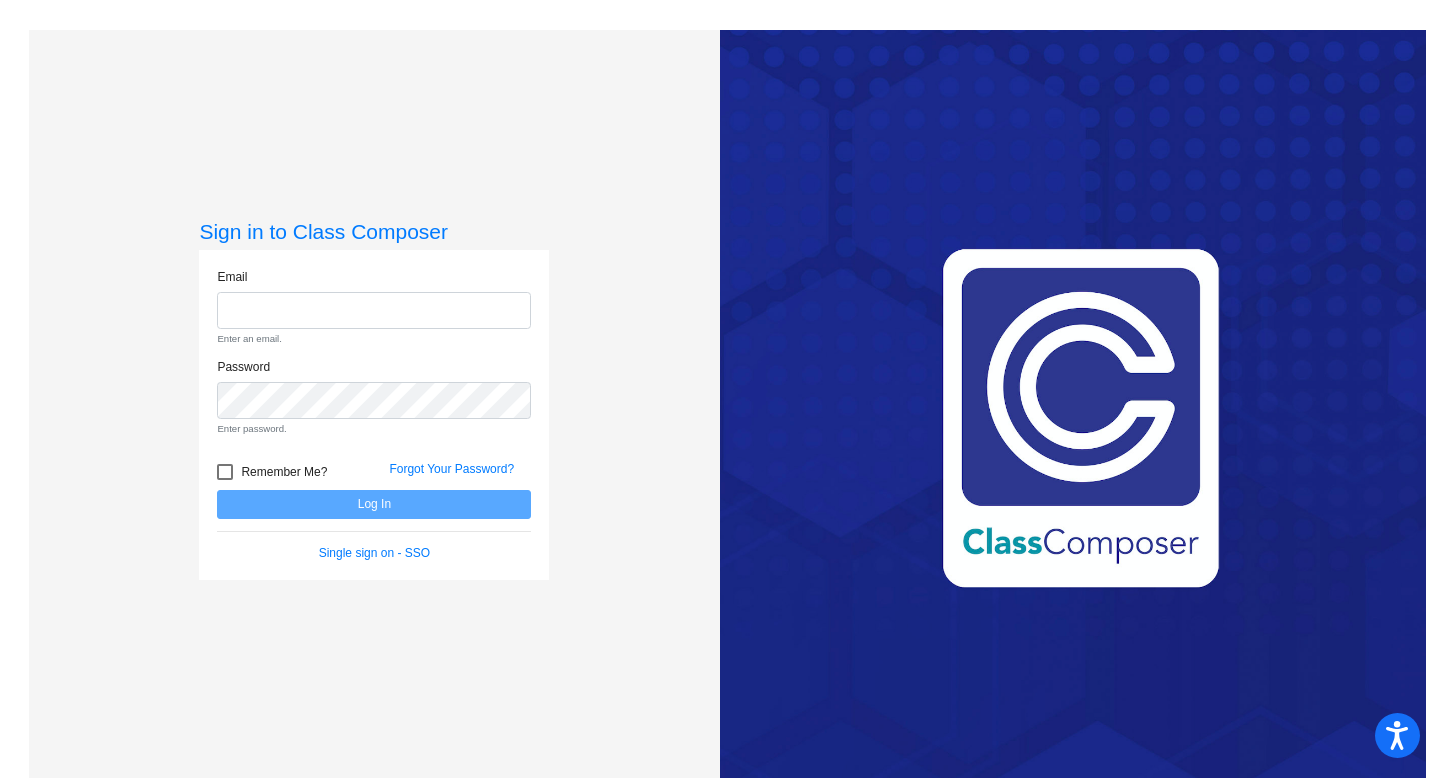 click 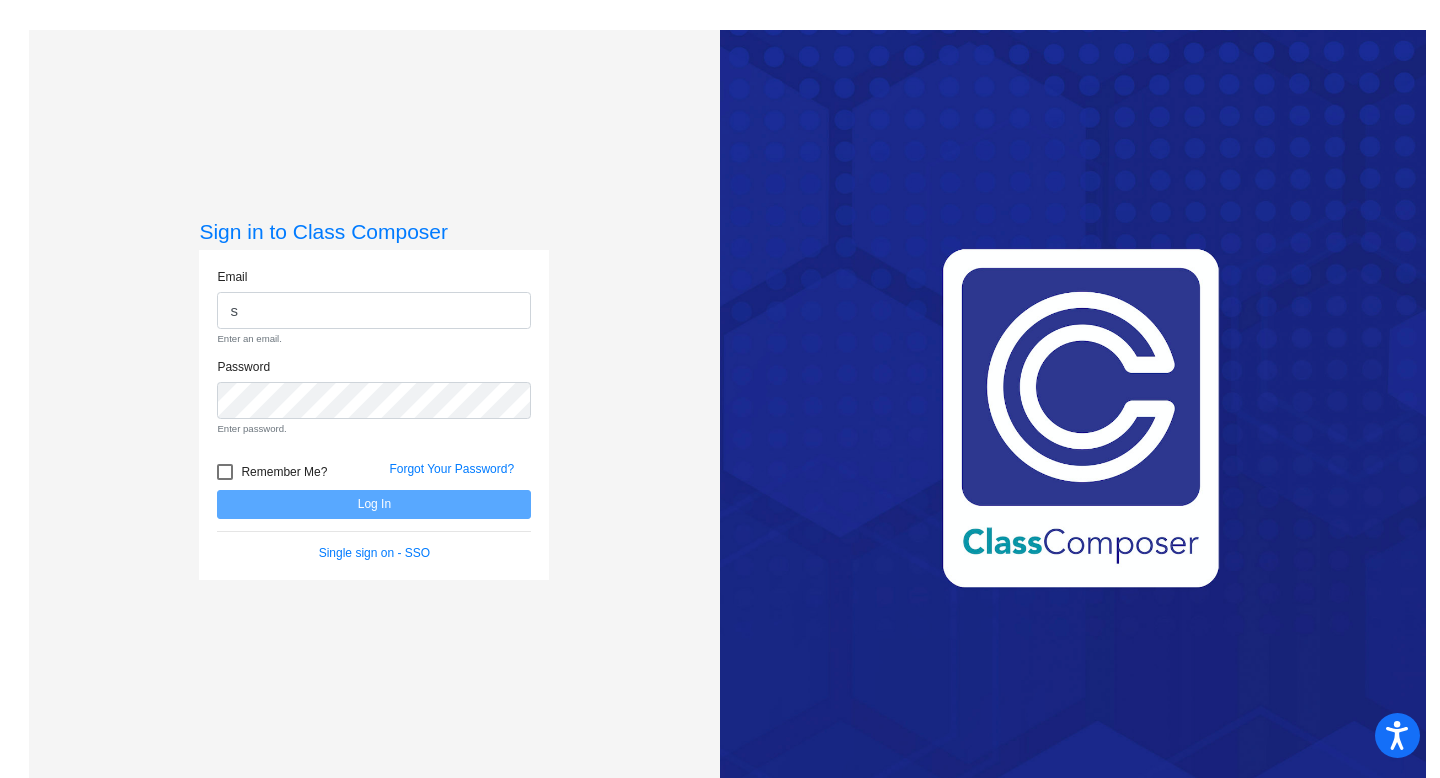 type on "[EMAIL_ADDRESS][DOMAIN_NAME]" 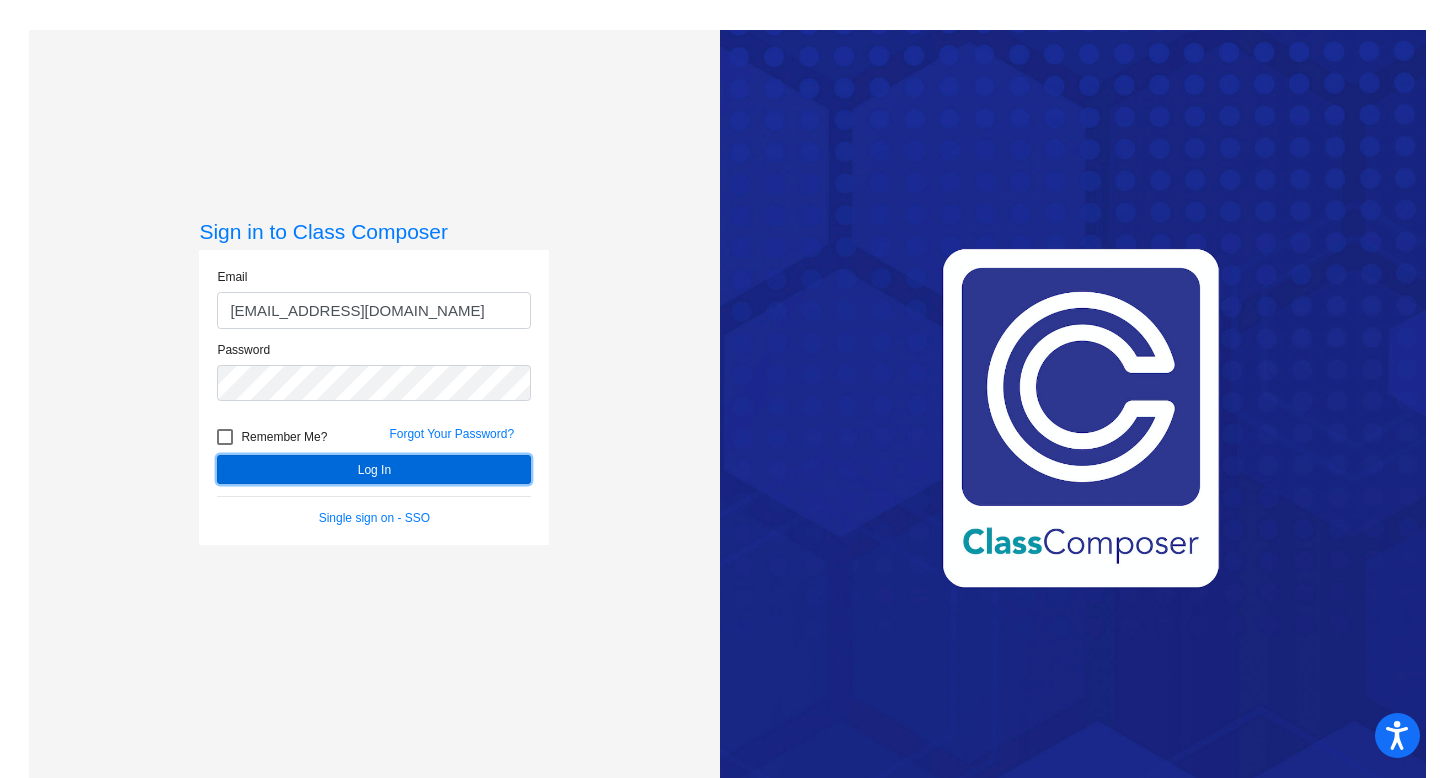 click on "Log In" 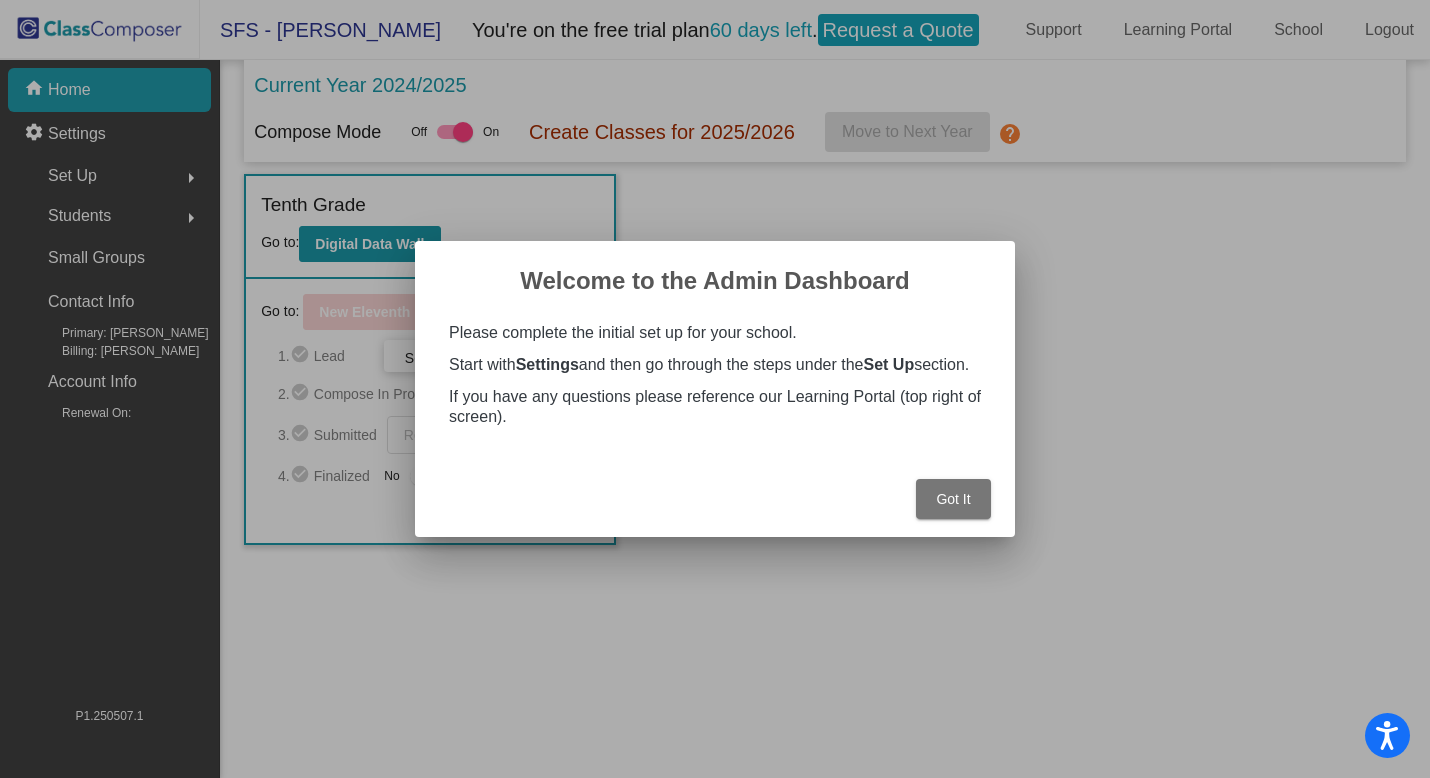 click on "Got It" at bounding box center (953, 499) 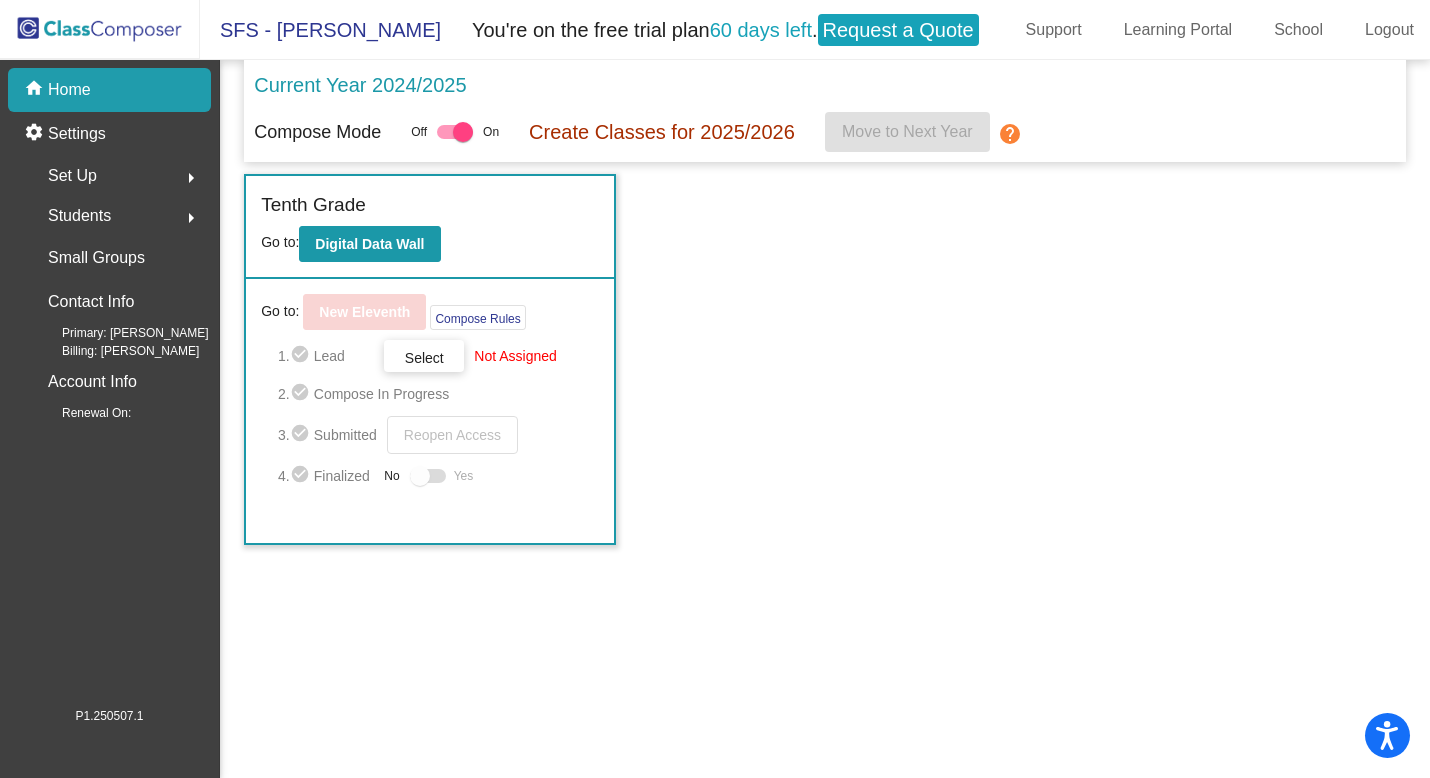 click on "Set Up  arrow_right" 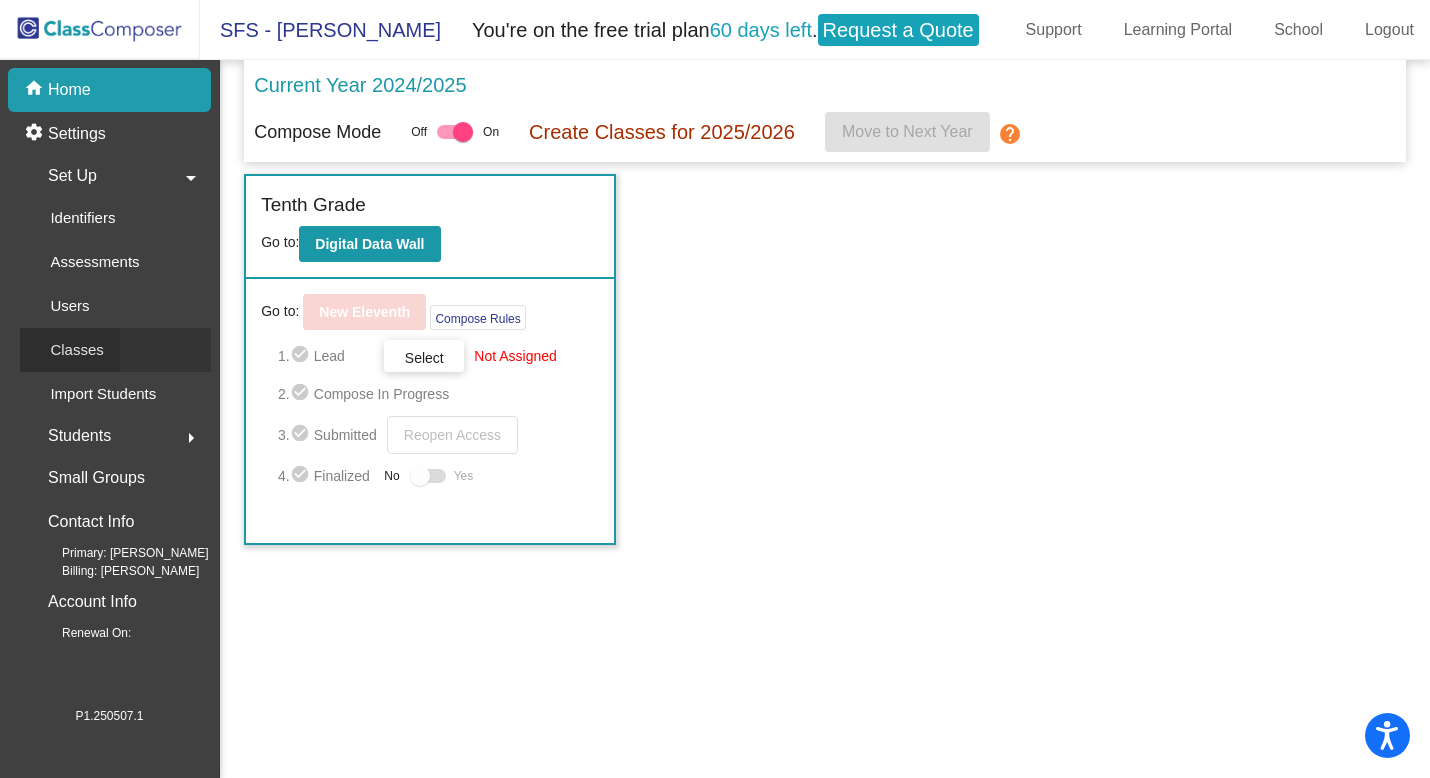 click on "Classes" 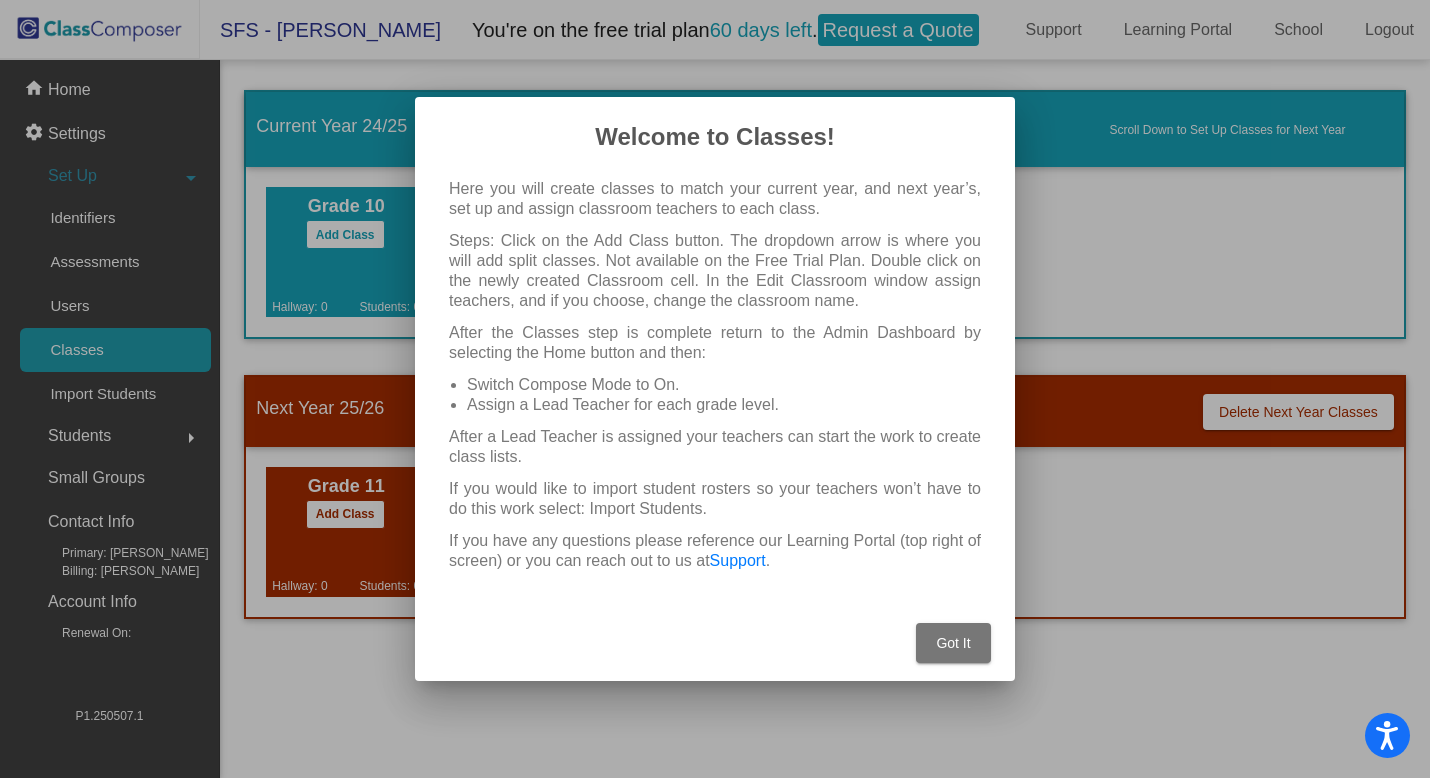 click on "Got It" at bounding box center [953, 643] 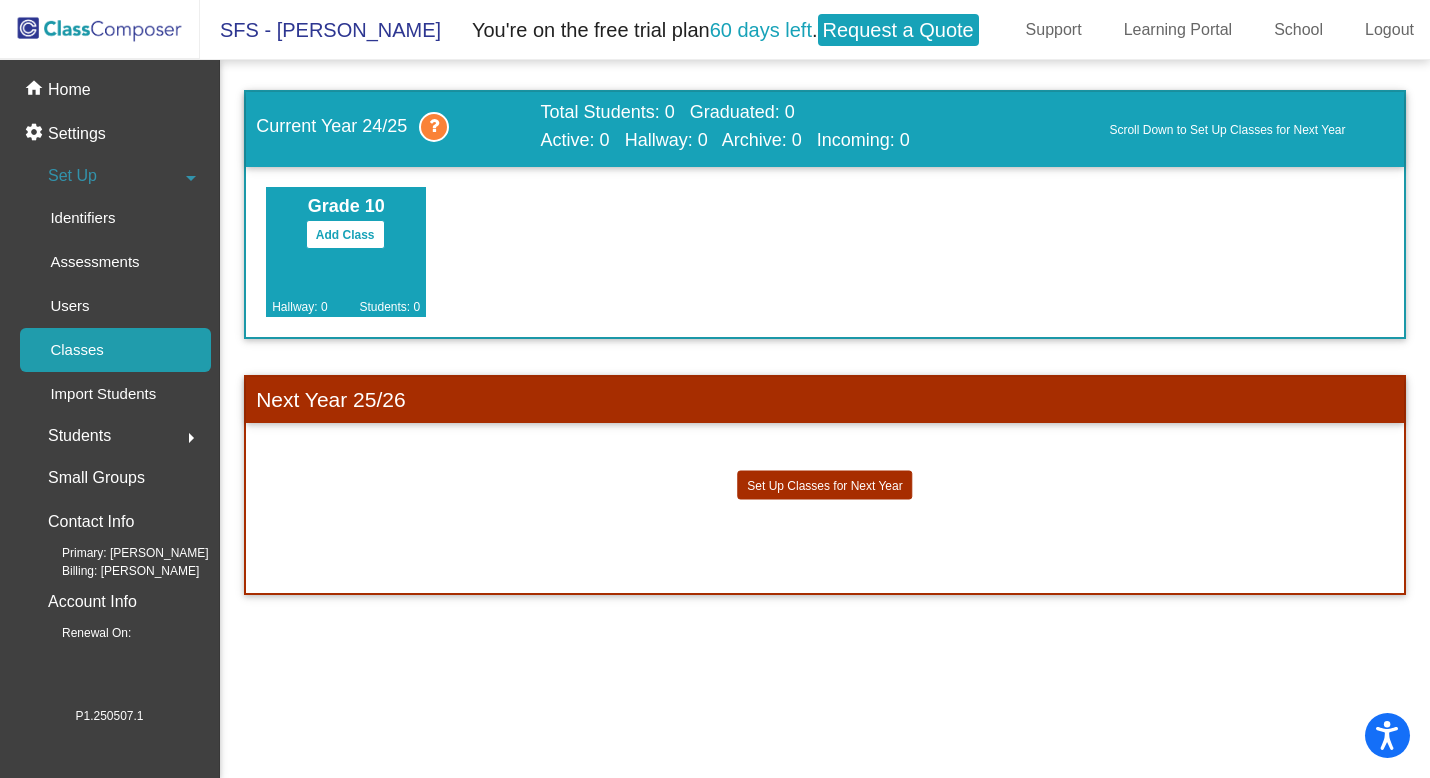 scroll, scrollTop: 0, scrollLeft: 0, axis: both 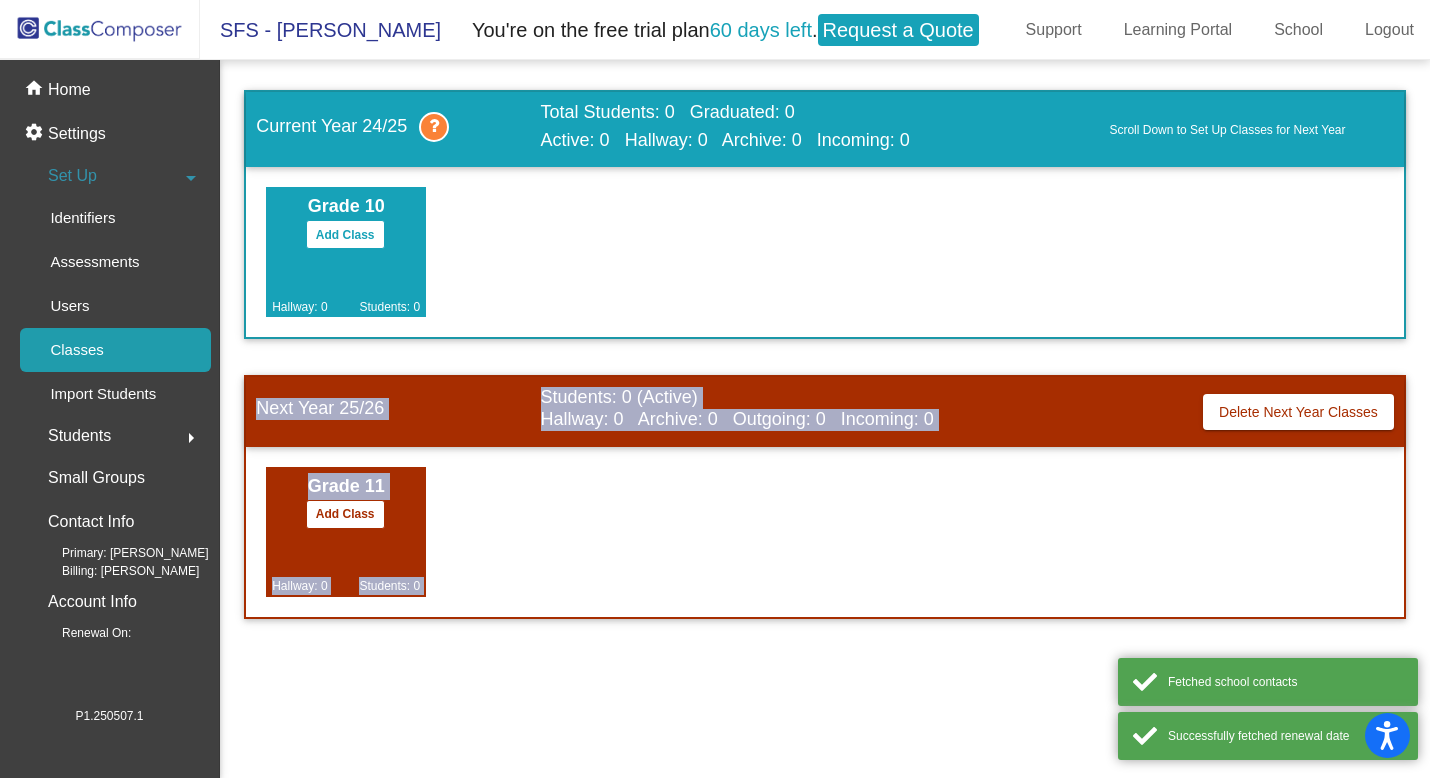 click on "Grade 11   Add Class  keyboard_arrow_up  Hallway: 0   Students: 0" 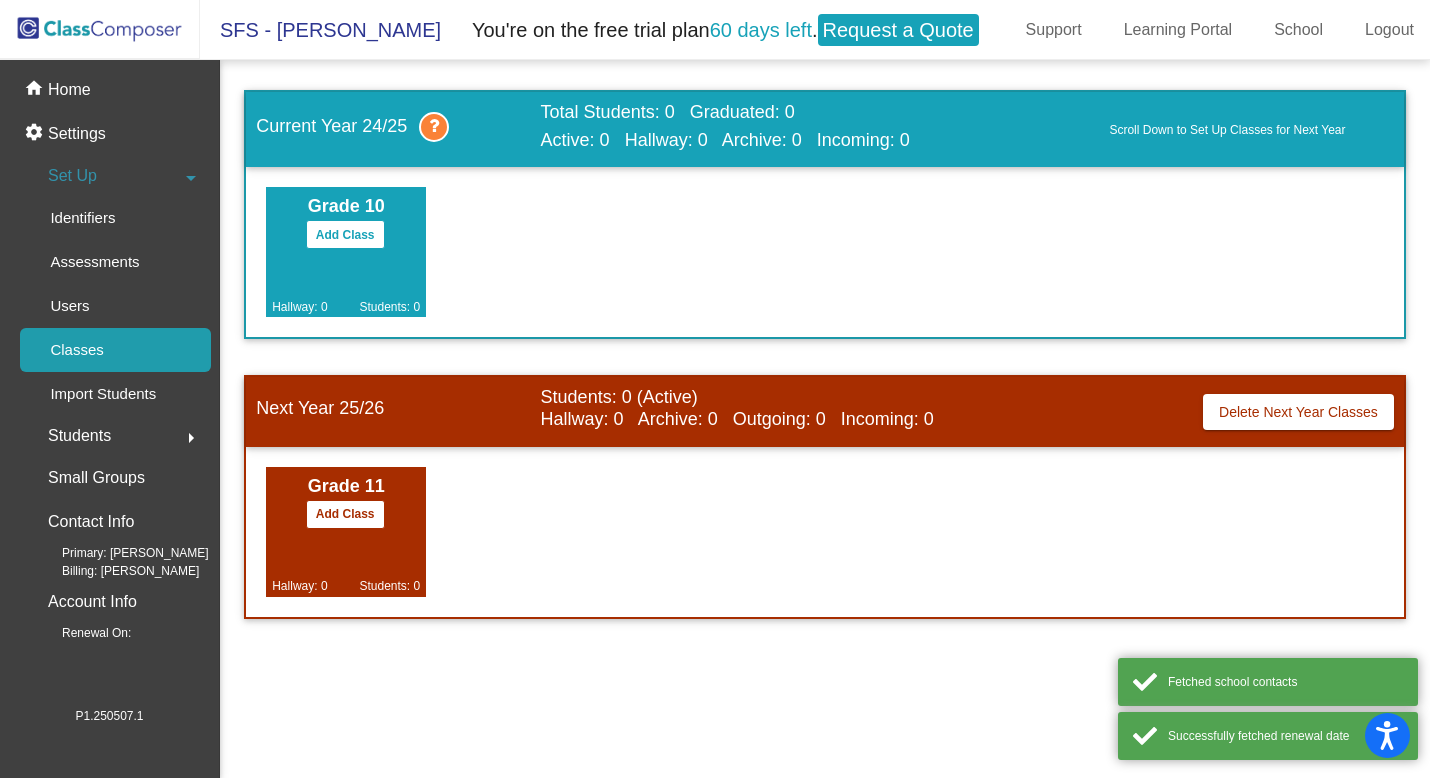 click on "Current Year 24/25   Total Students: 0   Graduated: 0    Active: 0   Hallway: 0   Archive: 0   Incoming: 0   Scroll Down to Set Up Classes for Next Year  Grade 10   Add Class  keyboard_arrow_up  Hallway: 0   Students: 0  Next Year 25/26  Students: 0 (Active)   Hallway: 0   Archive: 0   Outgoing: 0   Incoming: 0   Delete Next Year Classes   Grade 11   Add Class  keyboard_arrow_up  Hallway: 0   Students: 0" 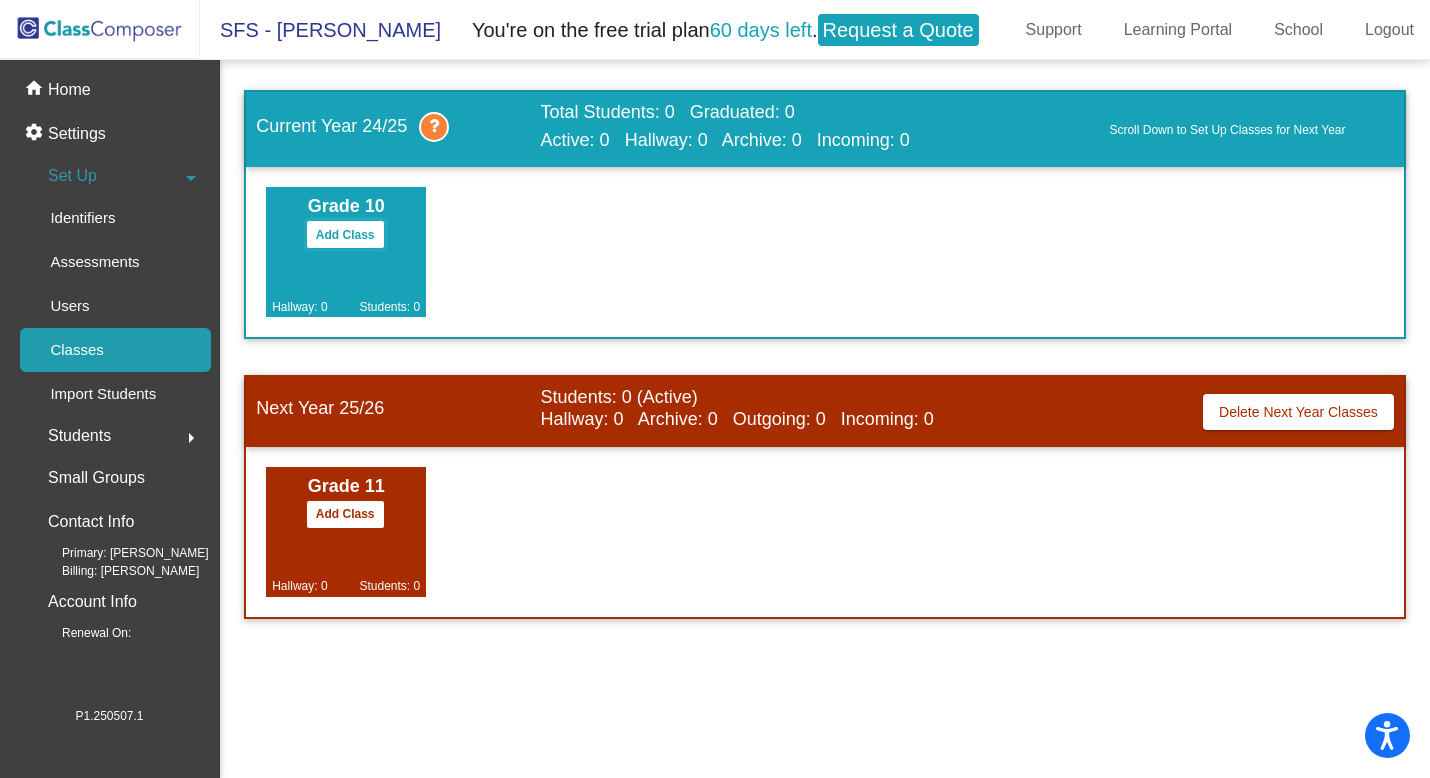 click on "Add Class" 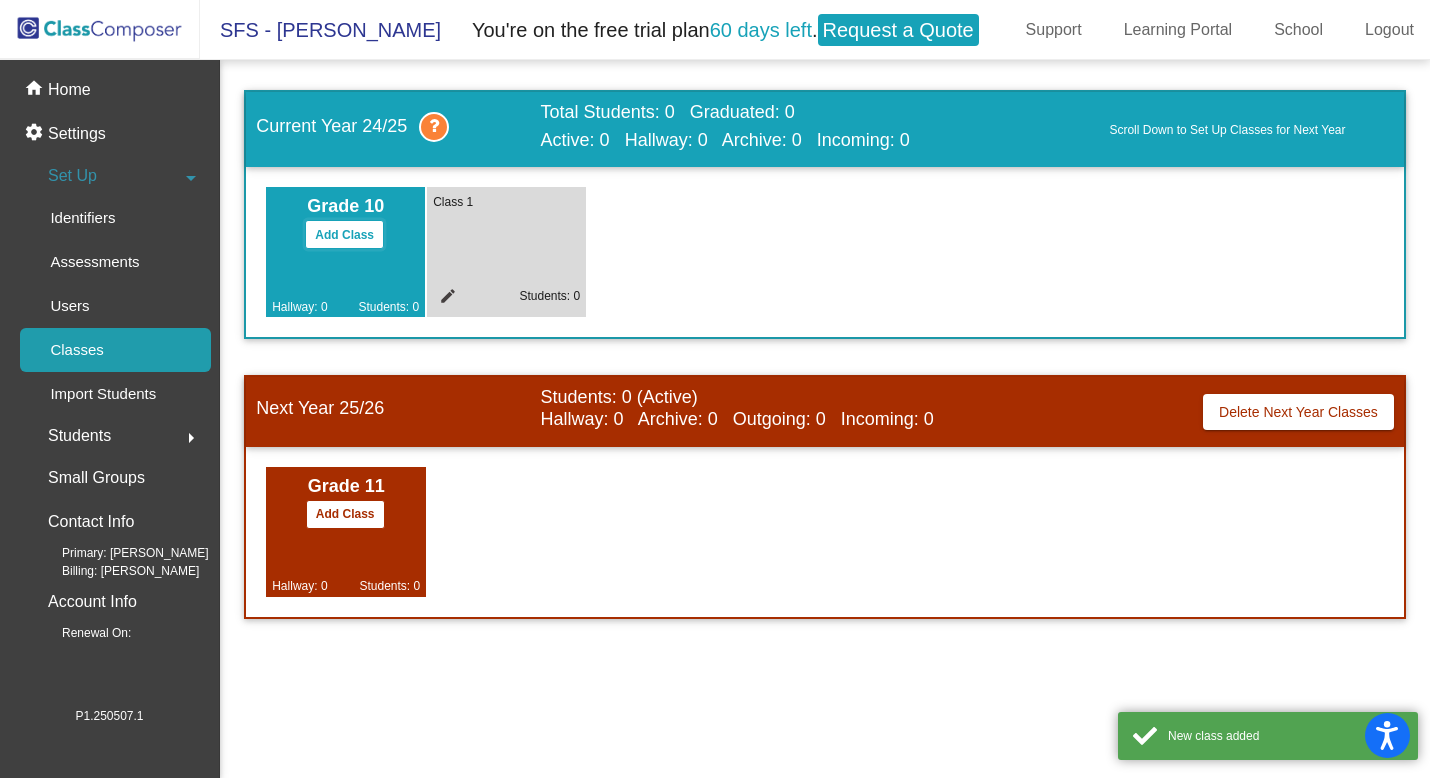 click on "Add Class" 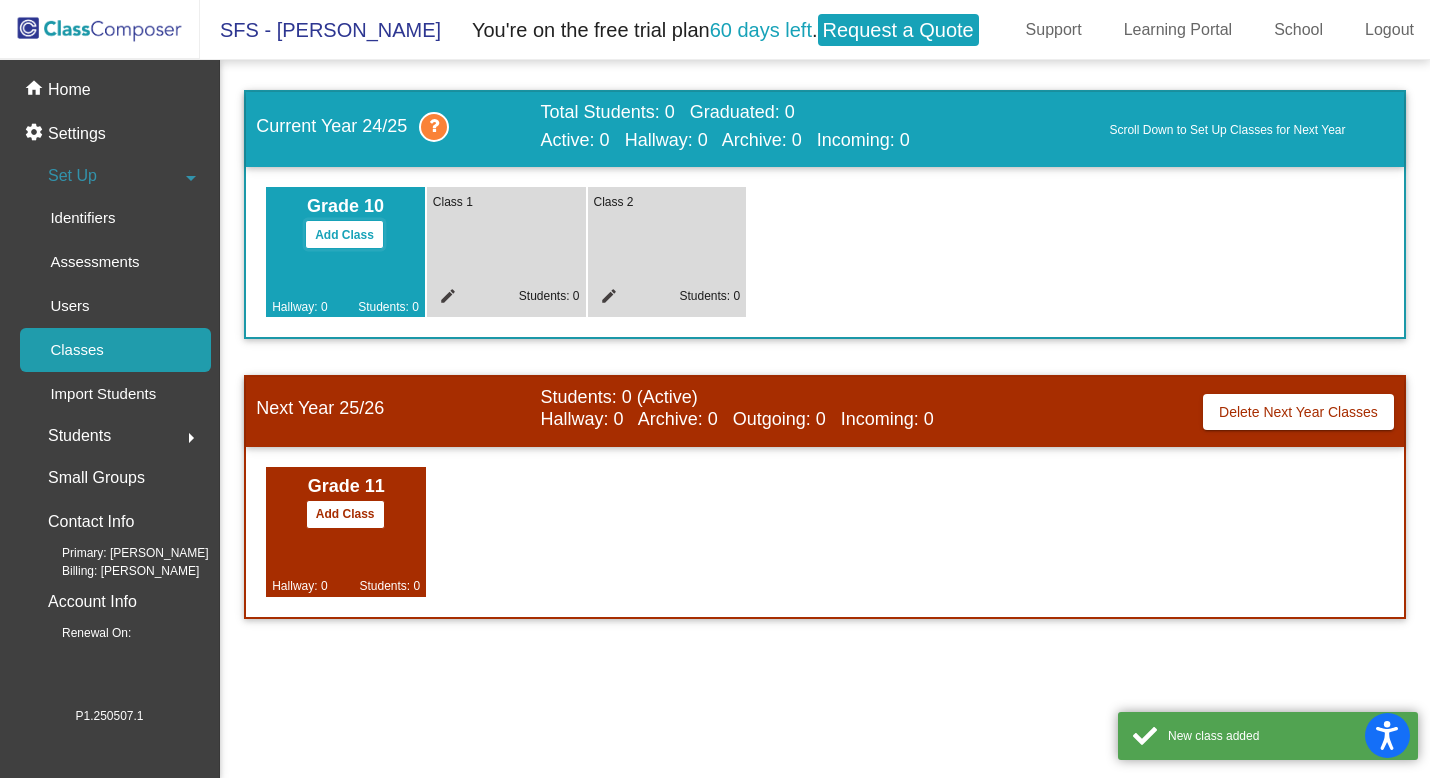 click on "Add Class" 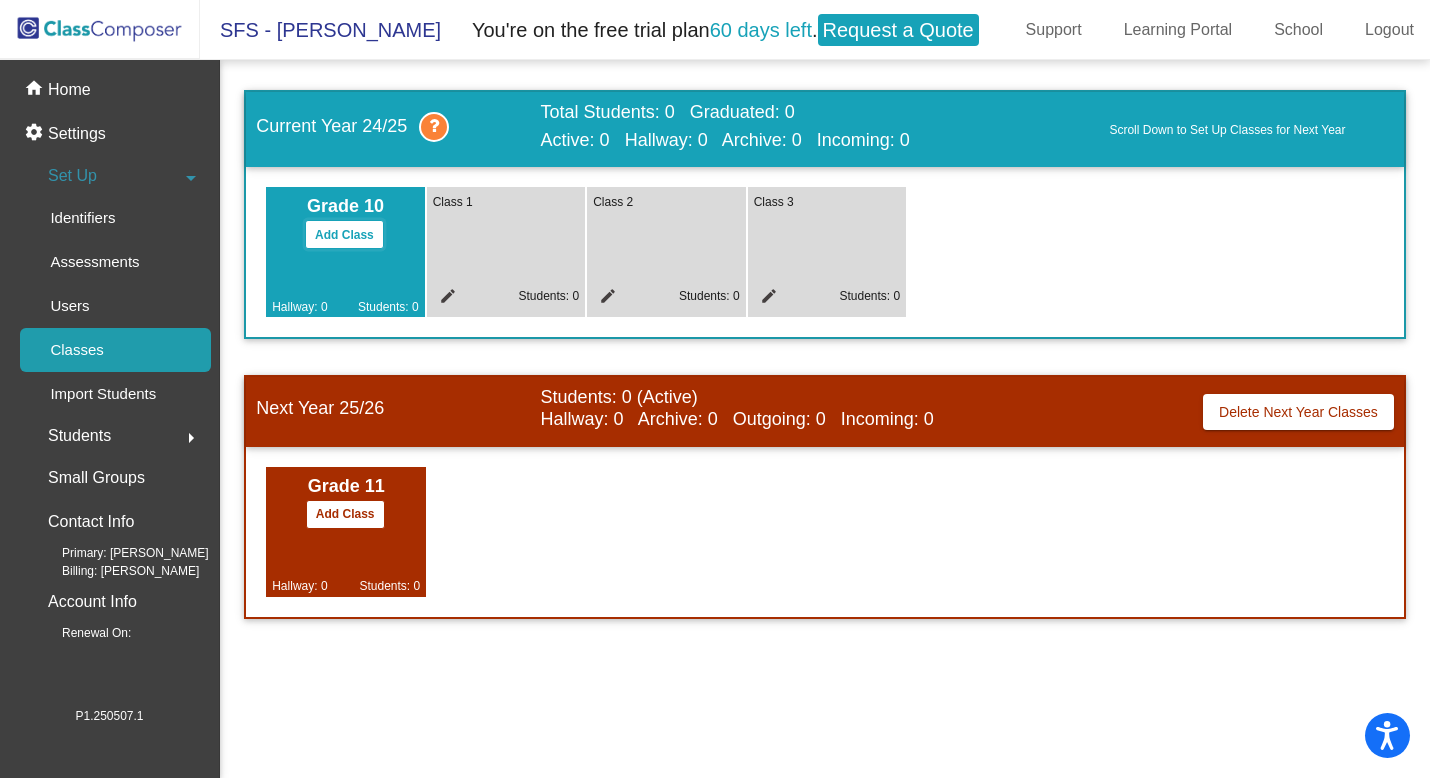 click on "Add Class" 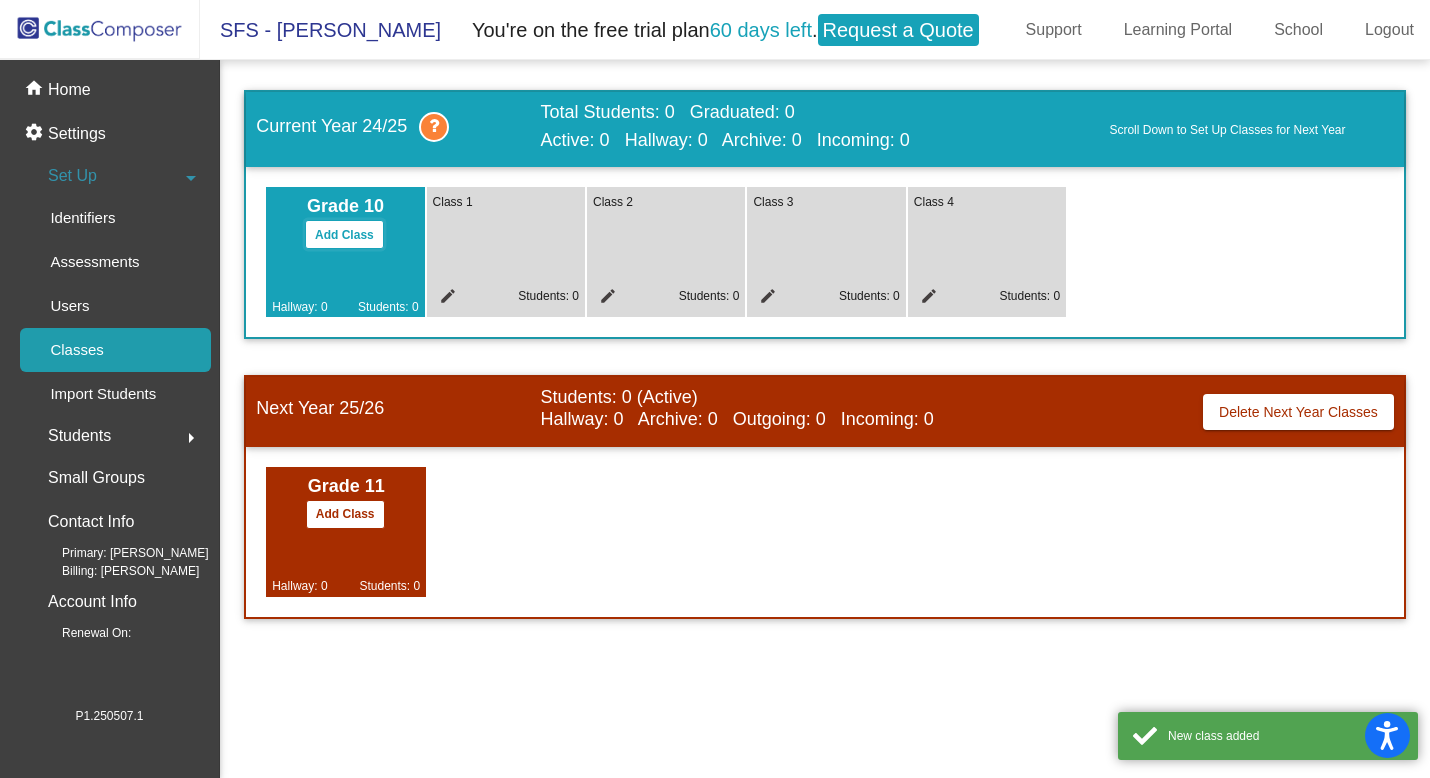 click on "Add Class" 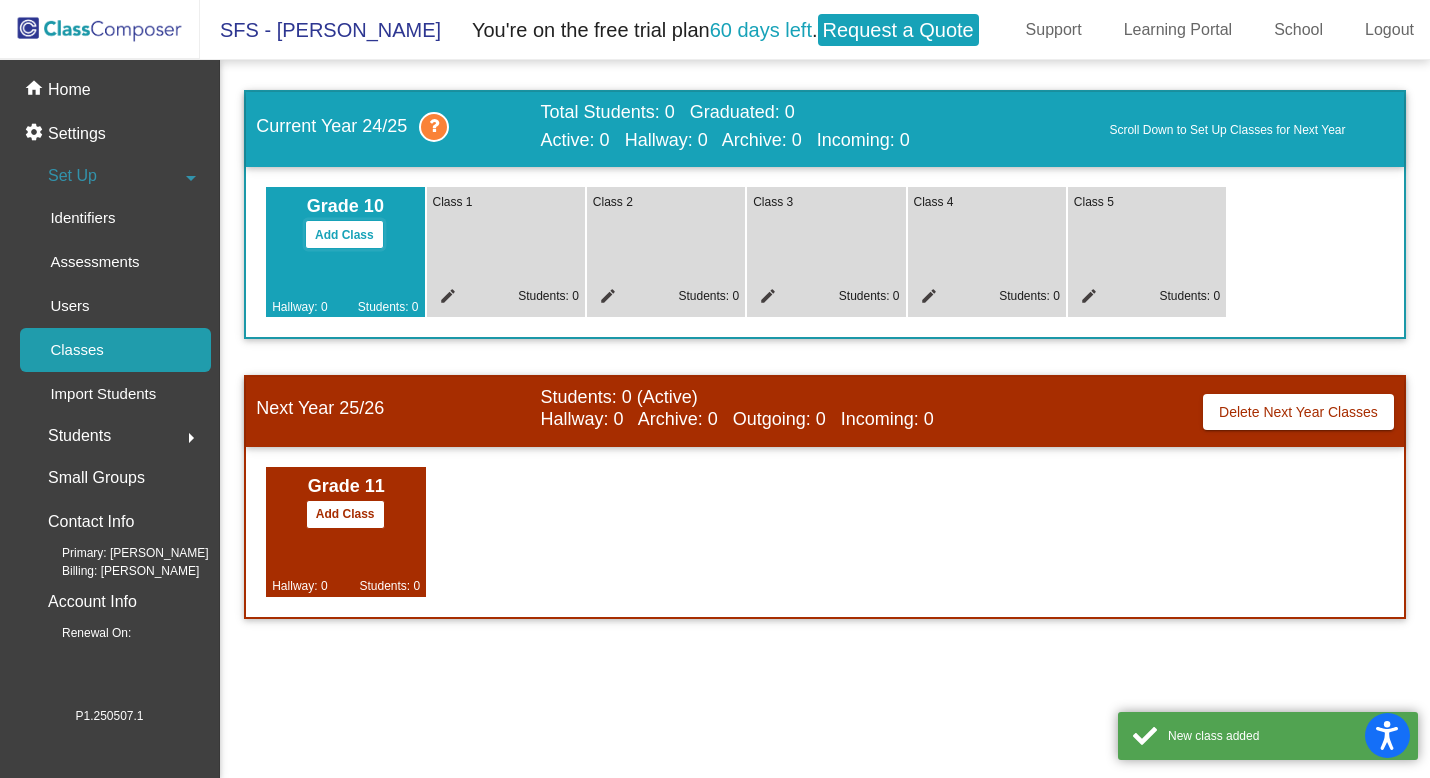 click on "Add Class" 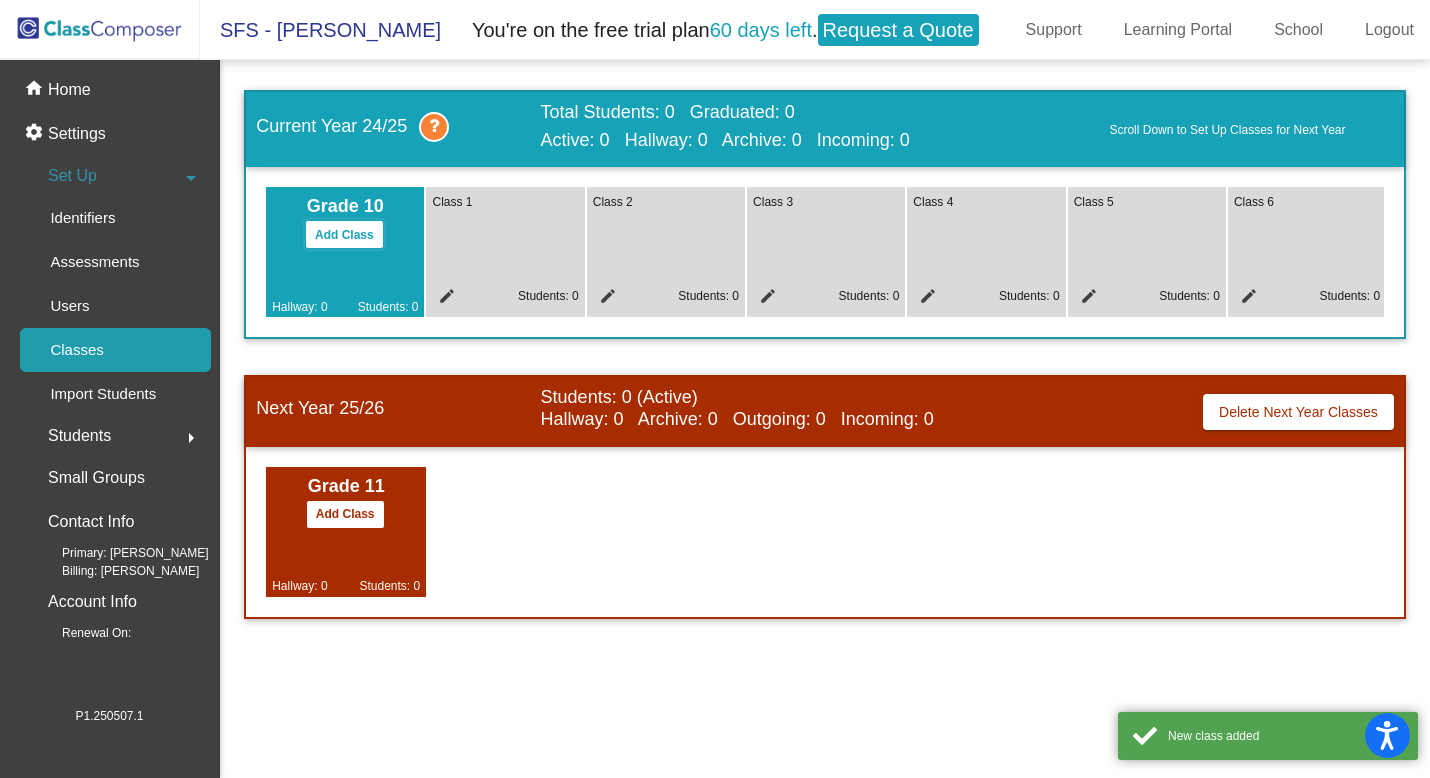 click on "Add Class" 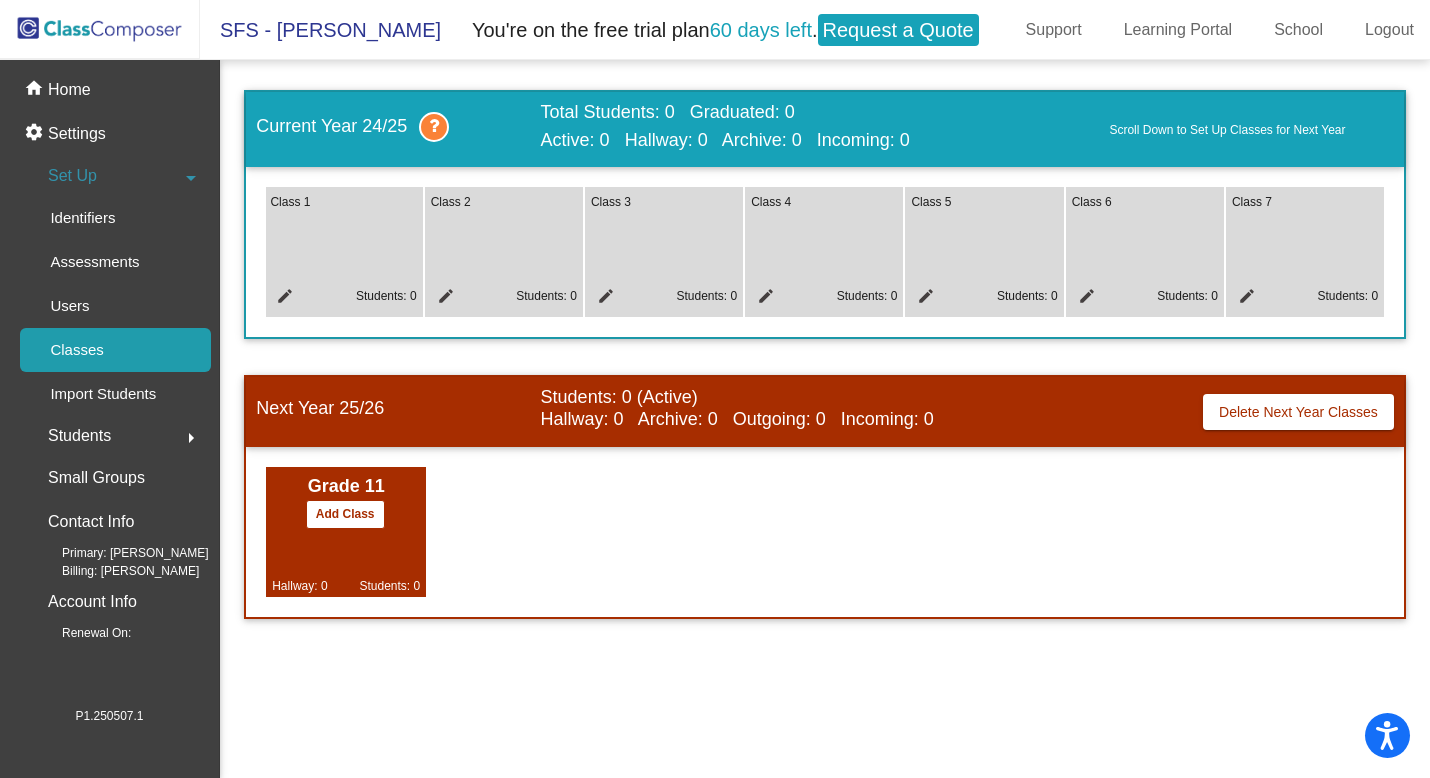 scroll, scrollTop: 0, scrollLeft: 0, axis: both 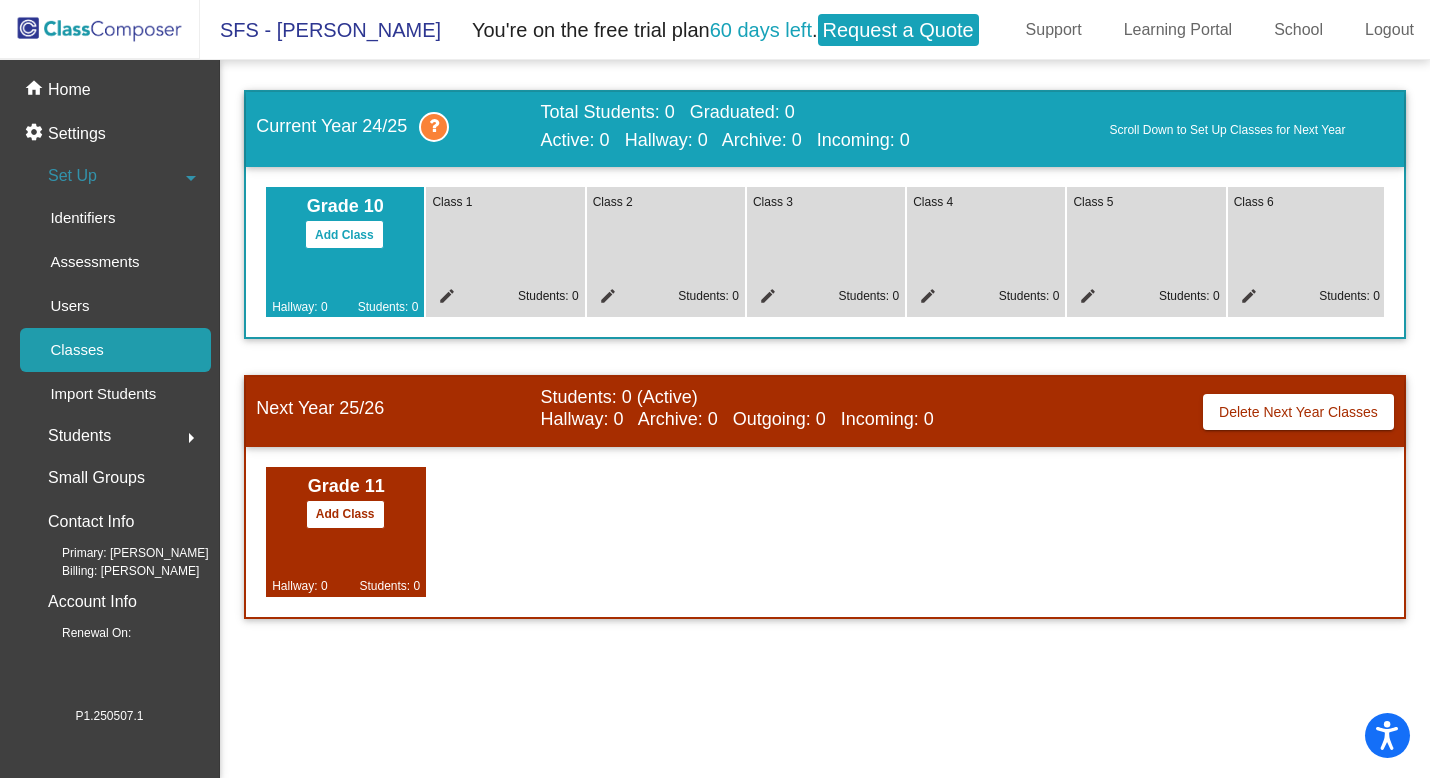 click on "edit" 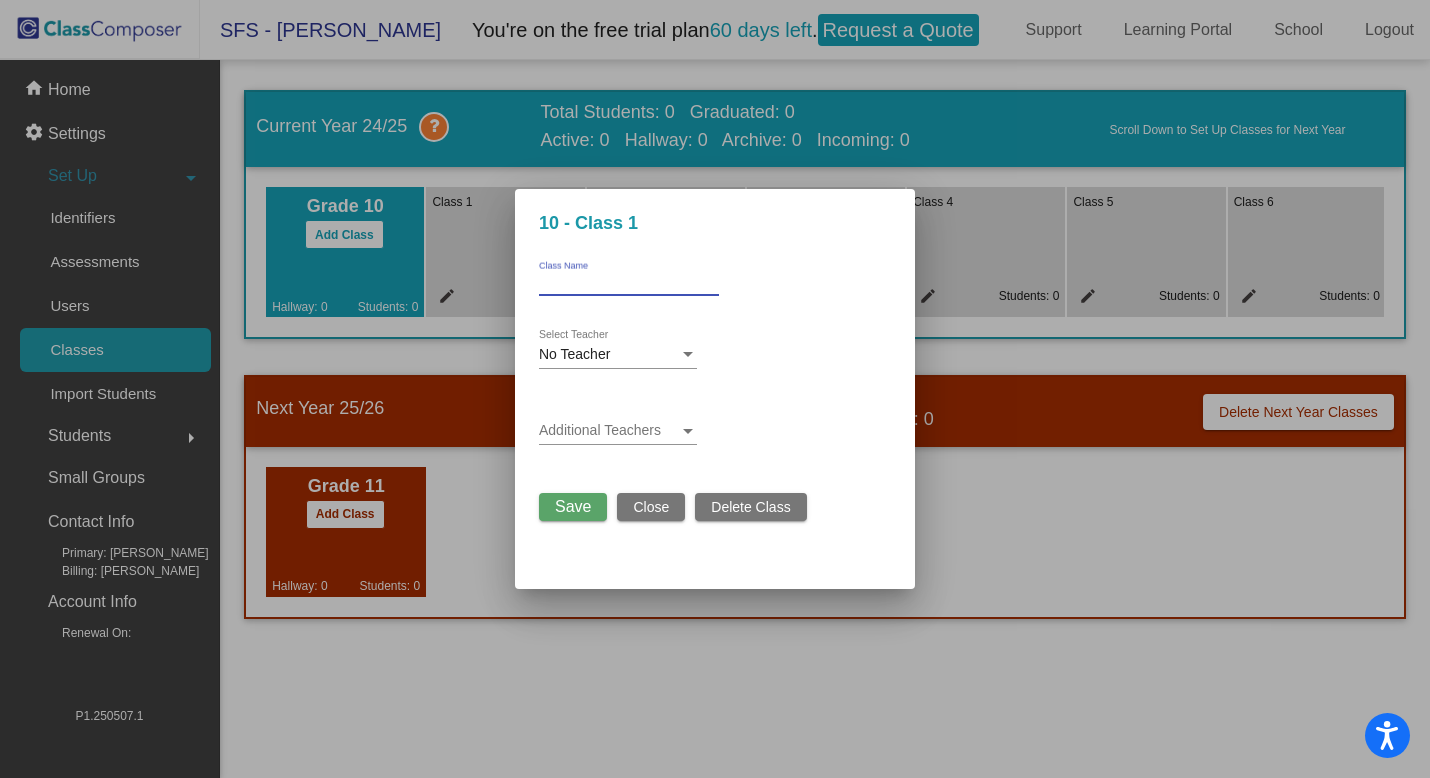 click on "Class Name" at bounding box center (629, 283) 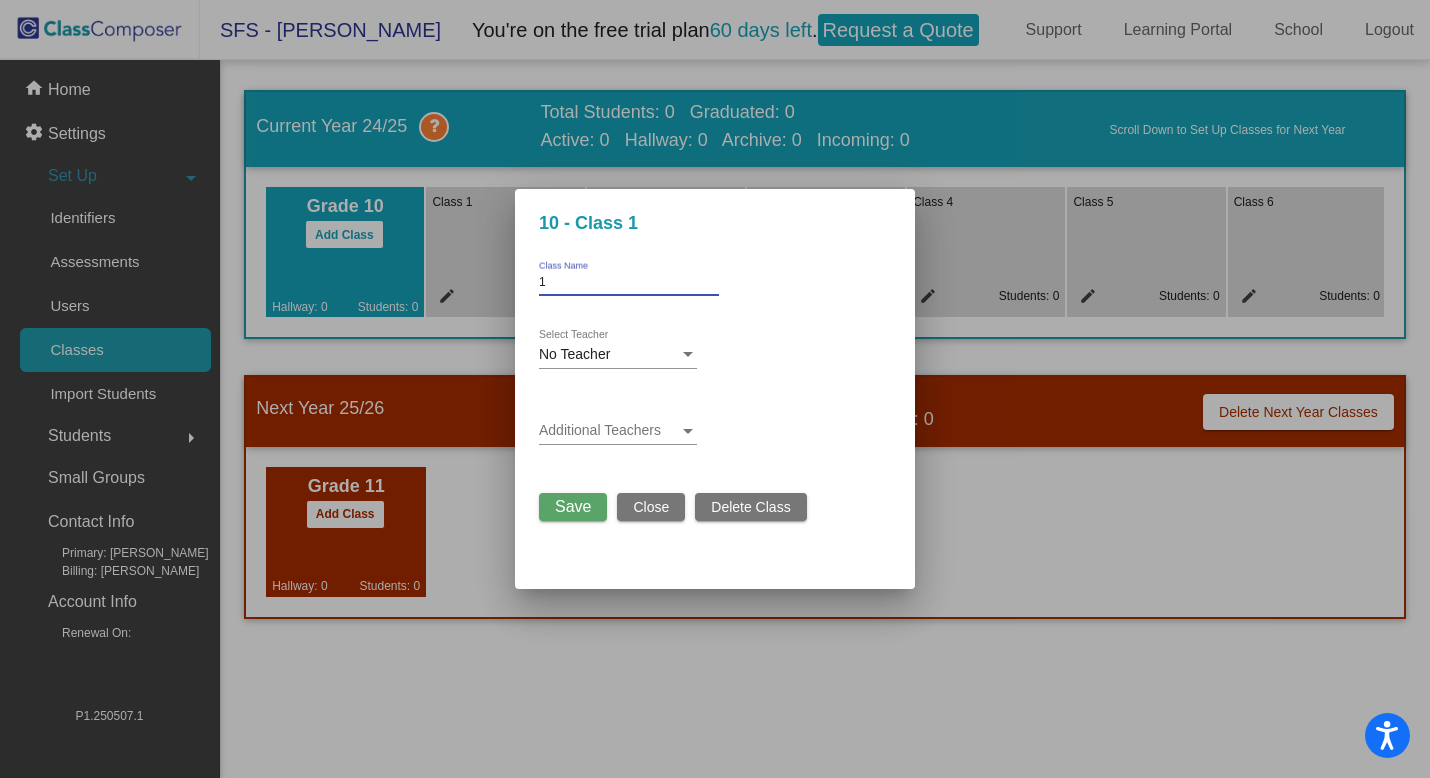 type on "1" 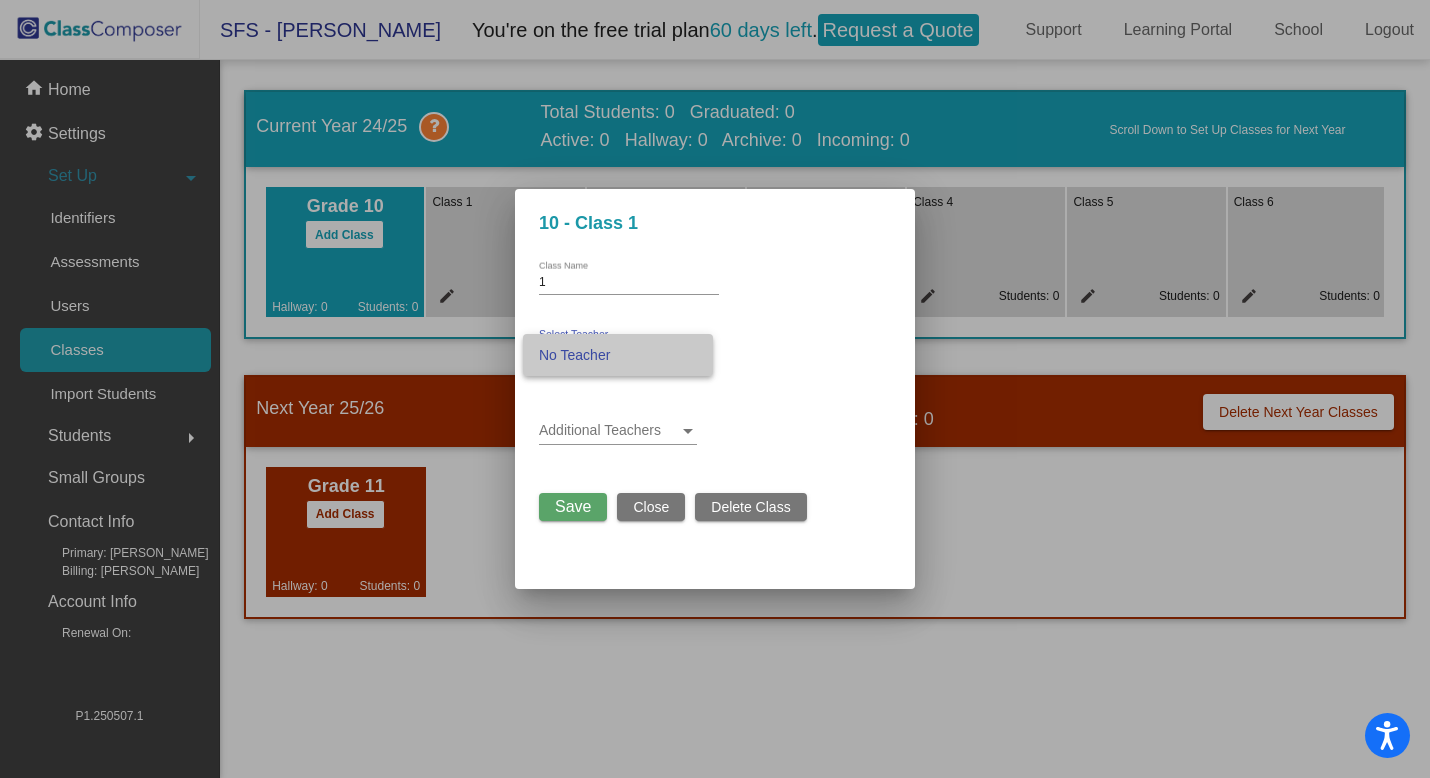 click on "No Teacher" at bounding box center [618, 355] 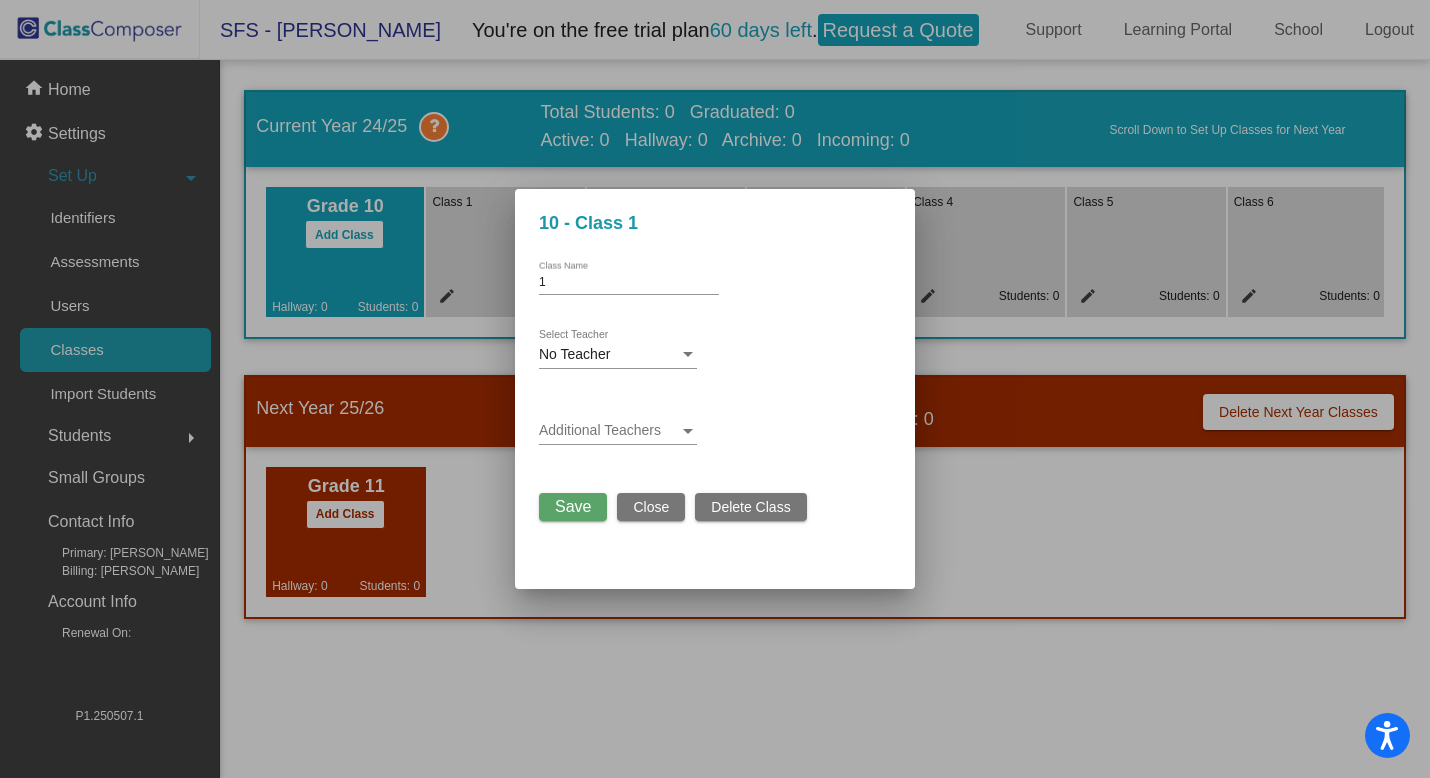 click on "No Teacher Select Teacher" at bounding box center (618, 349) 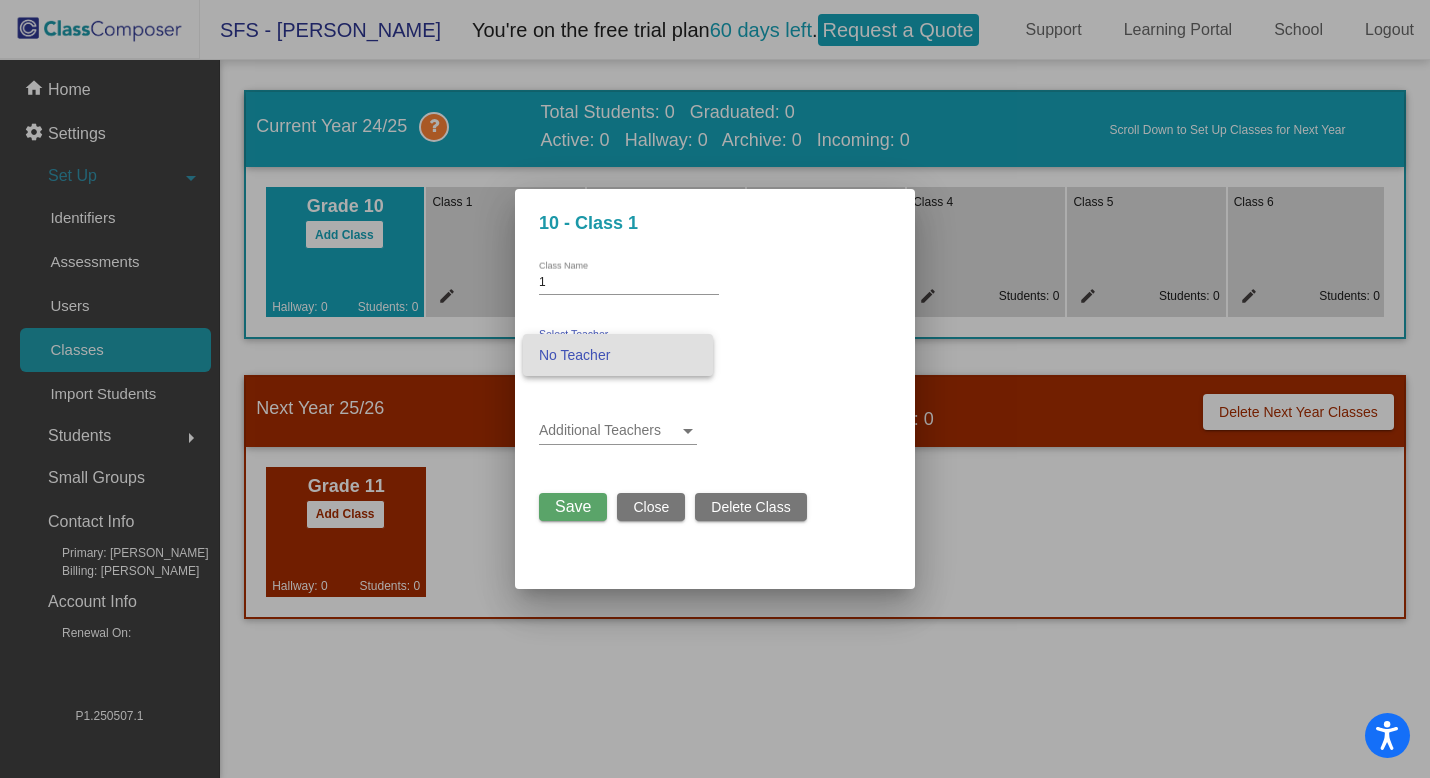 click at bounding box center [715, 389] 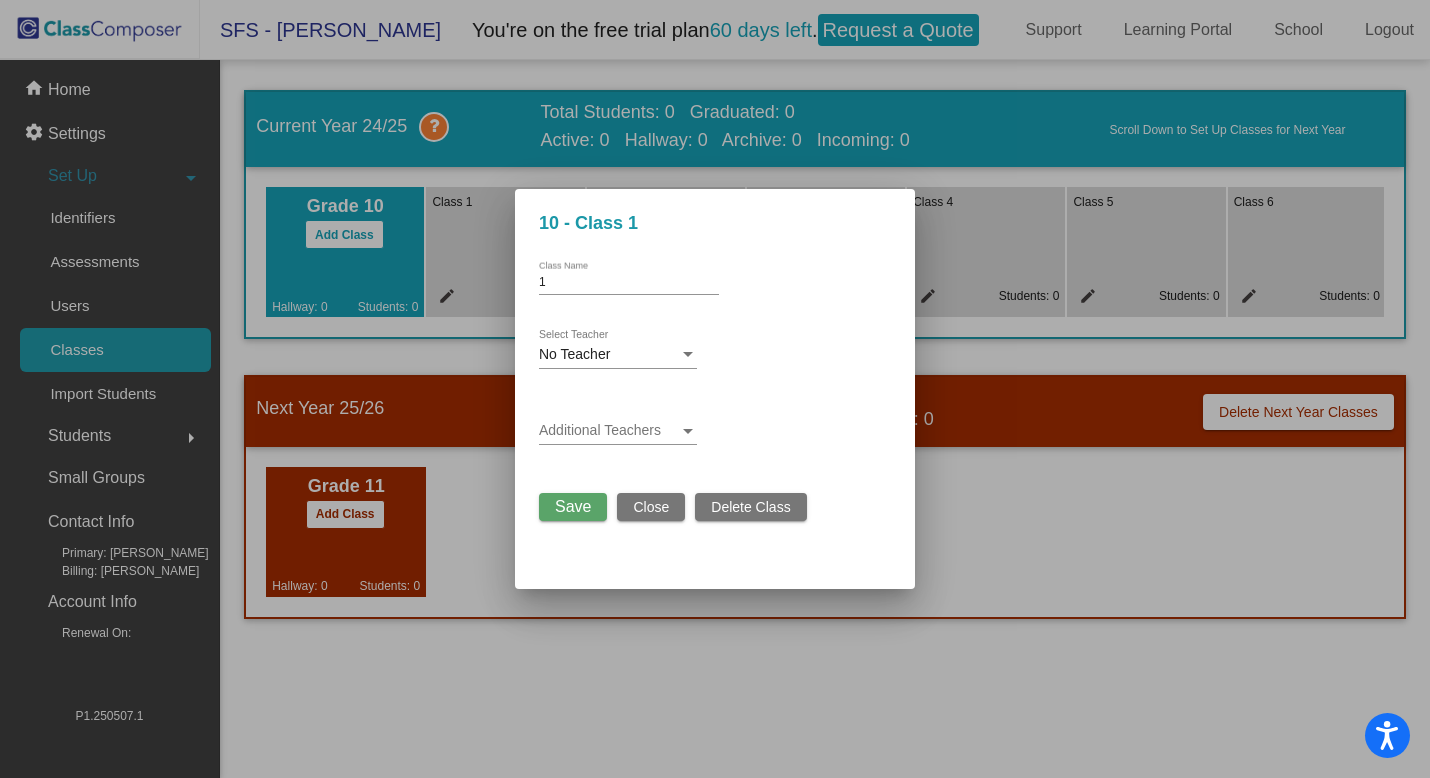 click on "Additional Teachers" at bounding box center [618, 425] 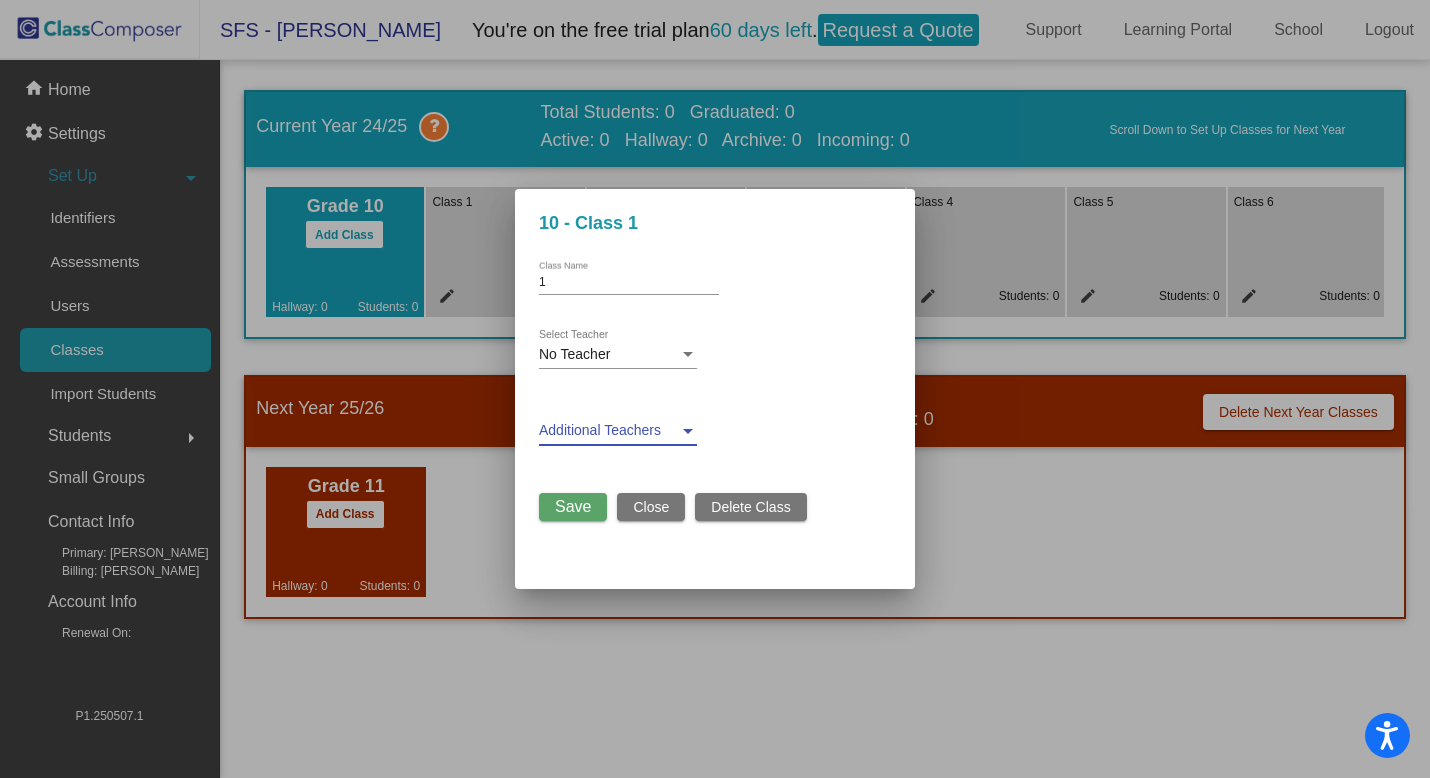 click at bounding box center (609, 431) 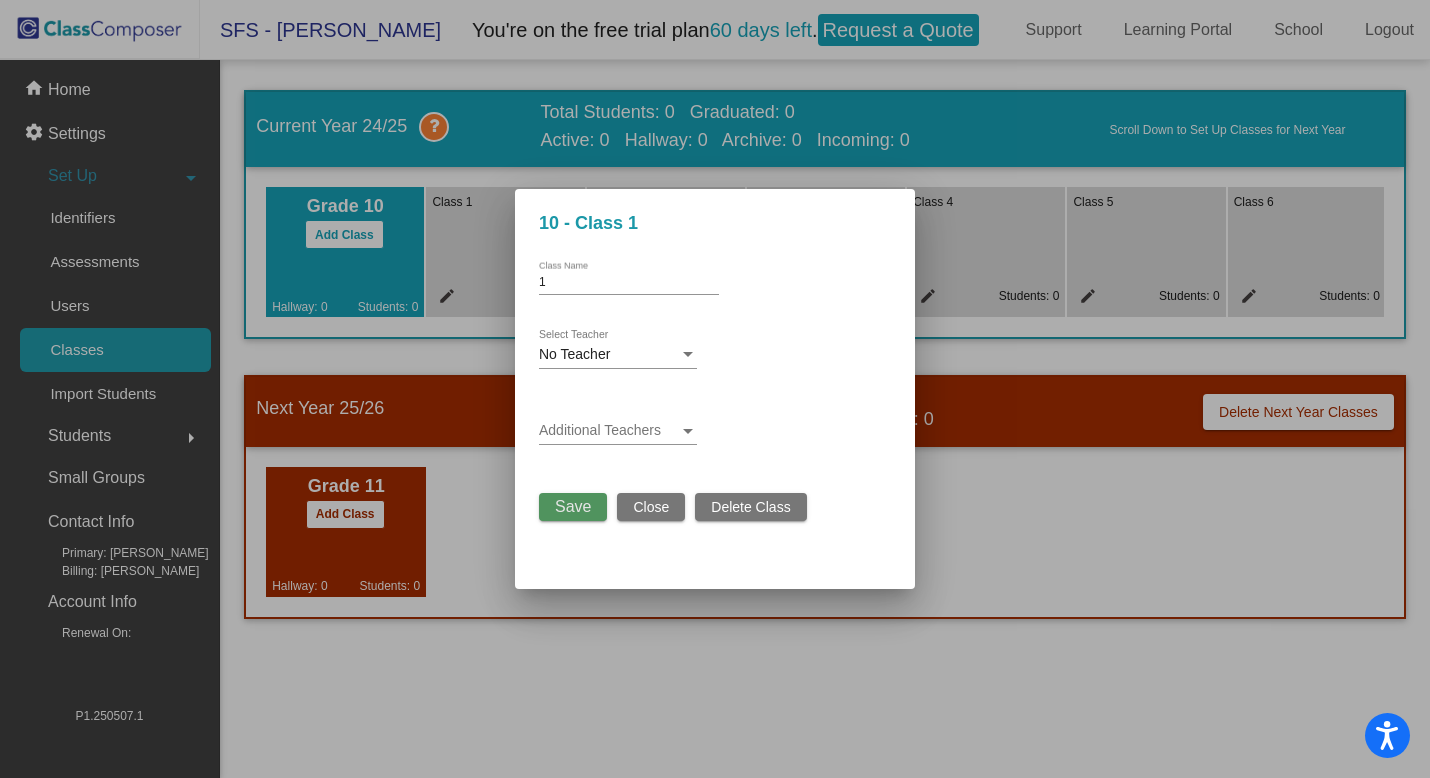 click on "Save" at bounding box center [573, 506] 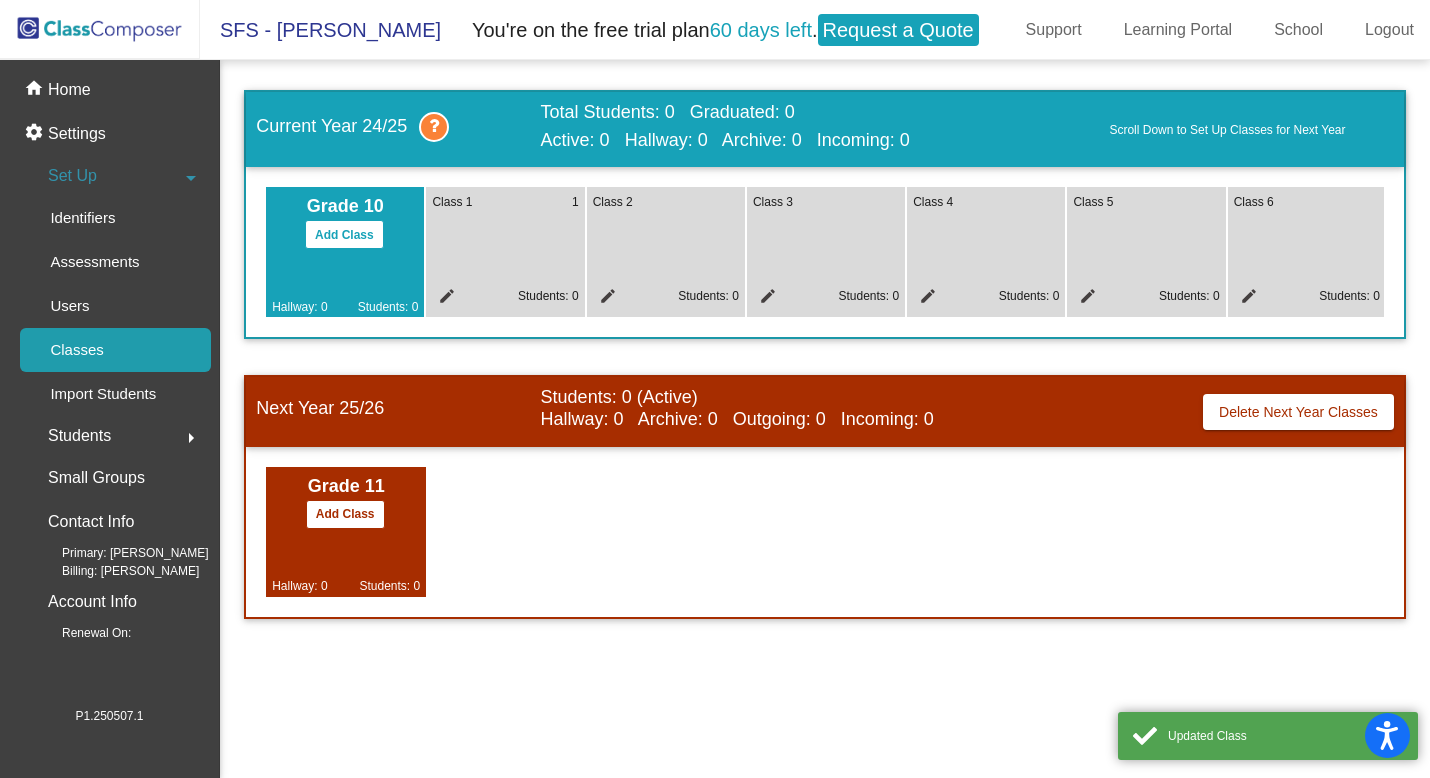 click on "edit" 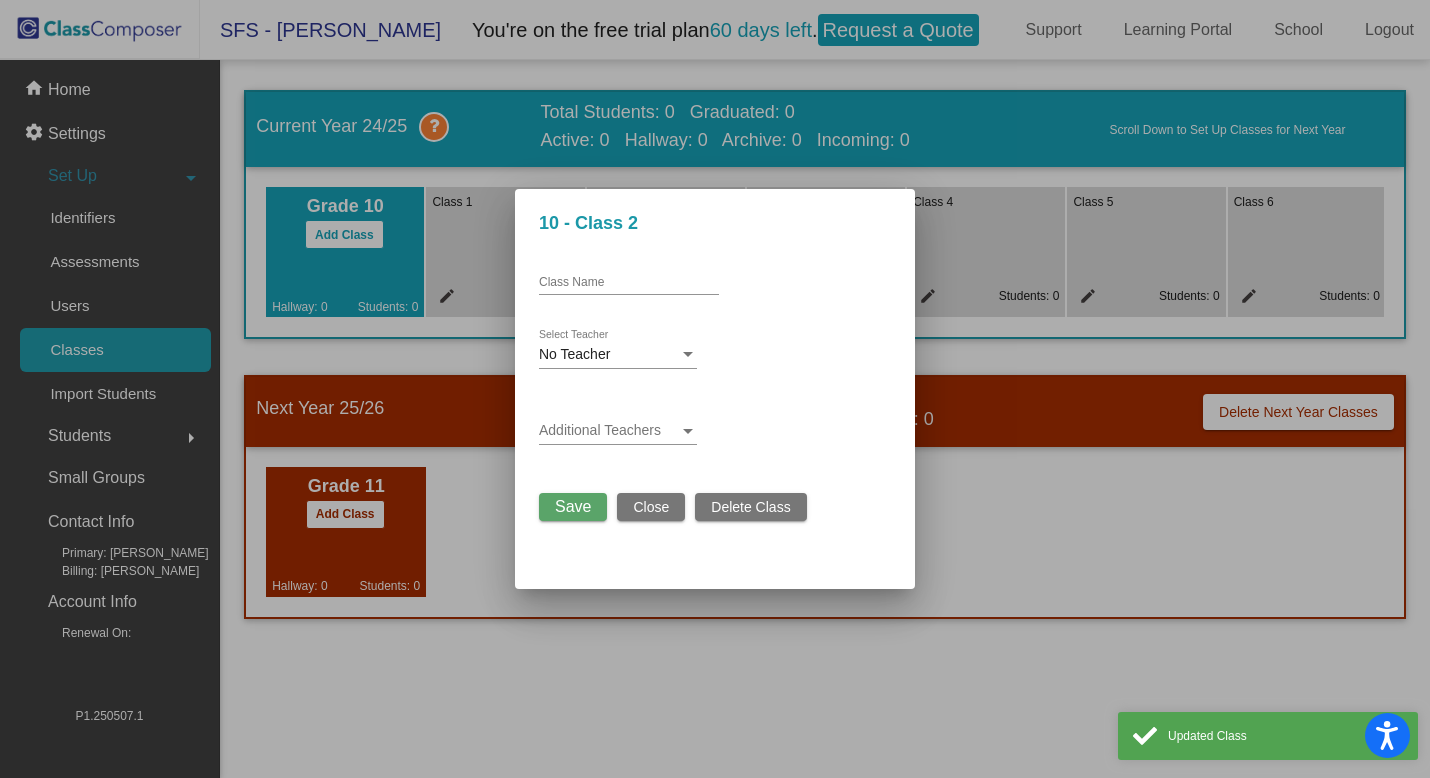 click on "Class Name" at bounding box center [629, 283] 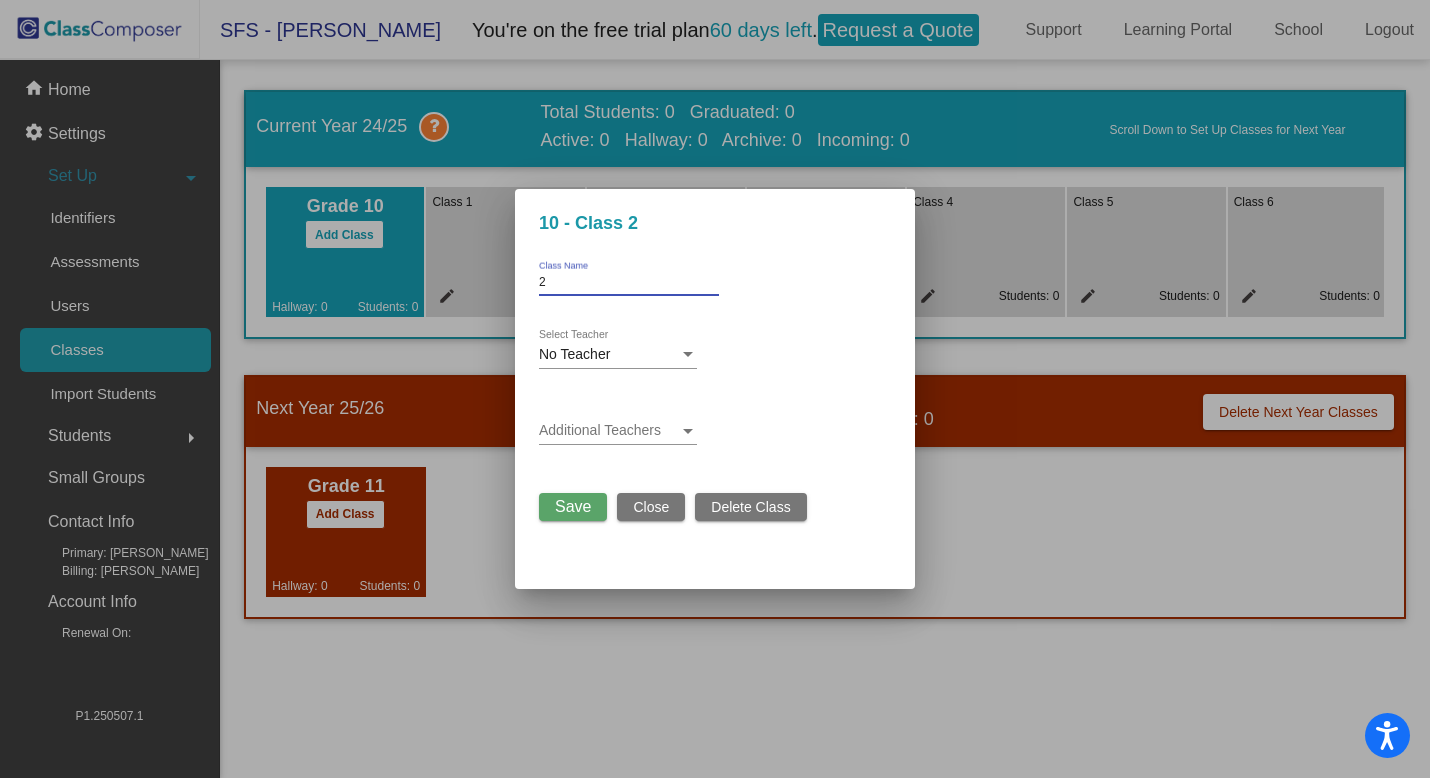 type on "2" 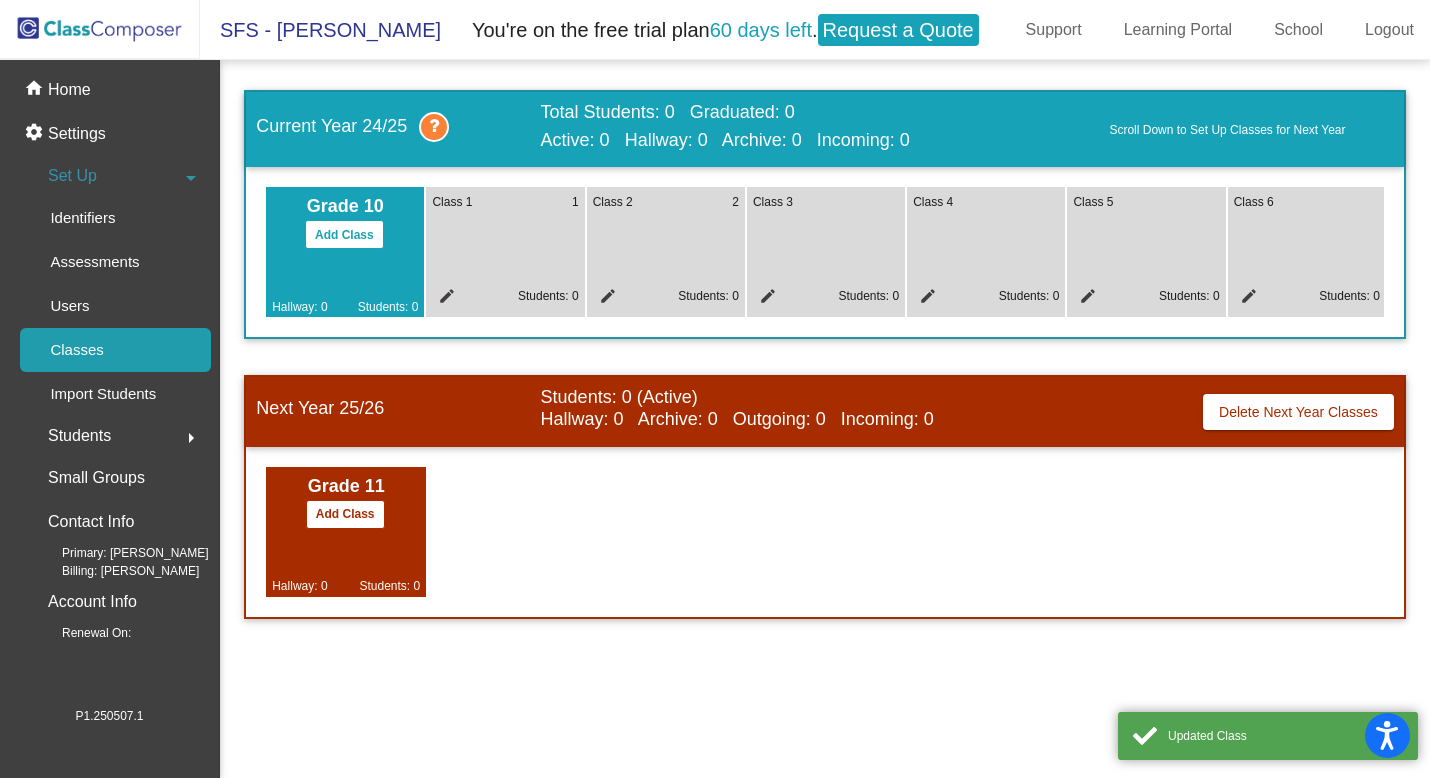 click on "edit" 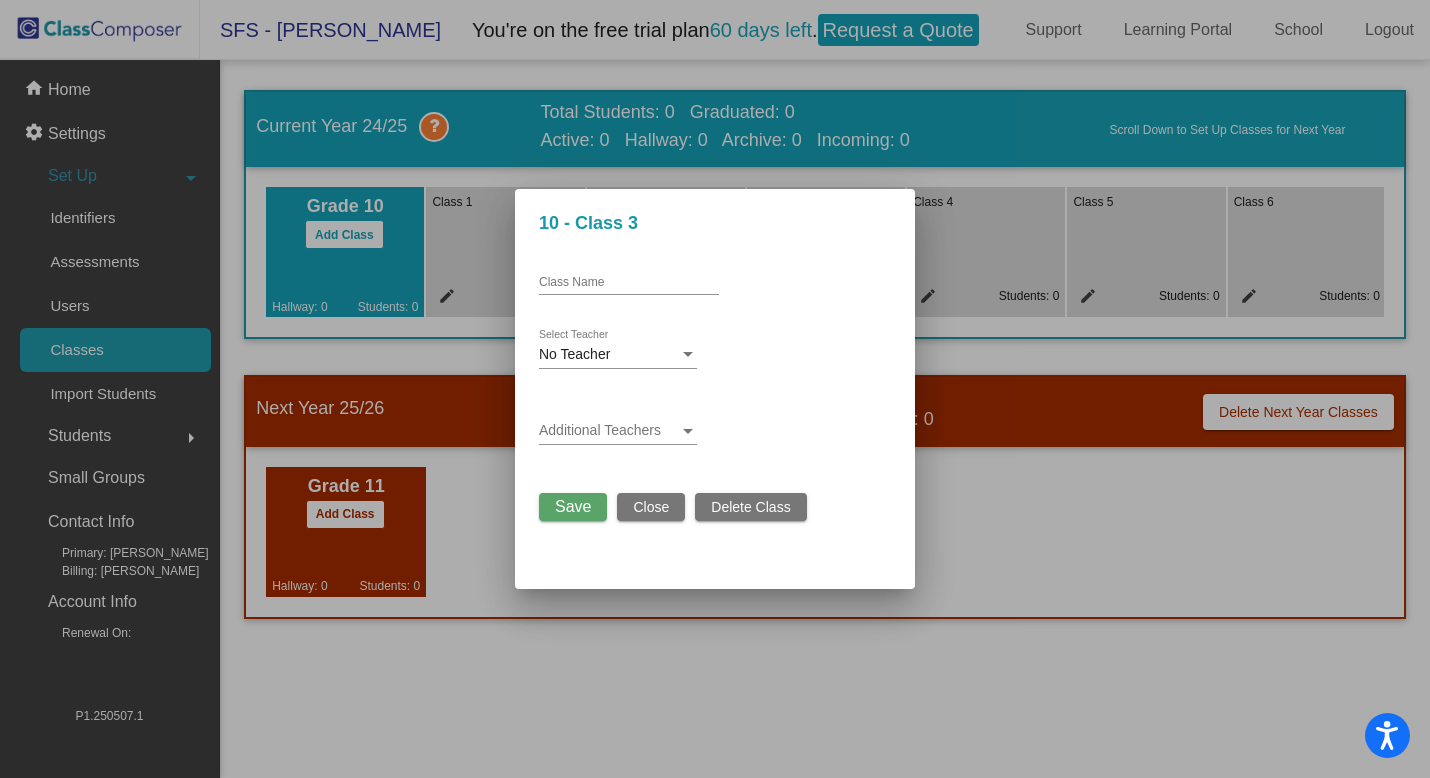click on "Class Name" at bounding box center [629, 278] 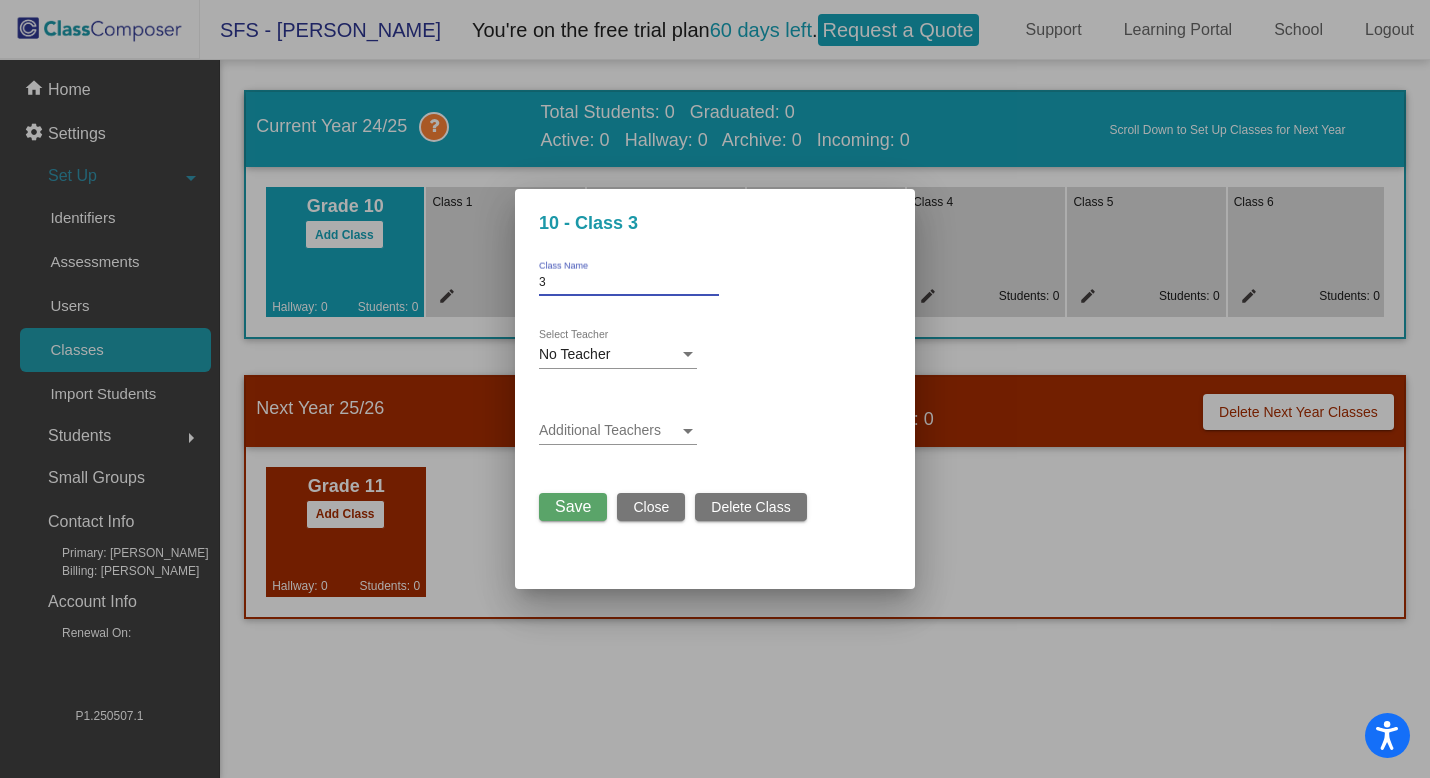 type on "3" 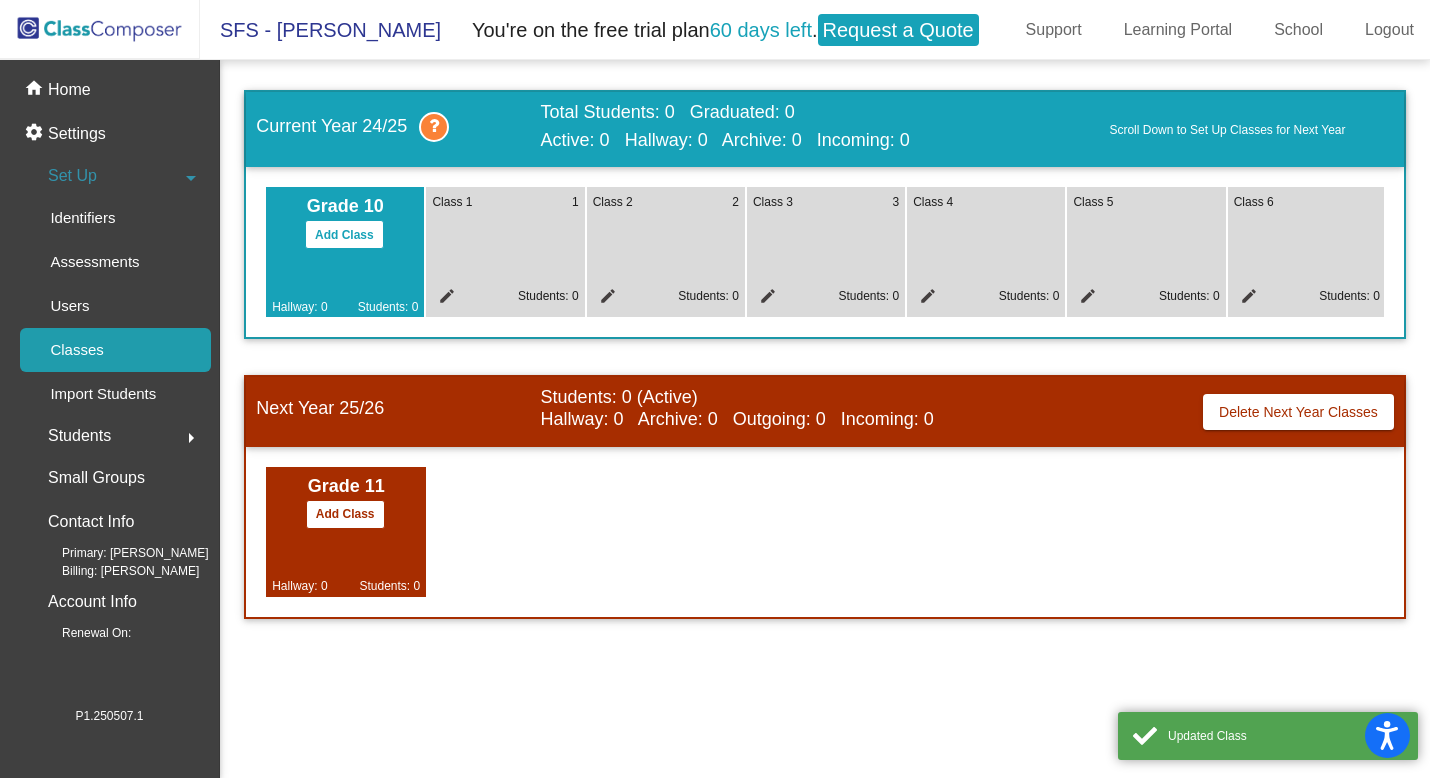 click on "Class 1 1 edit Students: 0" 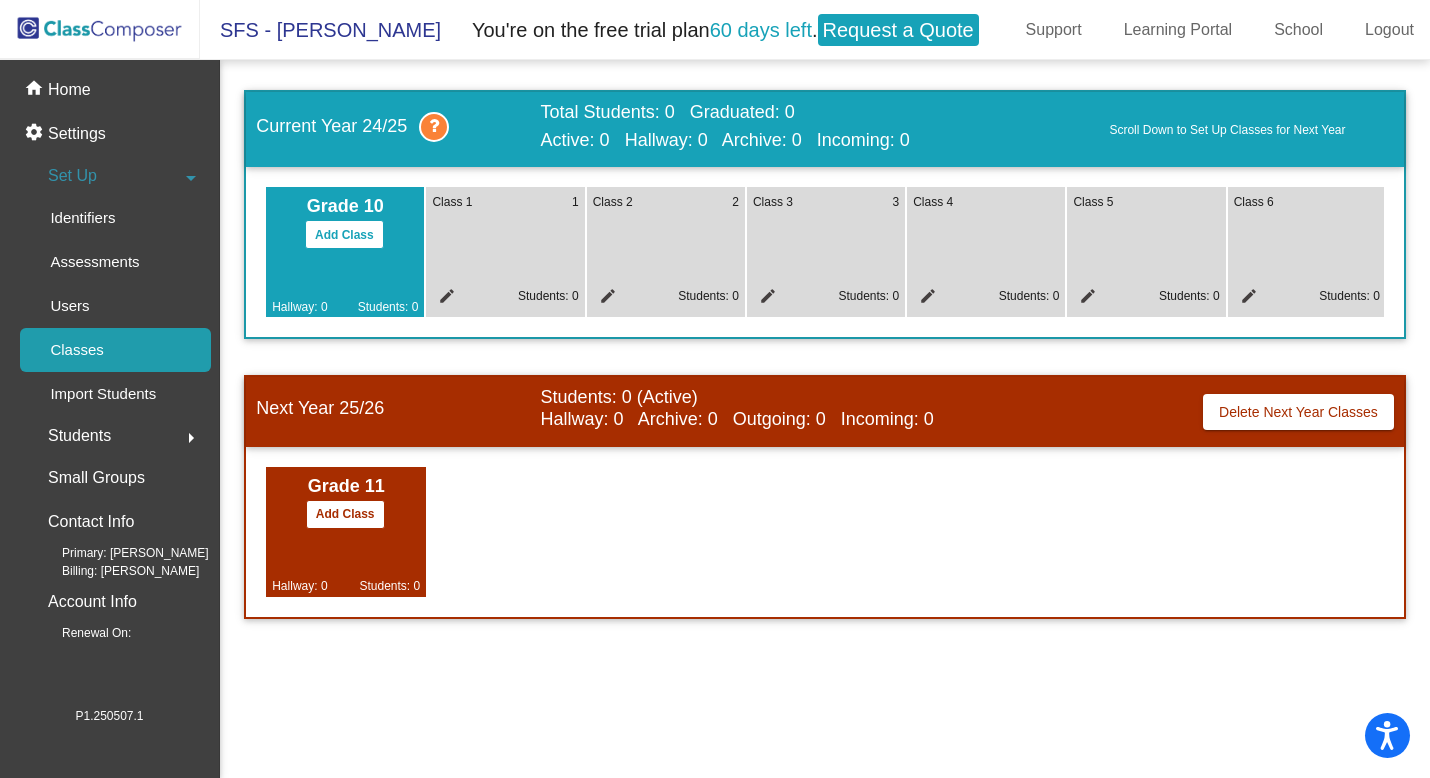 click on "edit" 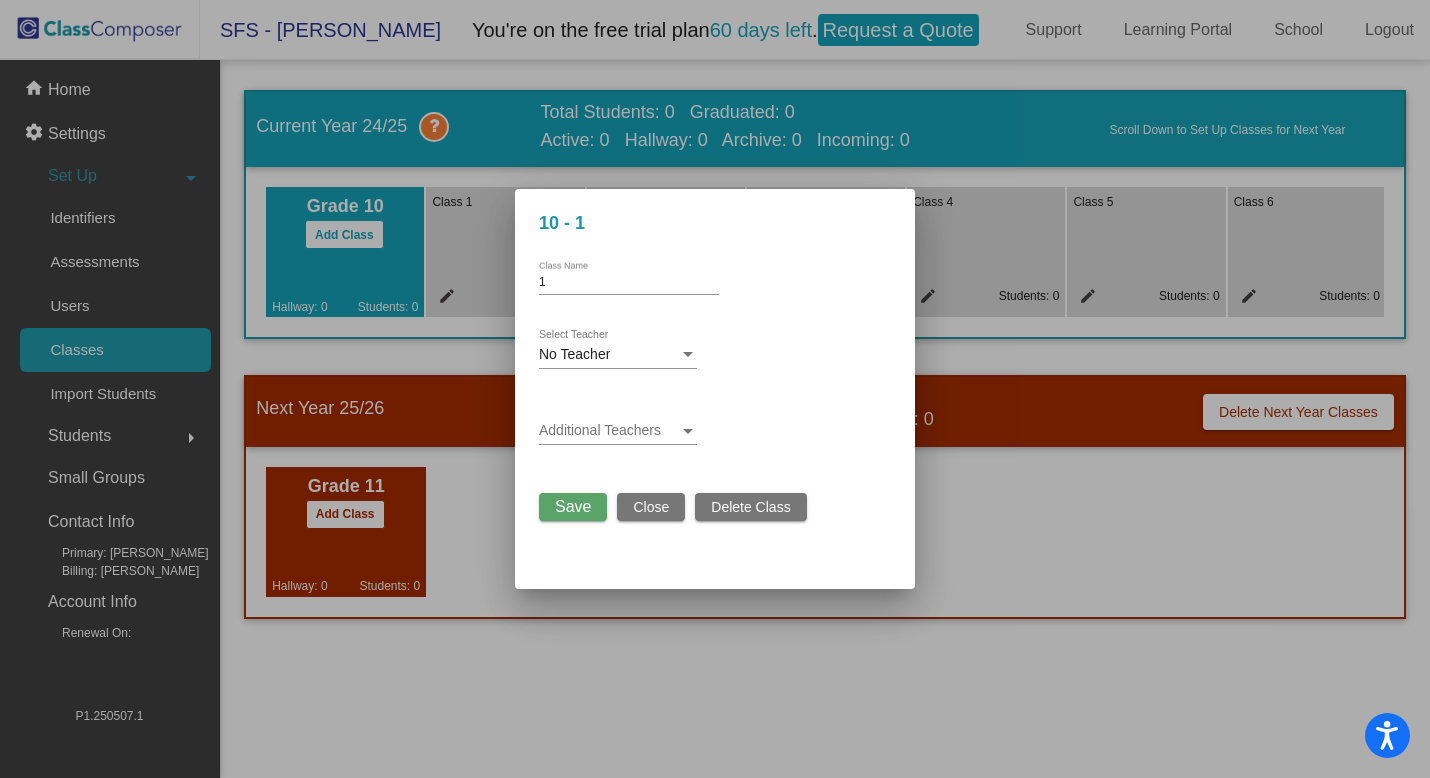 click at bounding box center (715, 389) 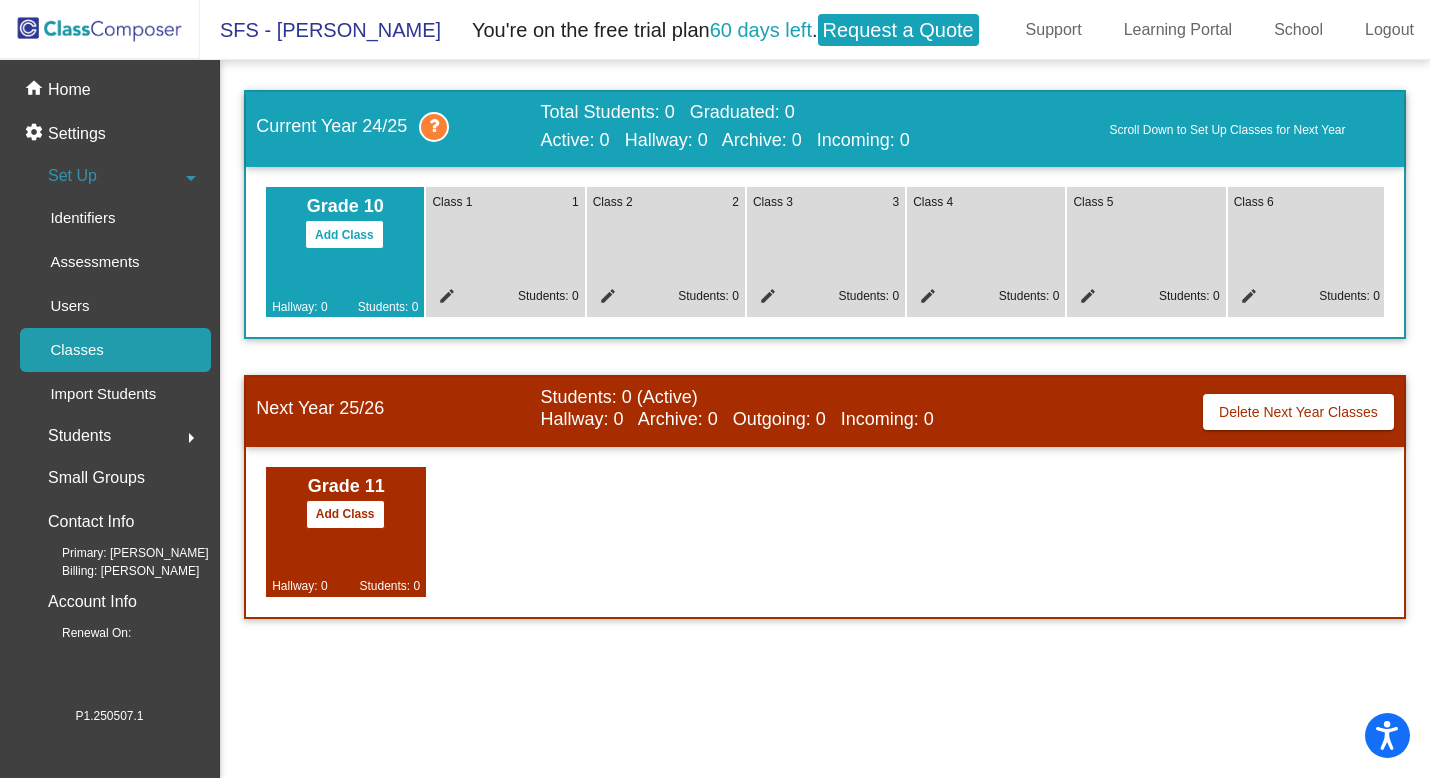 click on "edit" 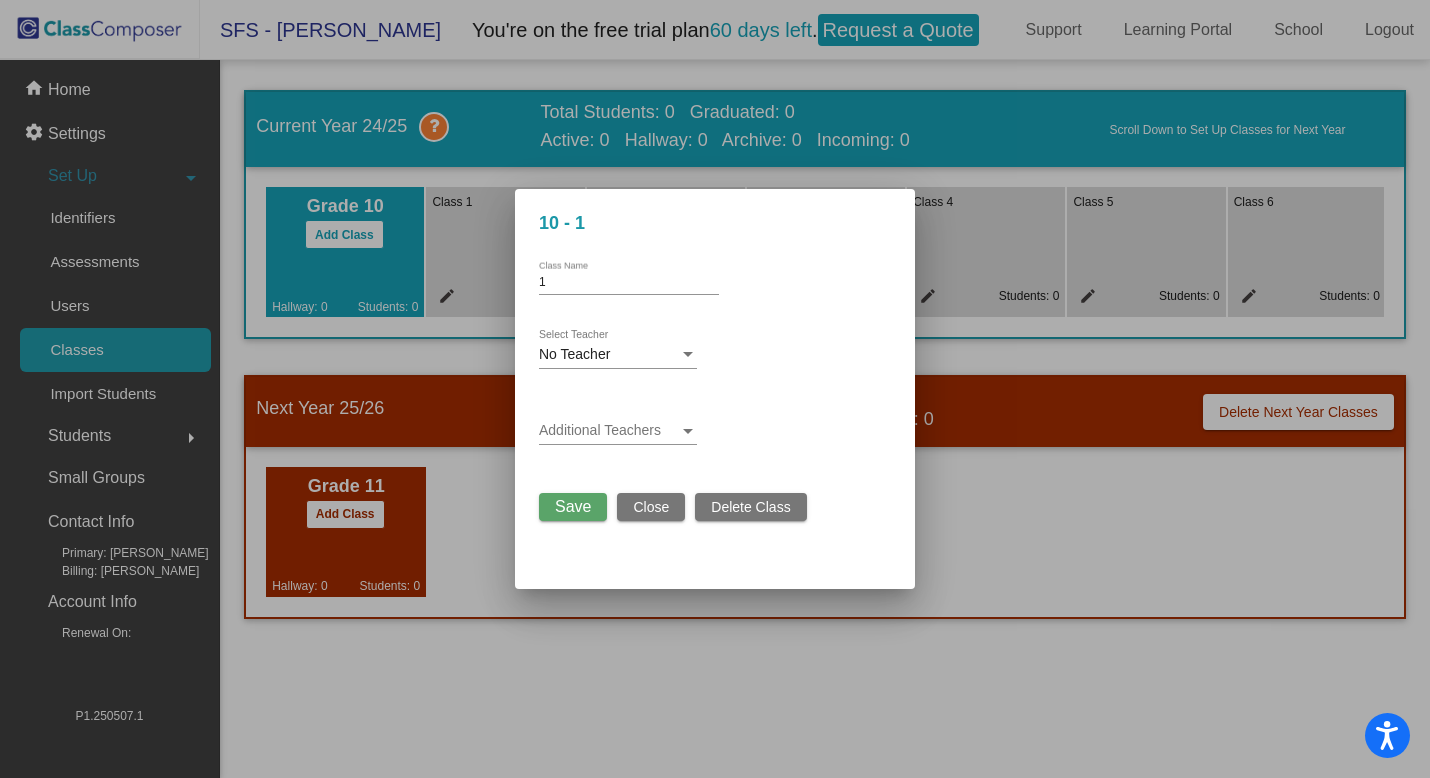 click at bounding box center [715, 389] 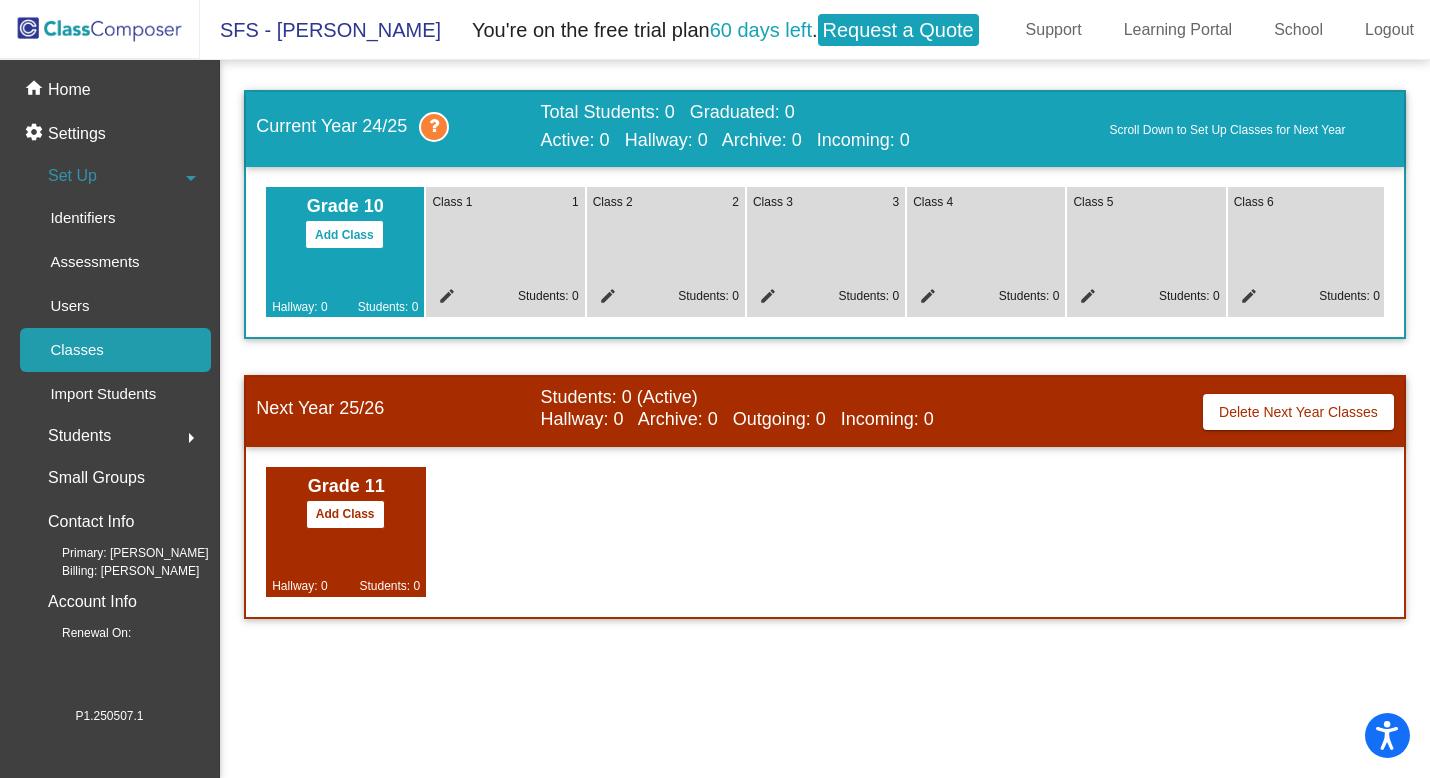click on "Class 1 1 edit Students: 0" 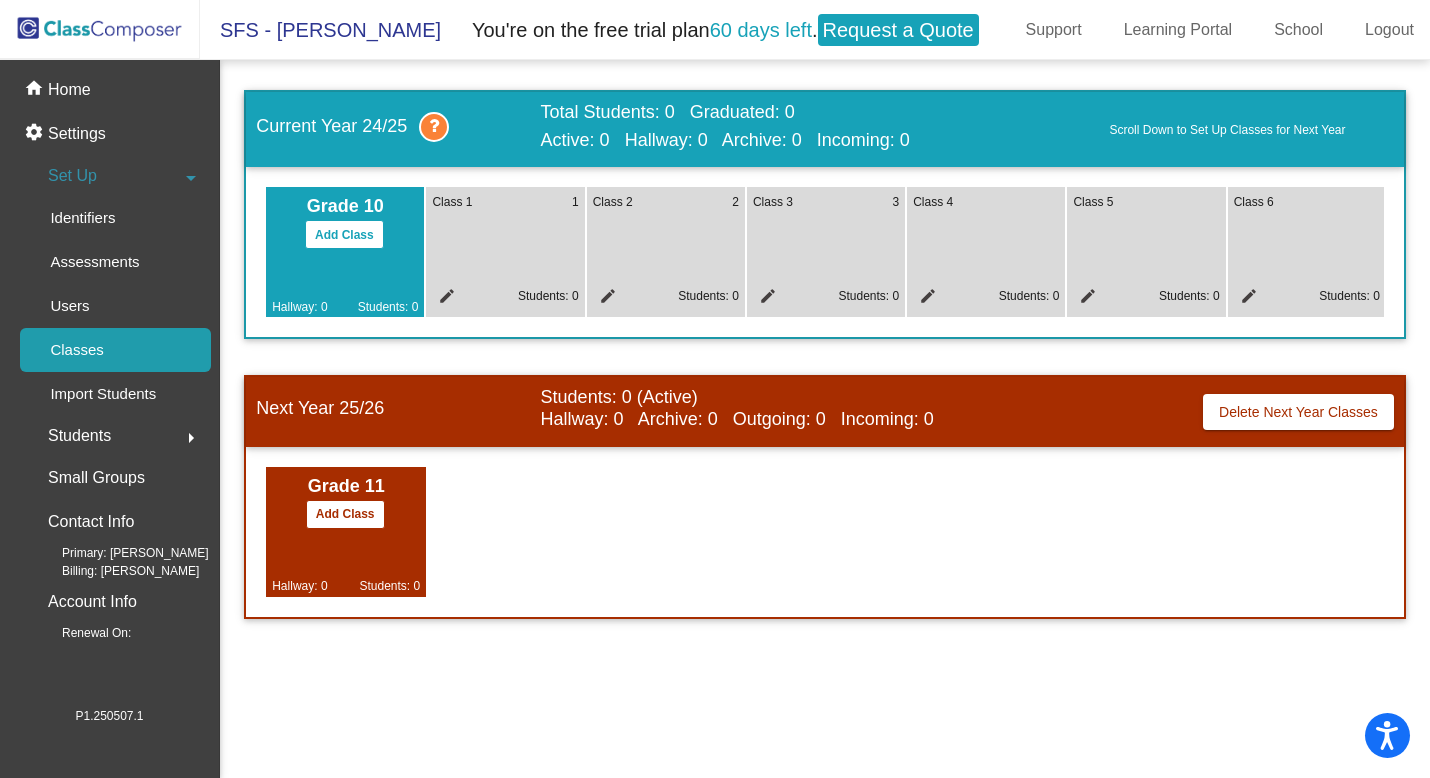click on "Students  arrow_right" 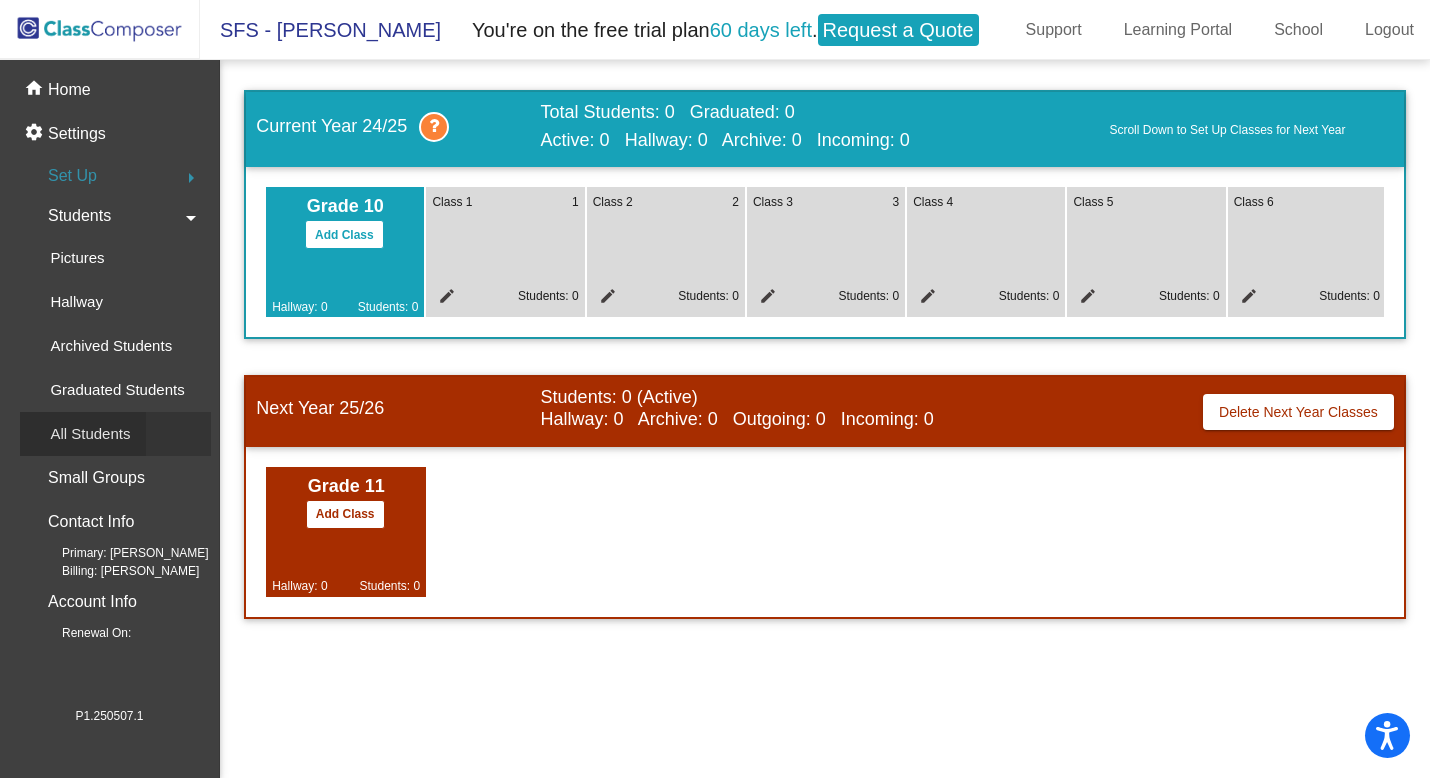 click on "All Students" 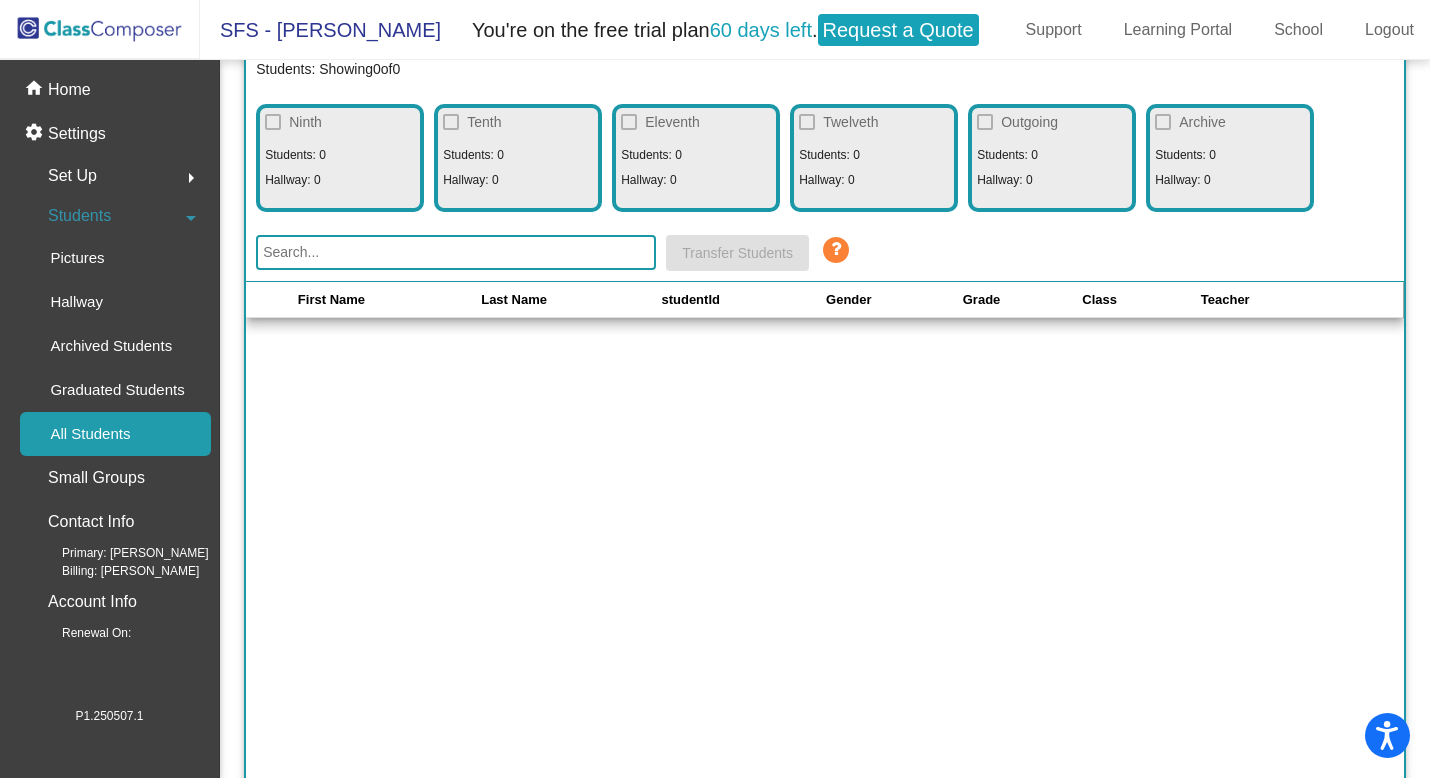 click on "First Name Last Name studentId Gender Grade Class  Teacher" 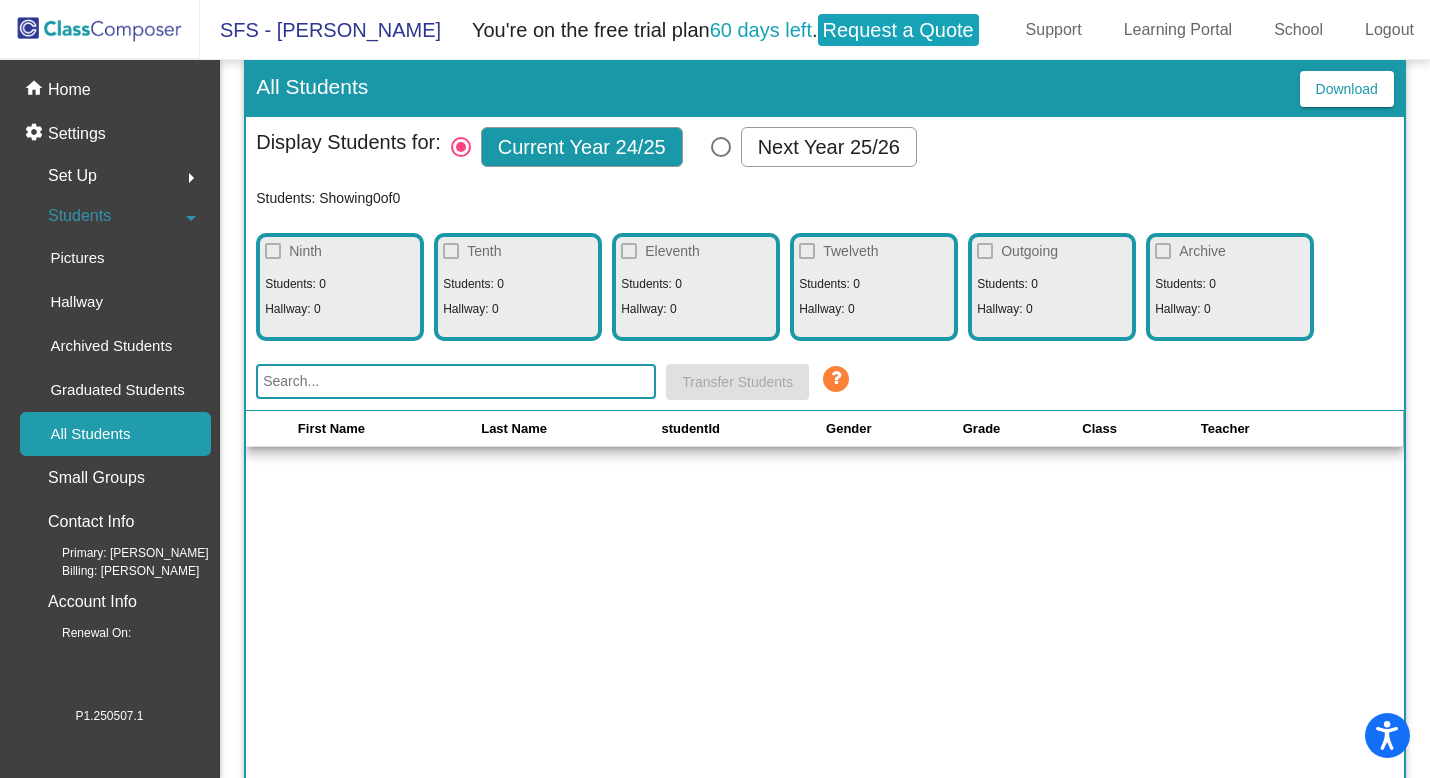 scroll, scrollTop: 0, scrollLeft: 0, axis: both 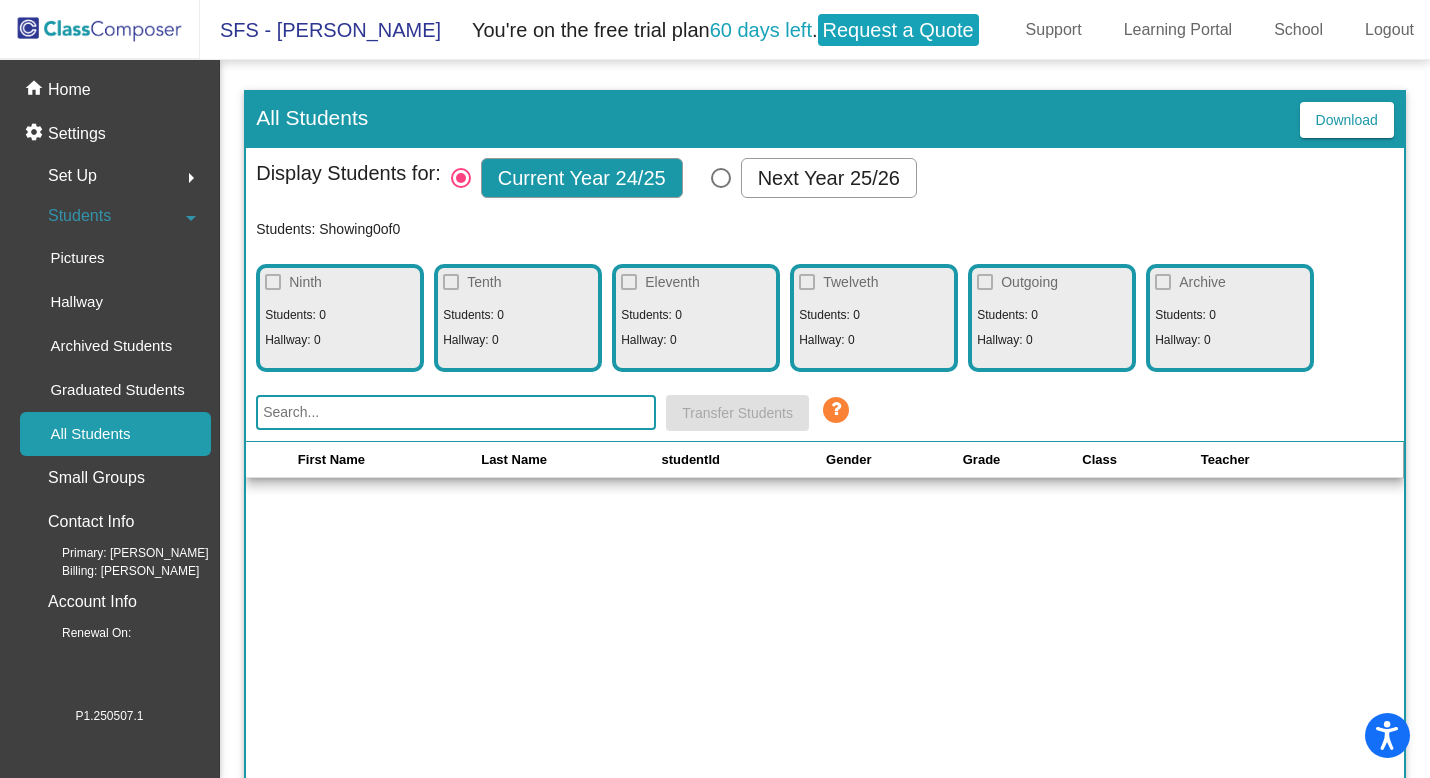 click at bounding box center [721, 178] 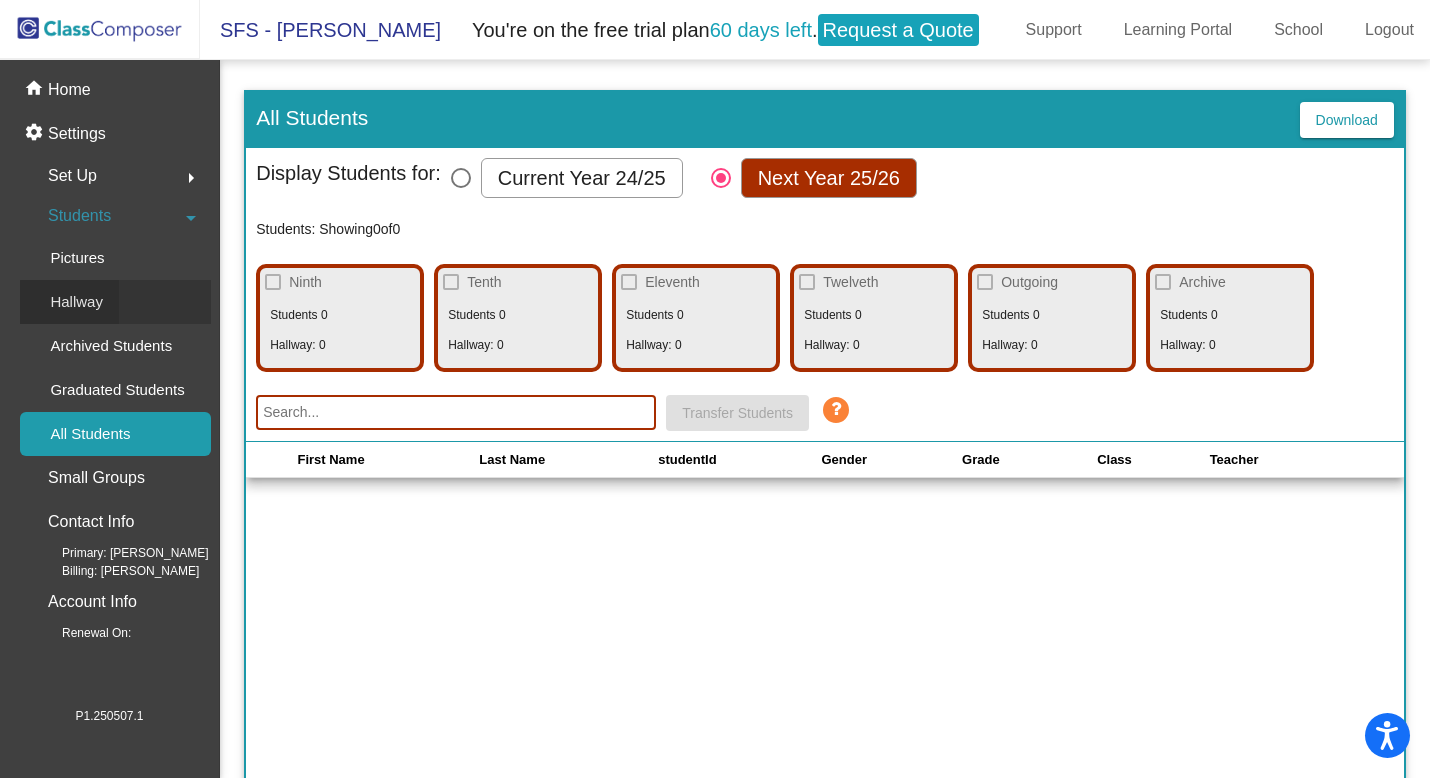 click on "Hallway" 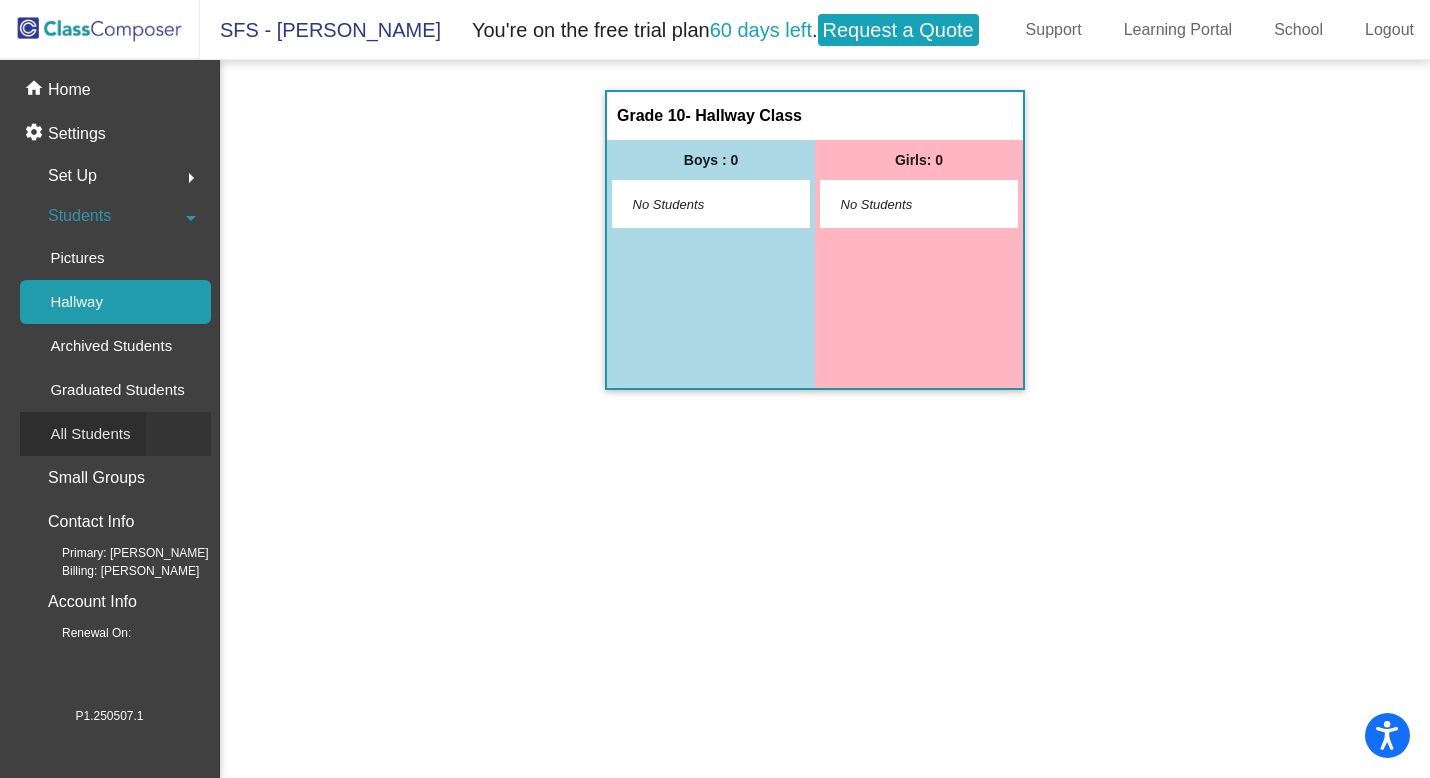 click on "All Students" 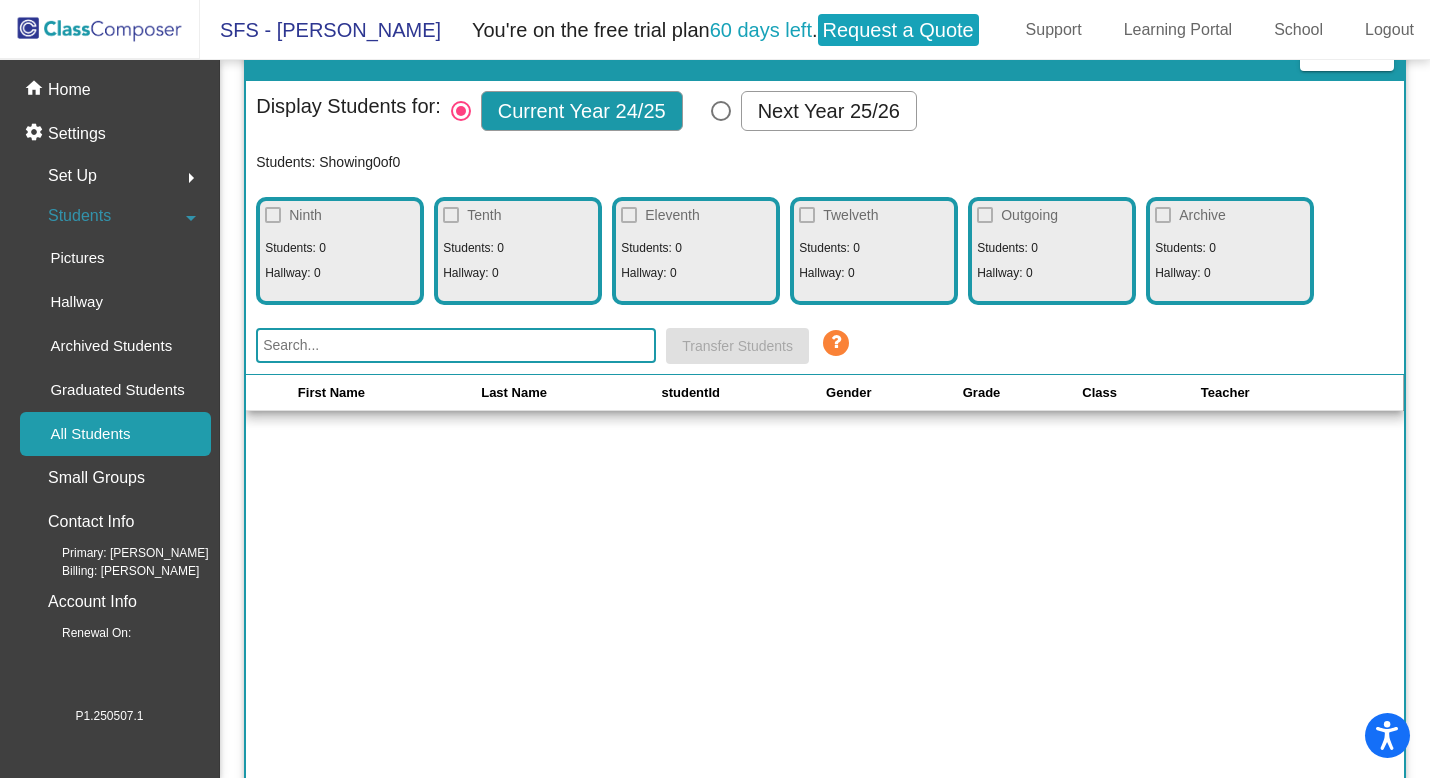 scroll, scrollTop: 39, scrollLeft: 0, axis: vertical 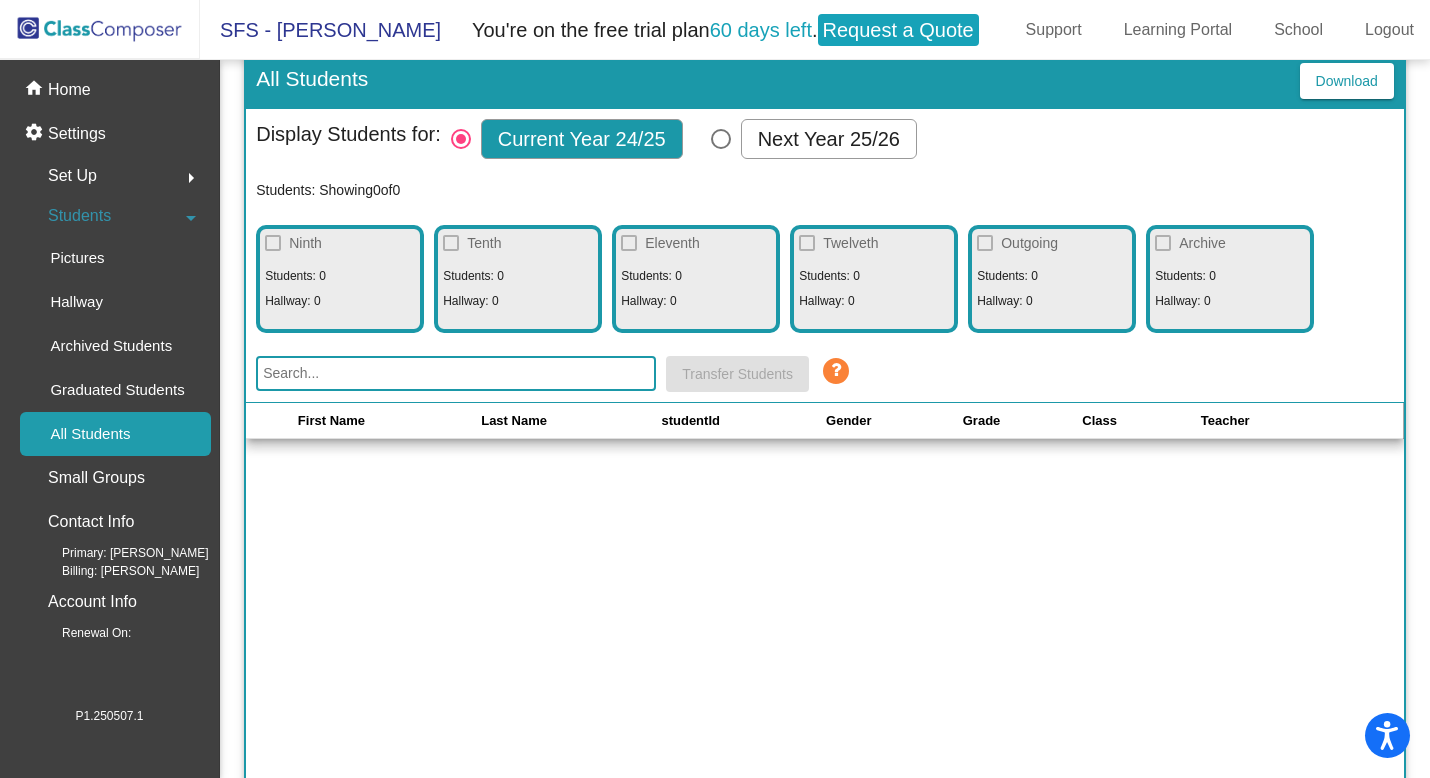 click on "Students: 0" 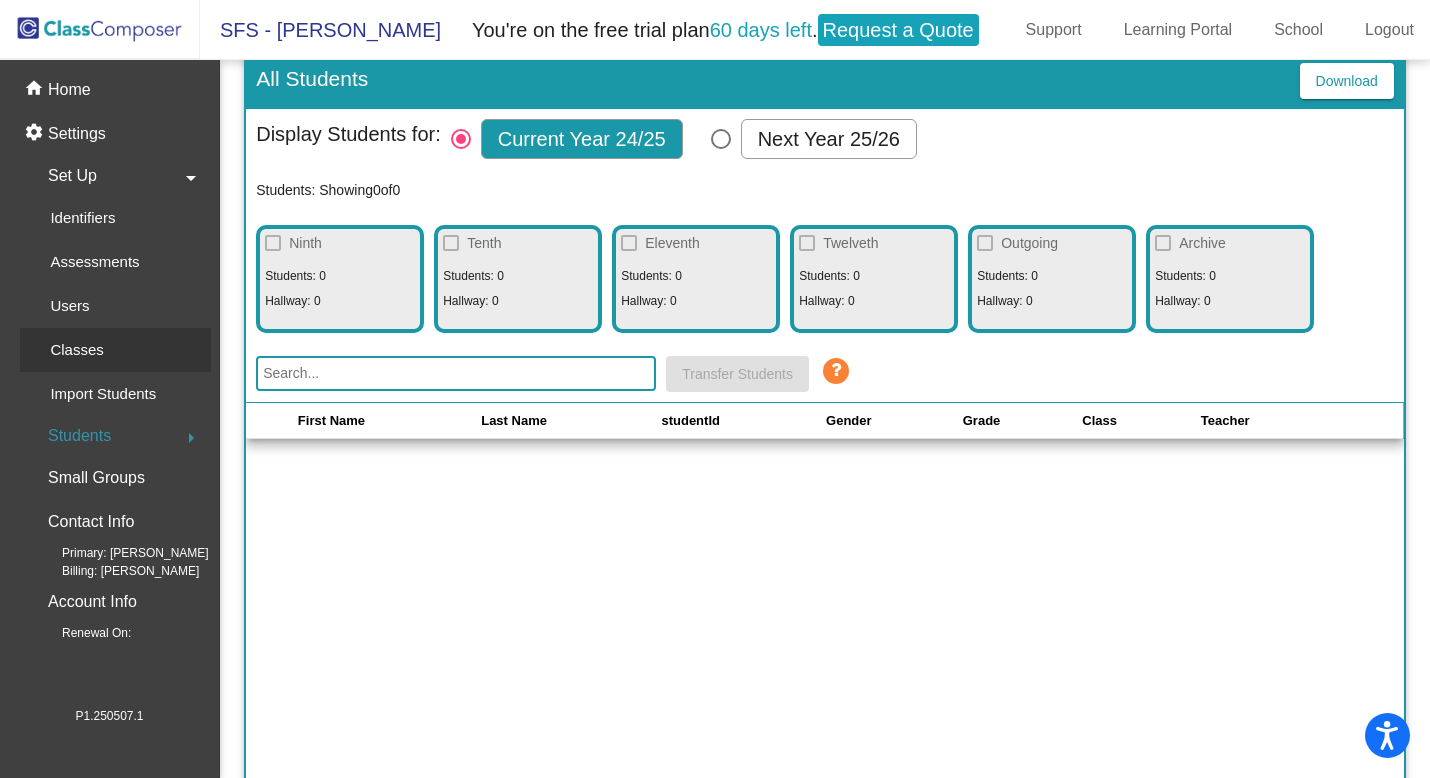 click on "Classes" 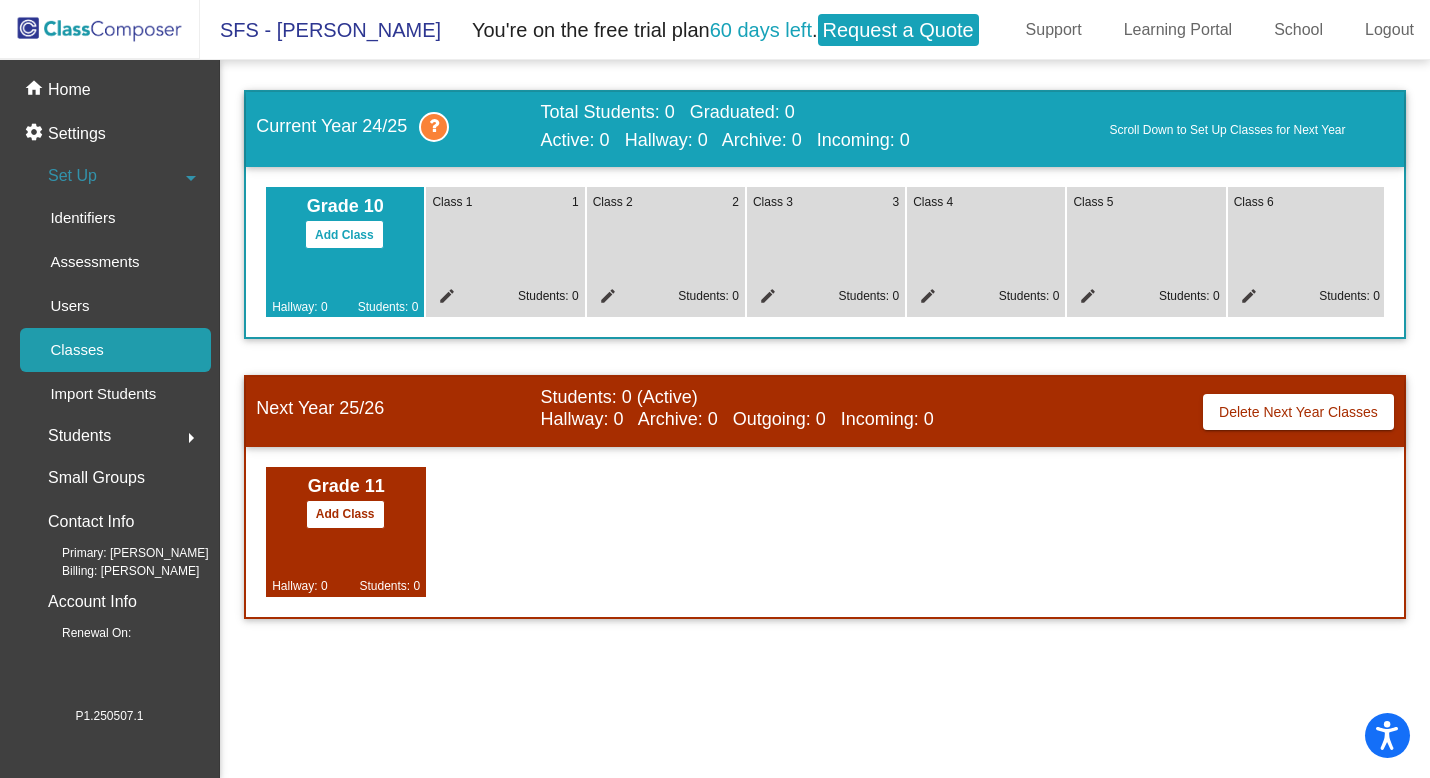 click on "edit" 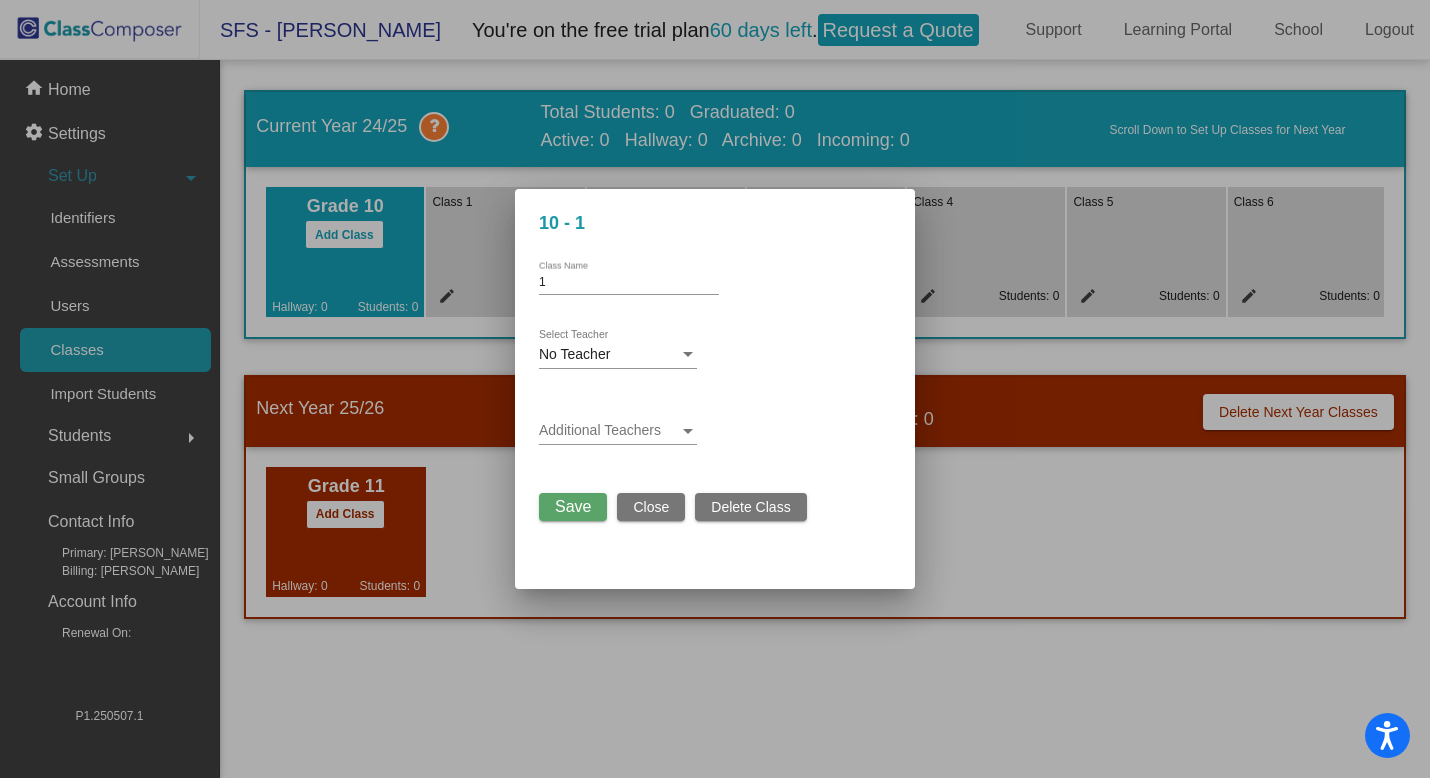 click on "Delete Class" at bounding box center [750, 507] 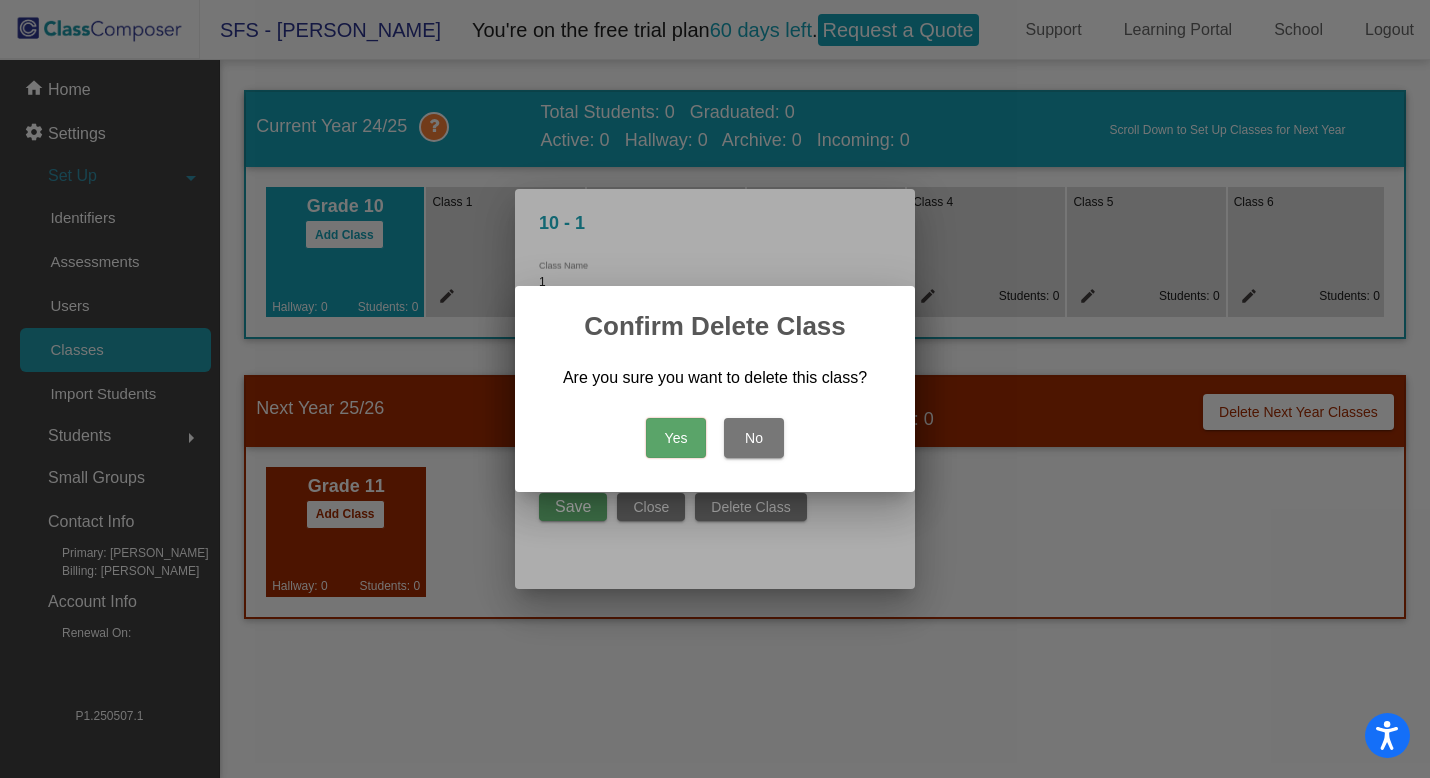click on "Yes" at bounding box center (676, 438) 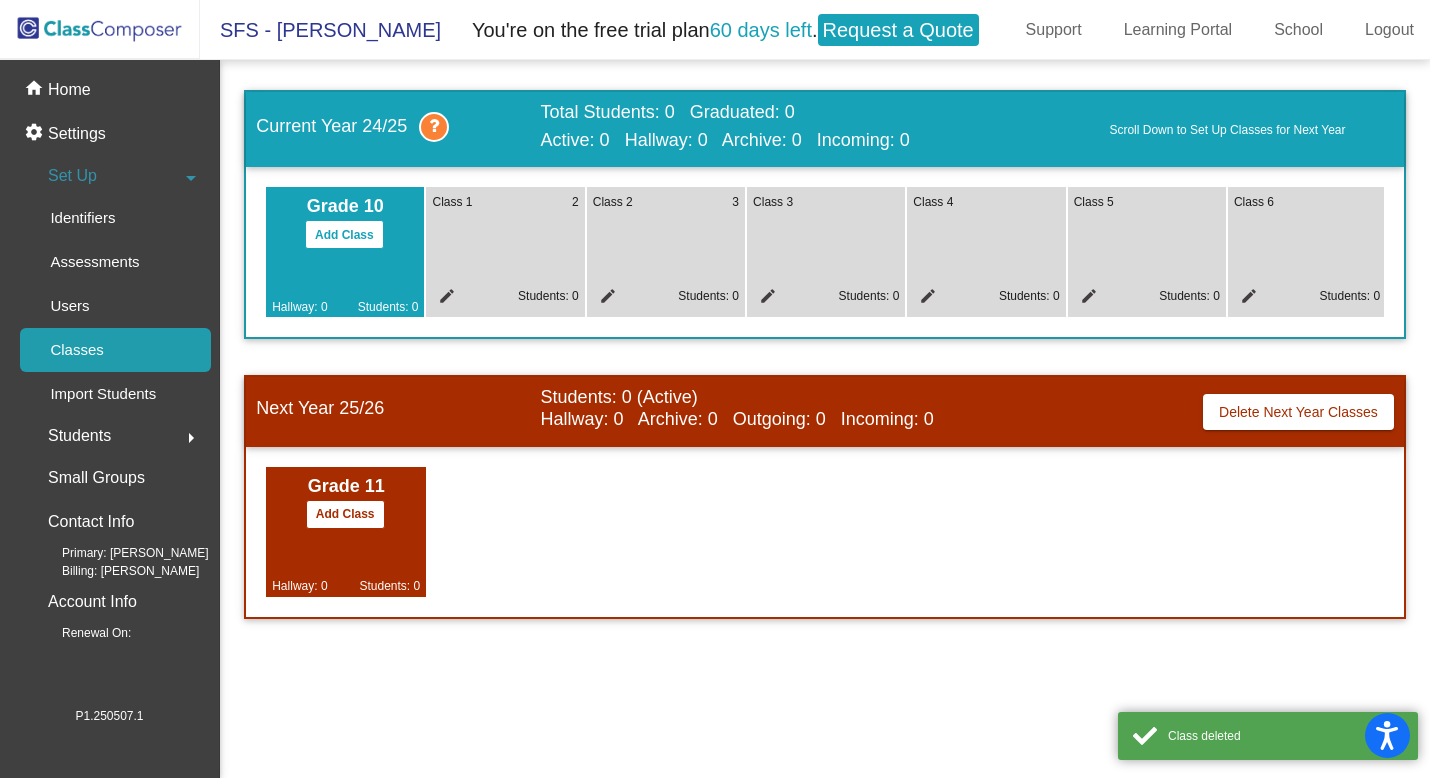 click on "edit" 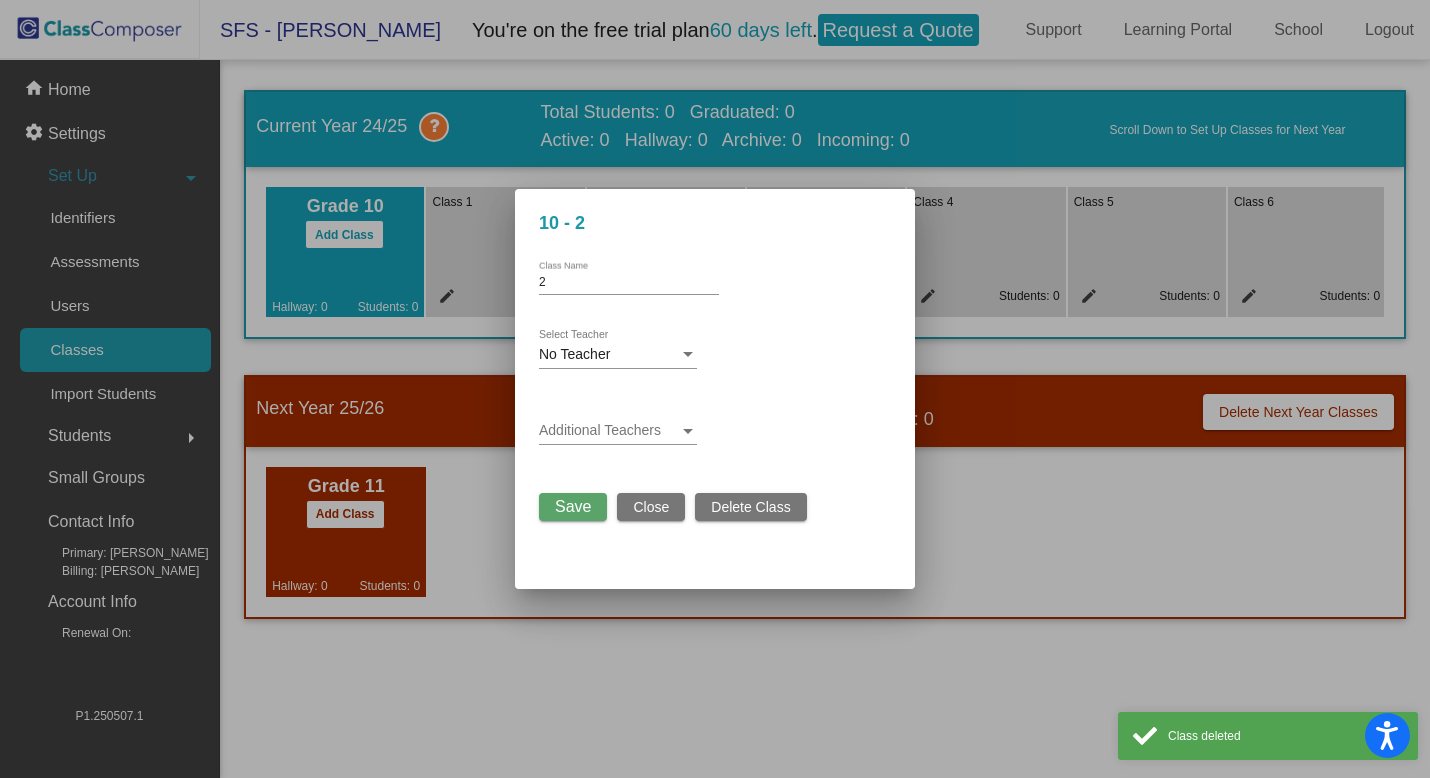 click on "Delete Class" at bounding box center [750, 507] 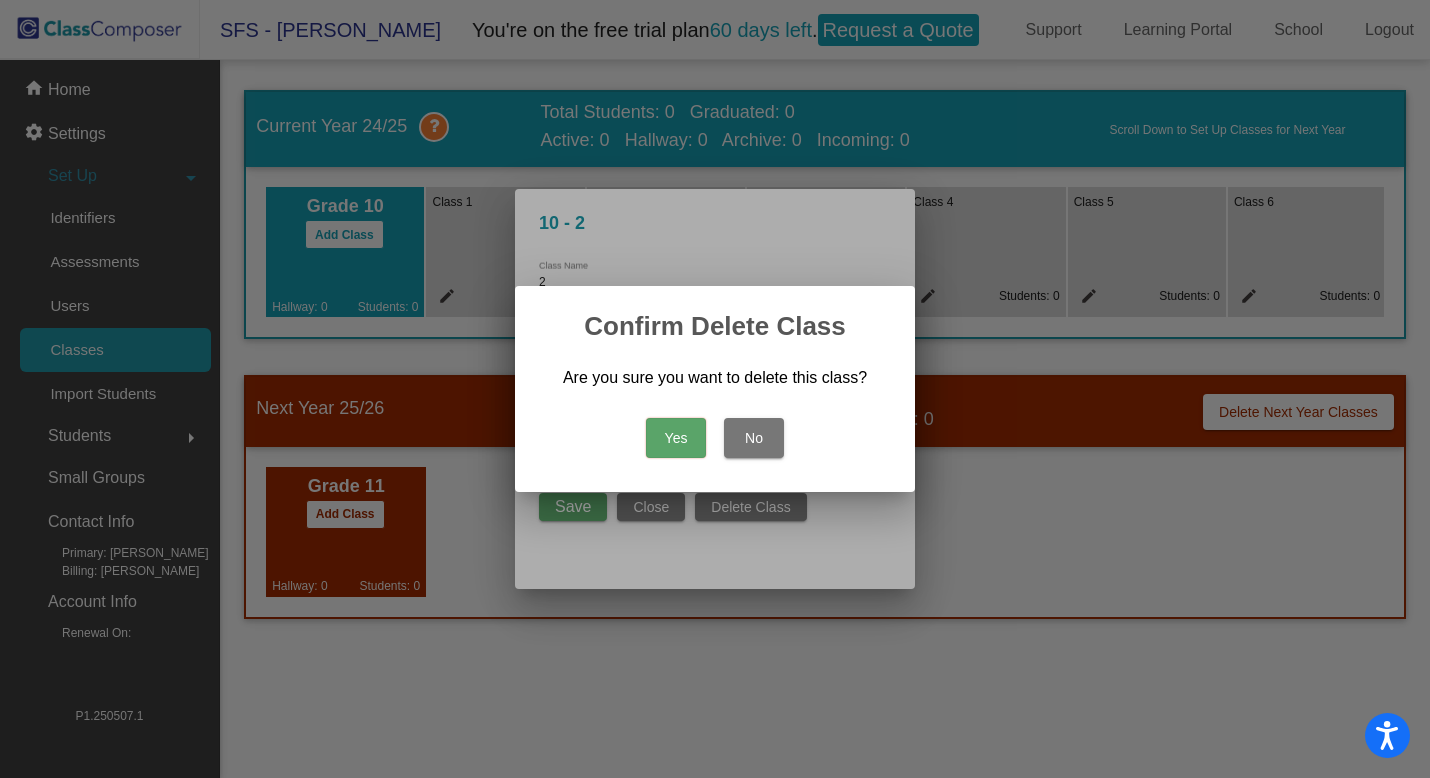 click at bounding box center [715, 389] 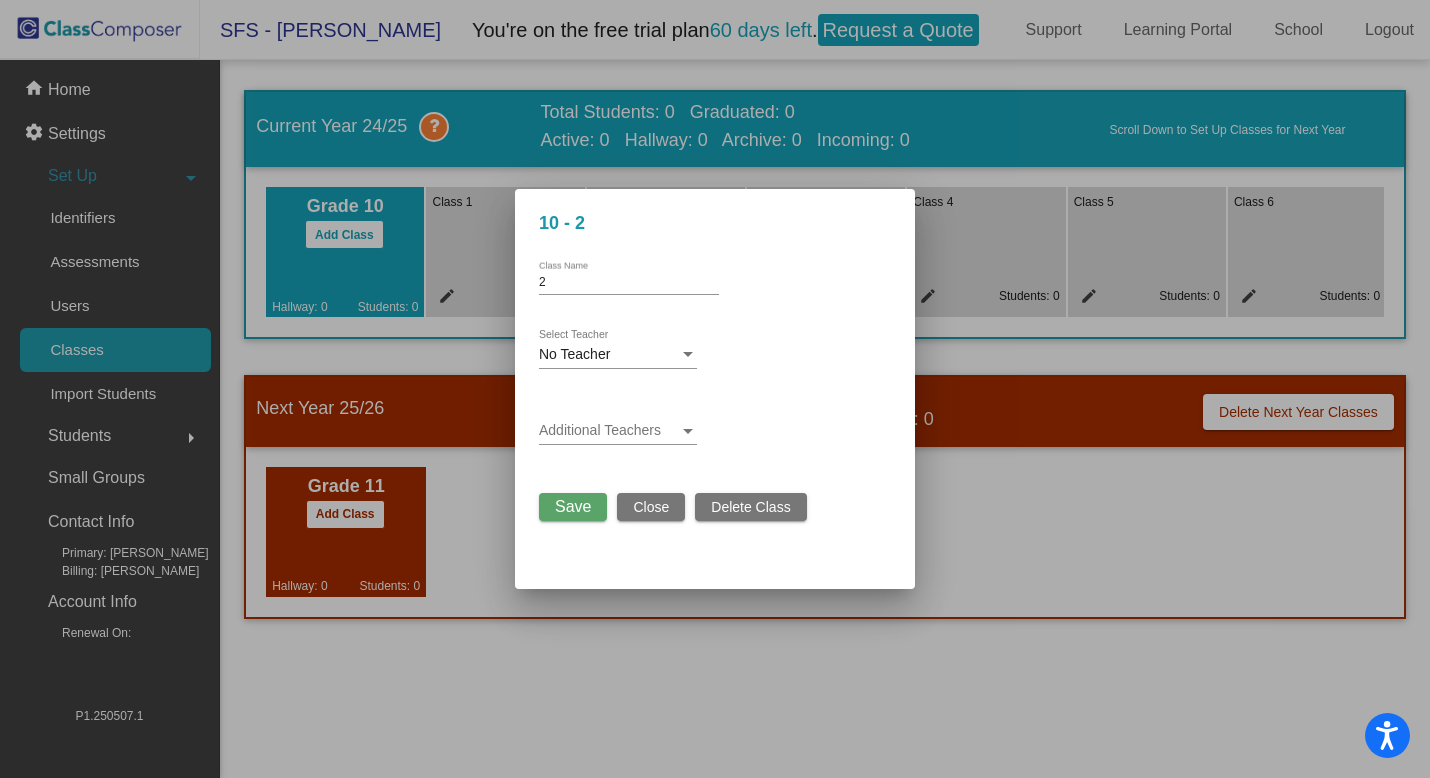 click on "10 - 2 2 Class Name No Teacher Select Teacher   Additional Teachers Save Close Delete Class" at bounding box center (715, 389) 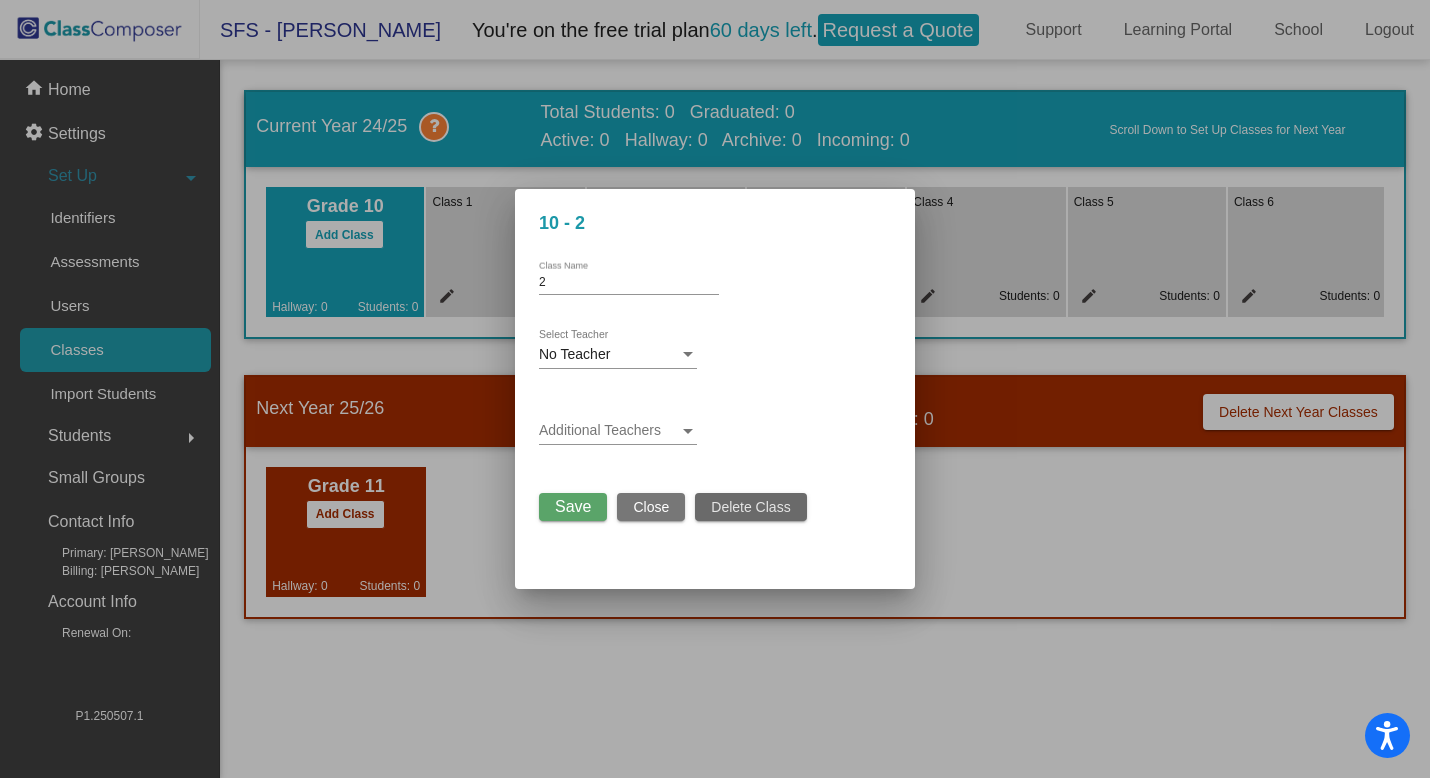 click on "Delete Class" at bounding box center [750, 507] 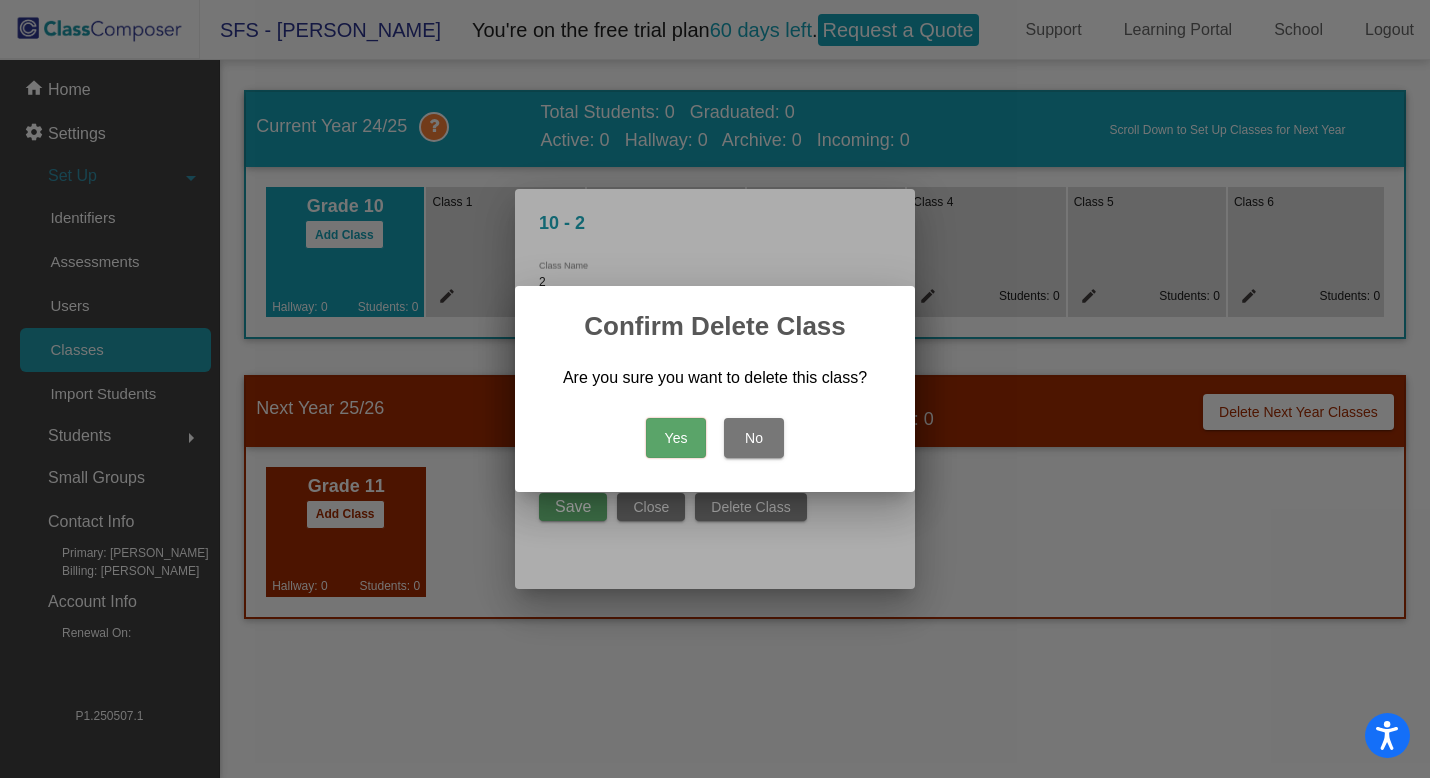 click on "Yes" at bounding box center [676, 438] 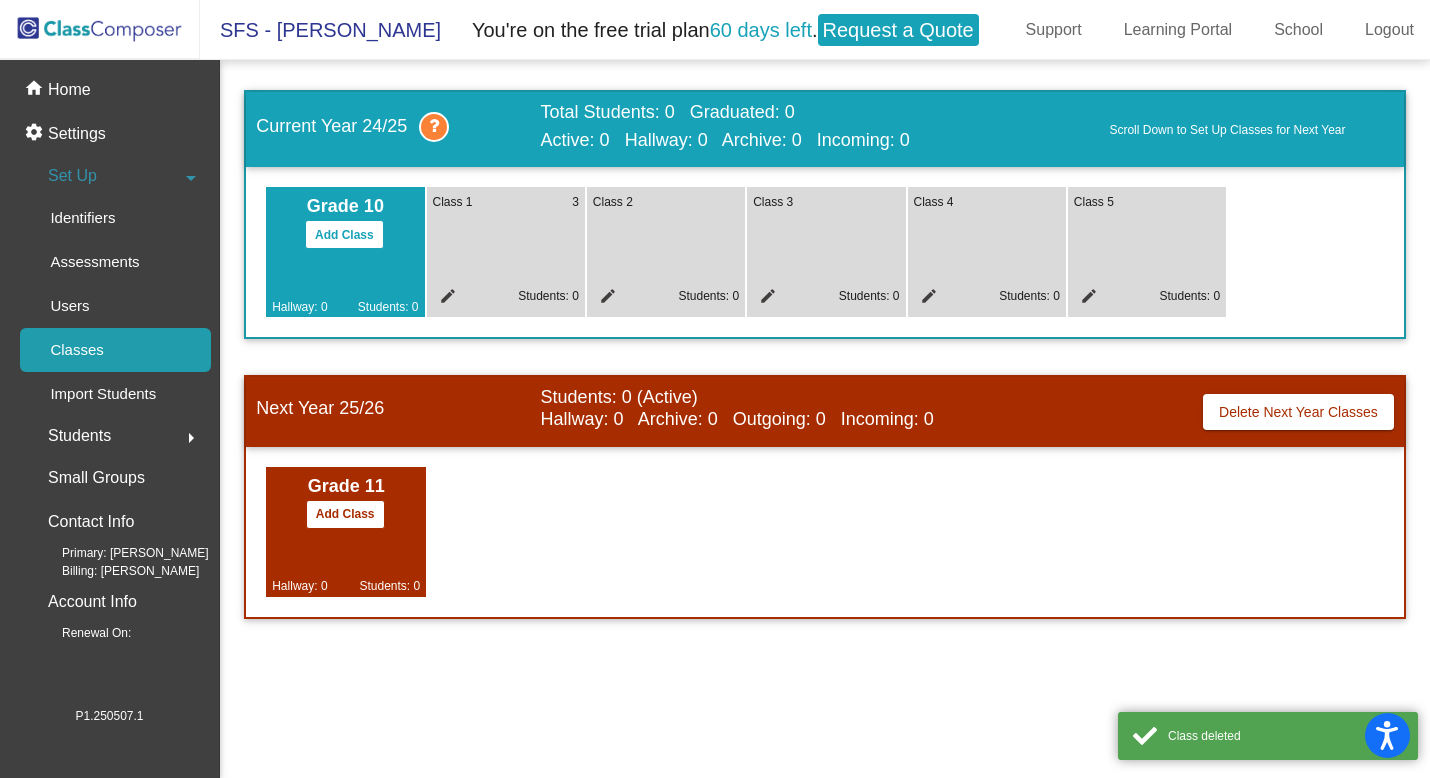 click on "edit" 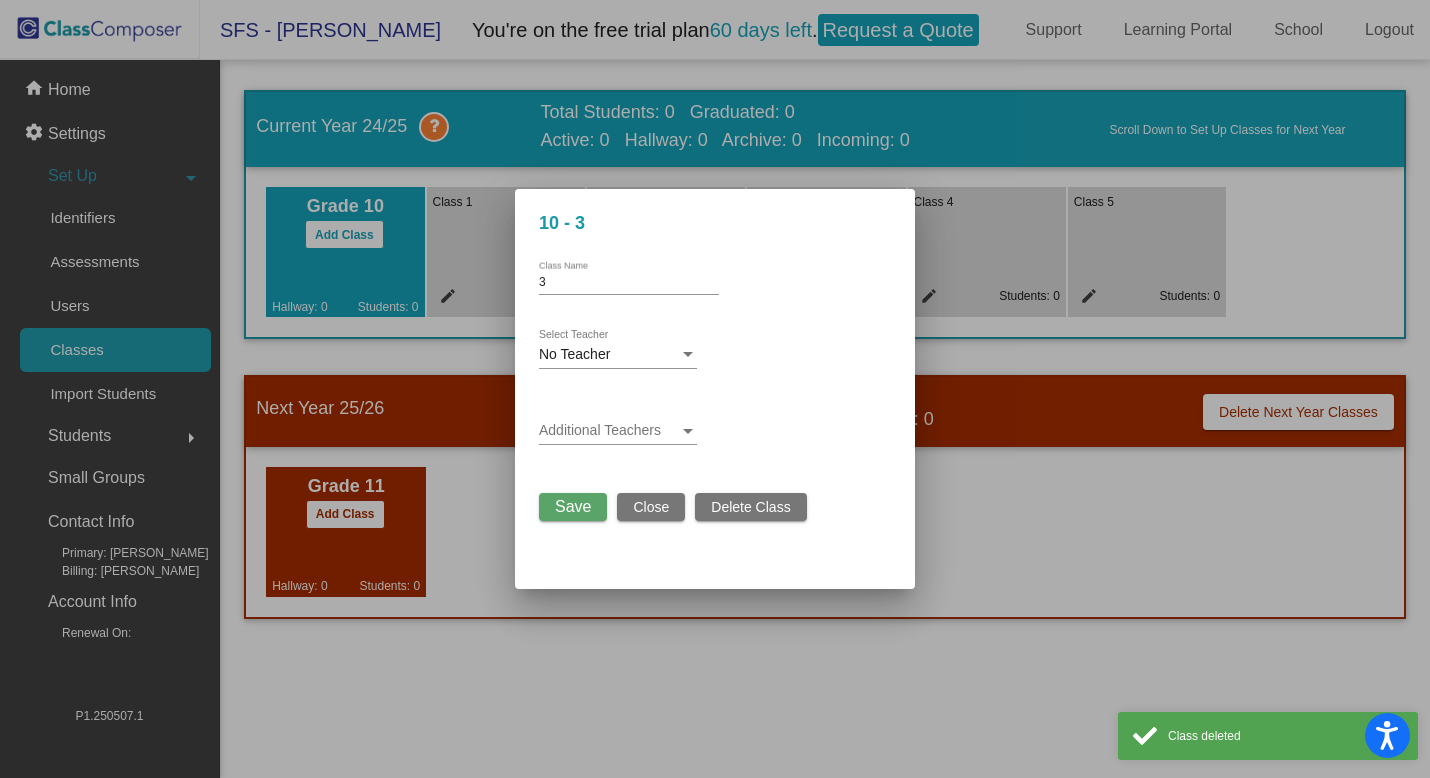 click on "Delete Class" at bounding box center (750, 507) 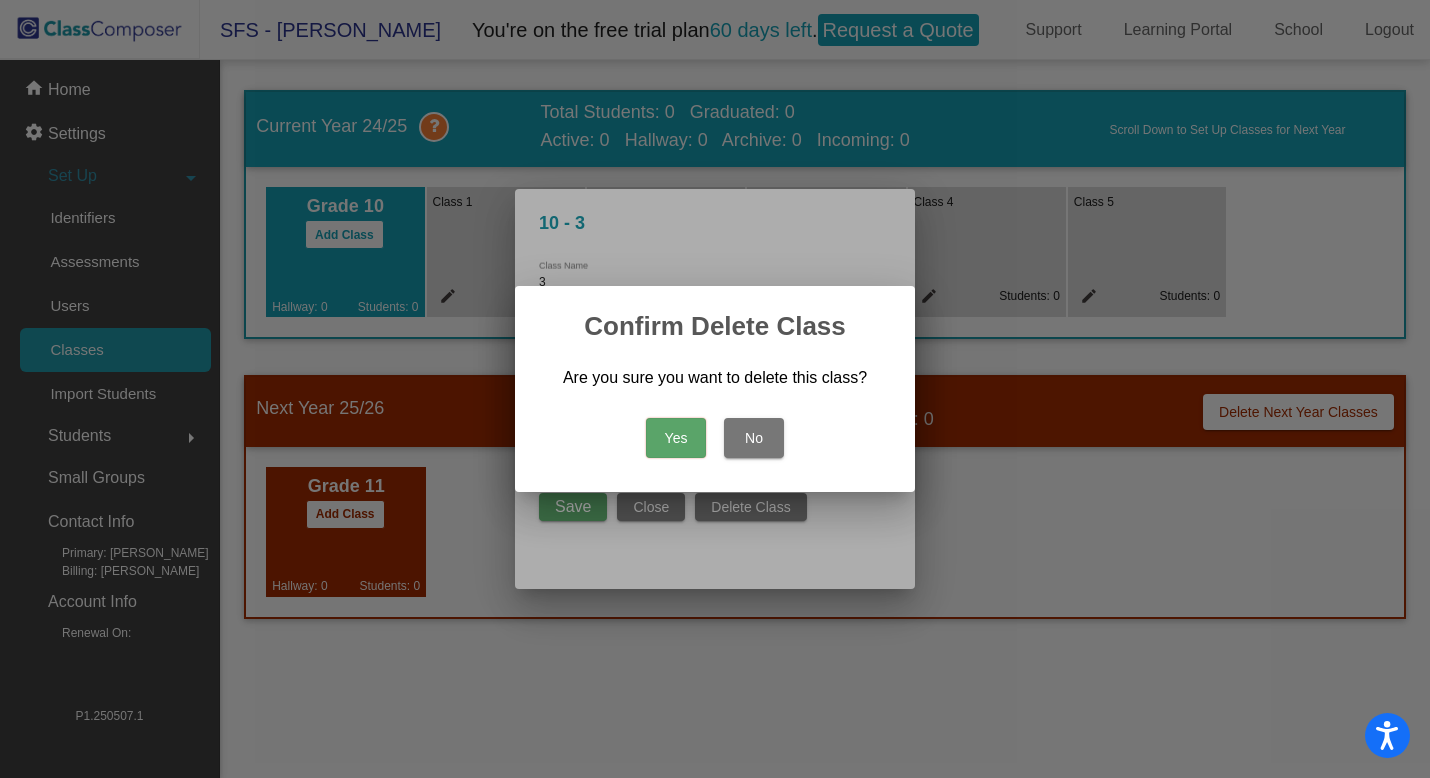 click on "Yes" at bounding box center [676, 438] 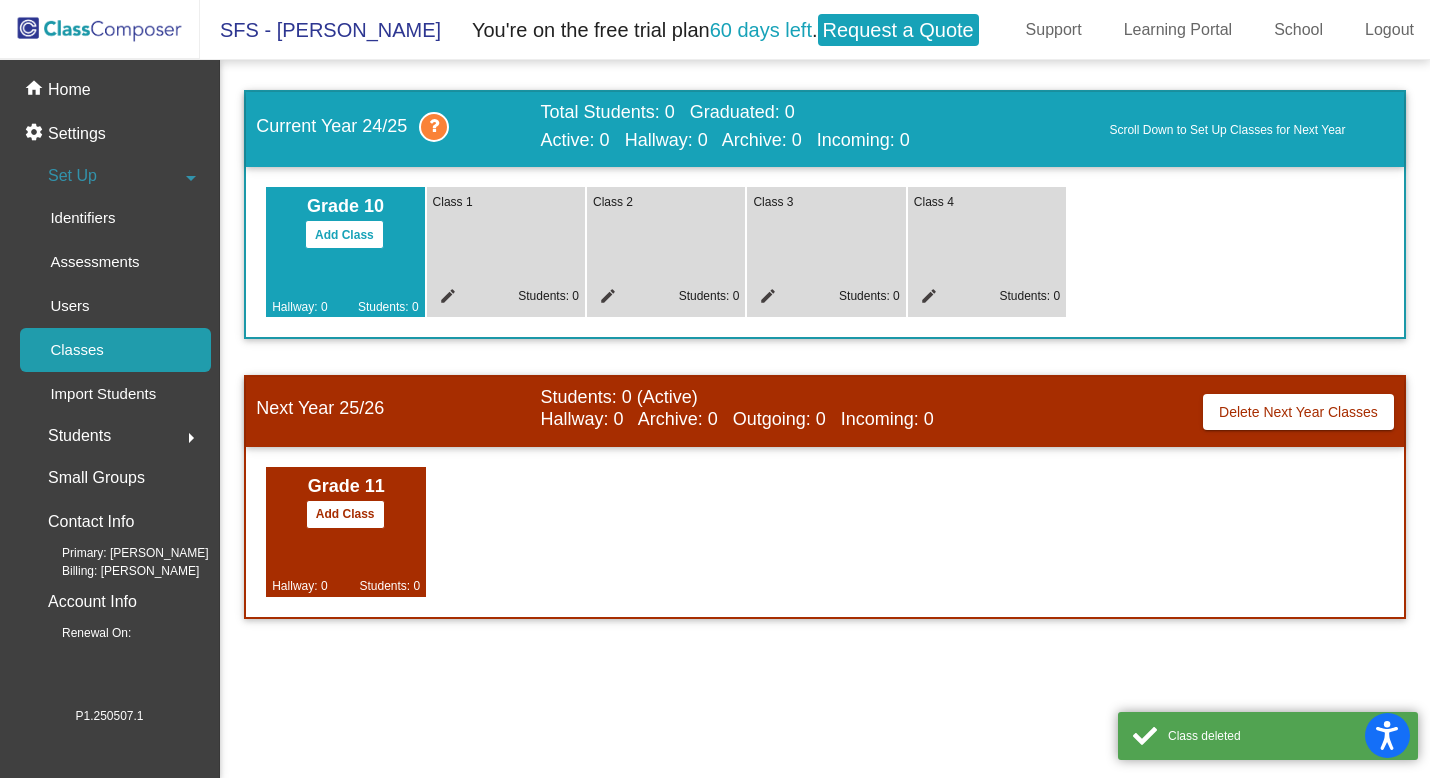 click on "edit" 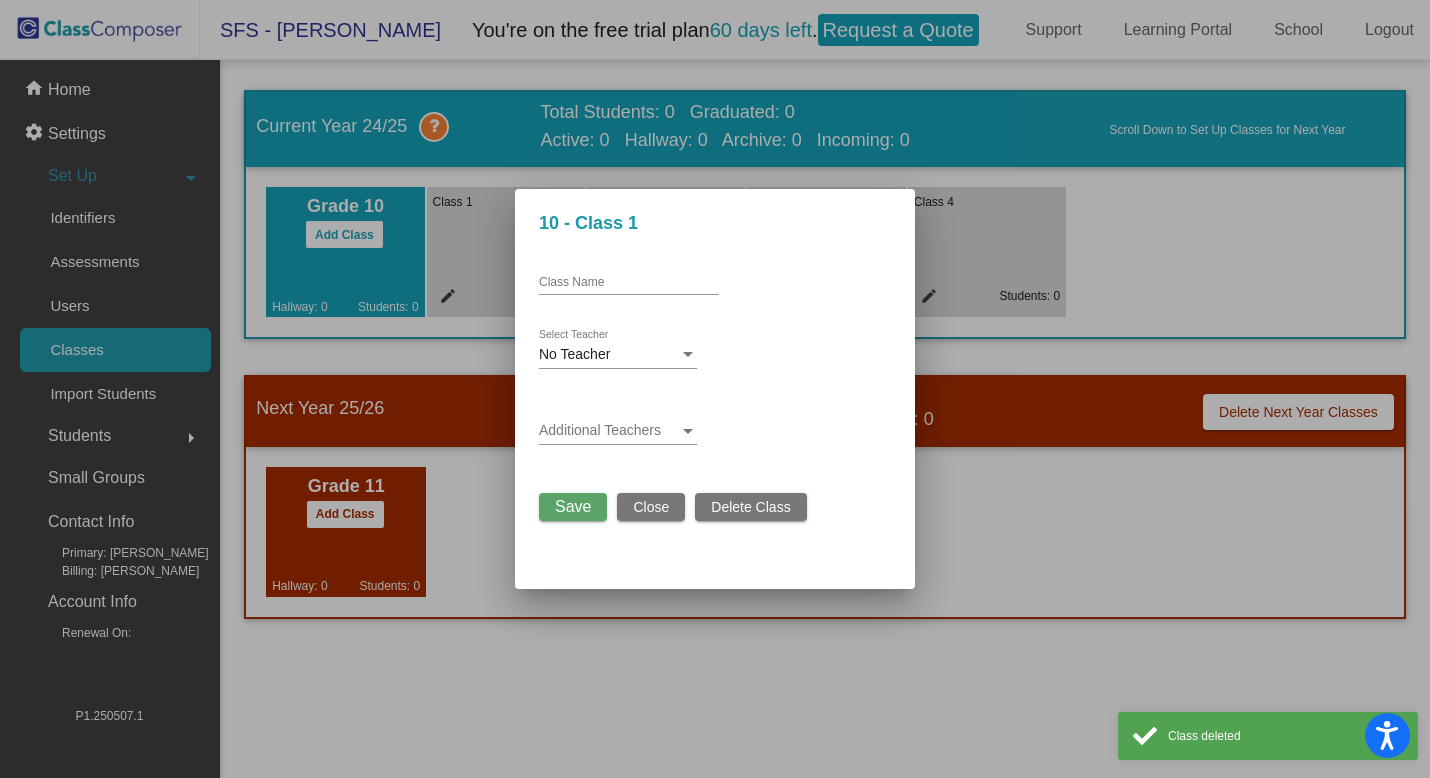 click on "Delete Class" at bounding box center [750, 507] 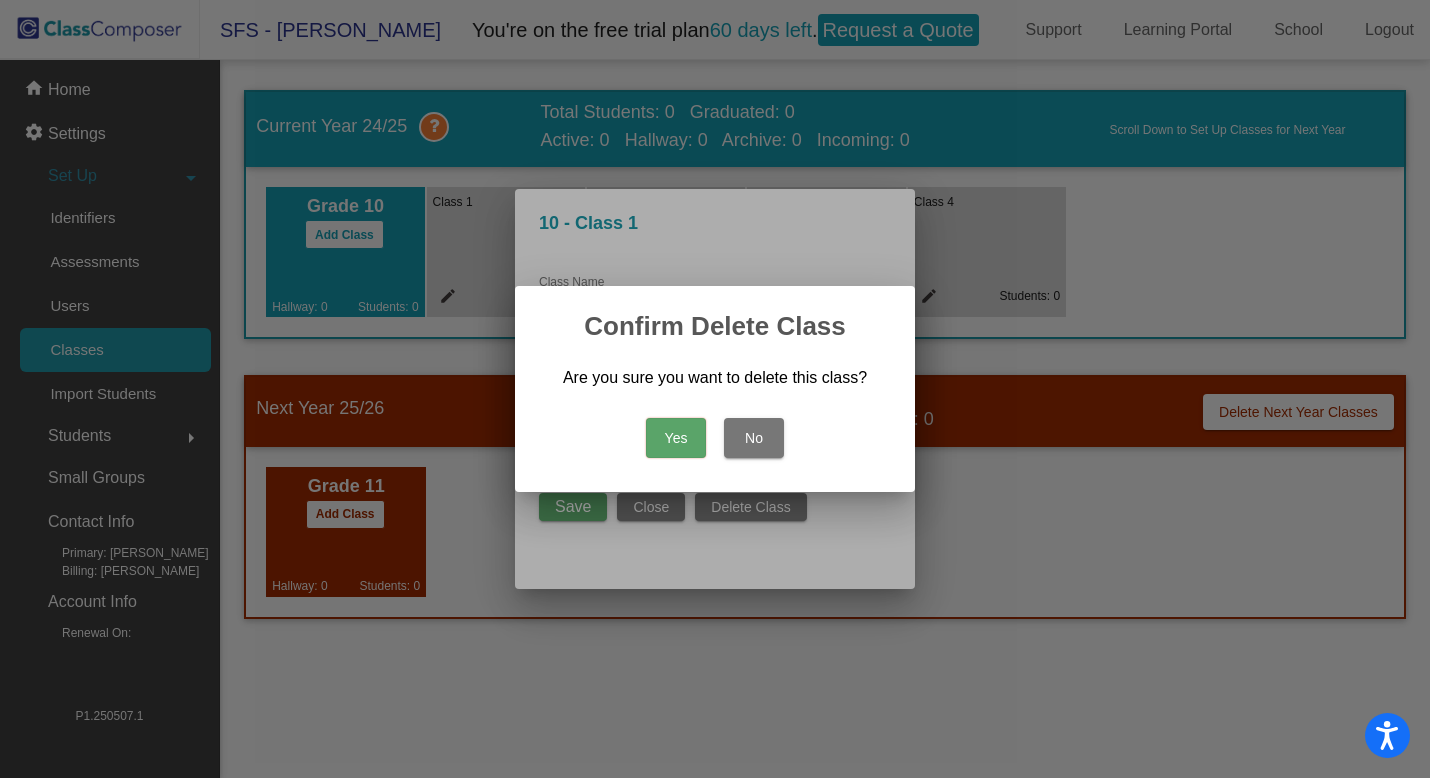 click on "No" at bounding box center [754, 438] 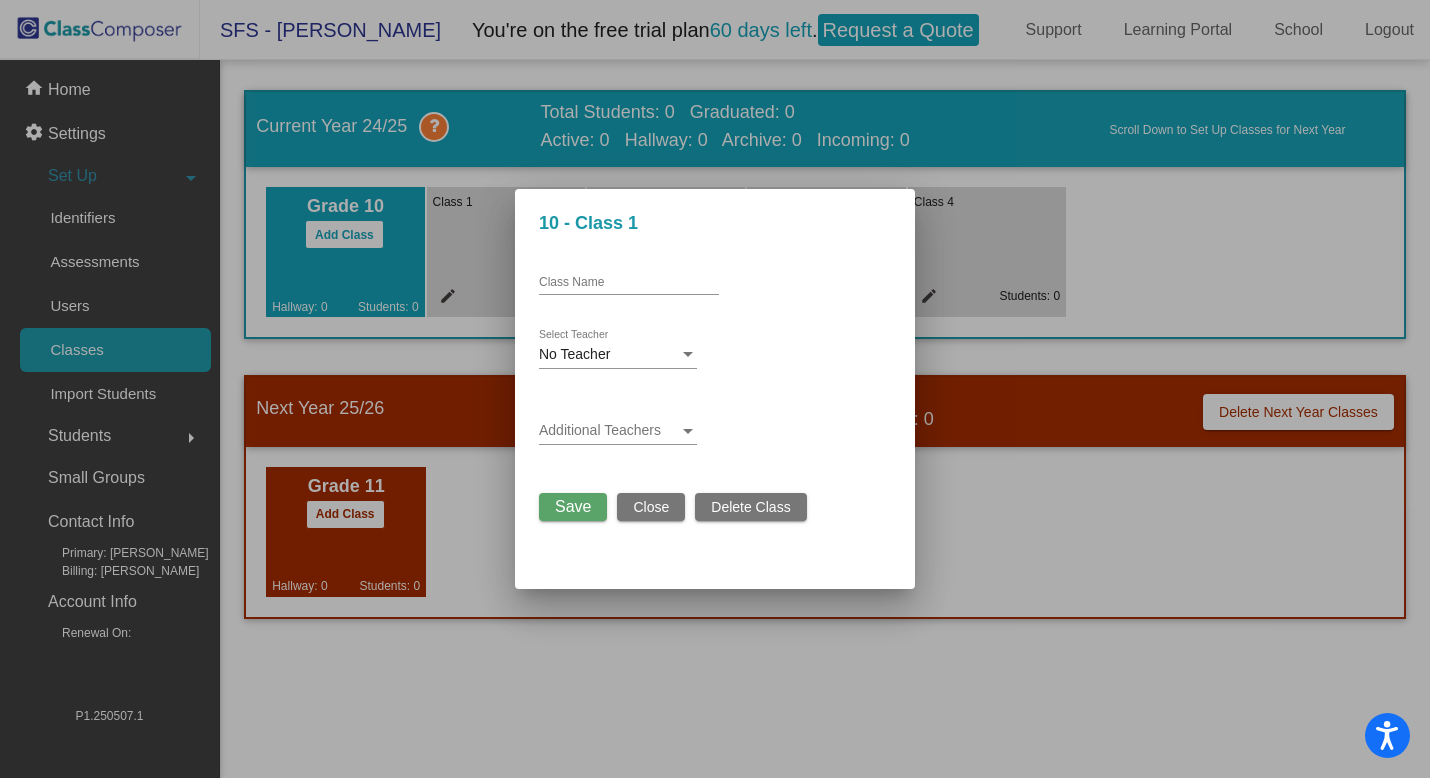 click on "Delete Class" at bounding box center [750, 507] 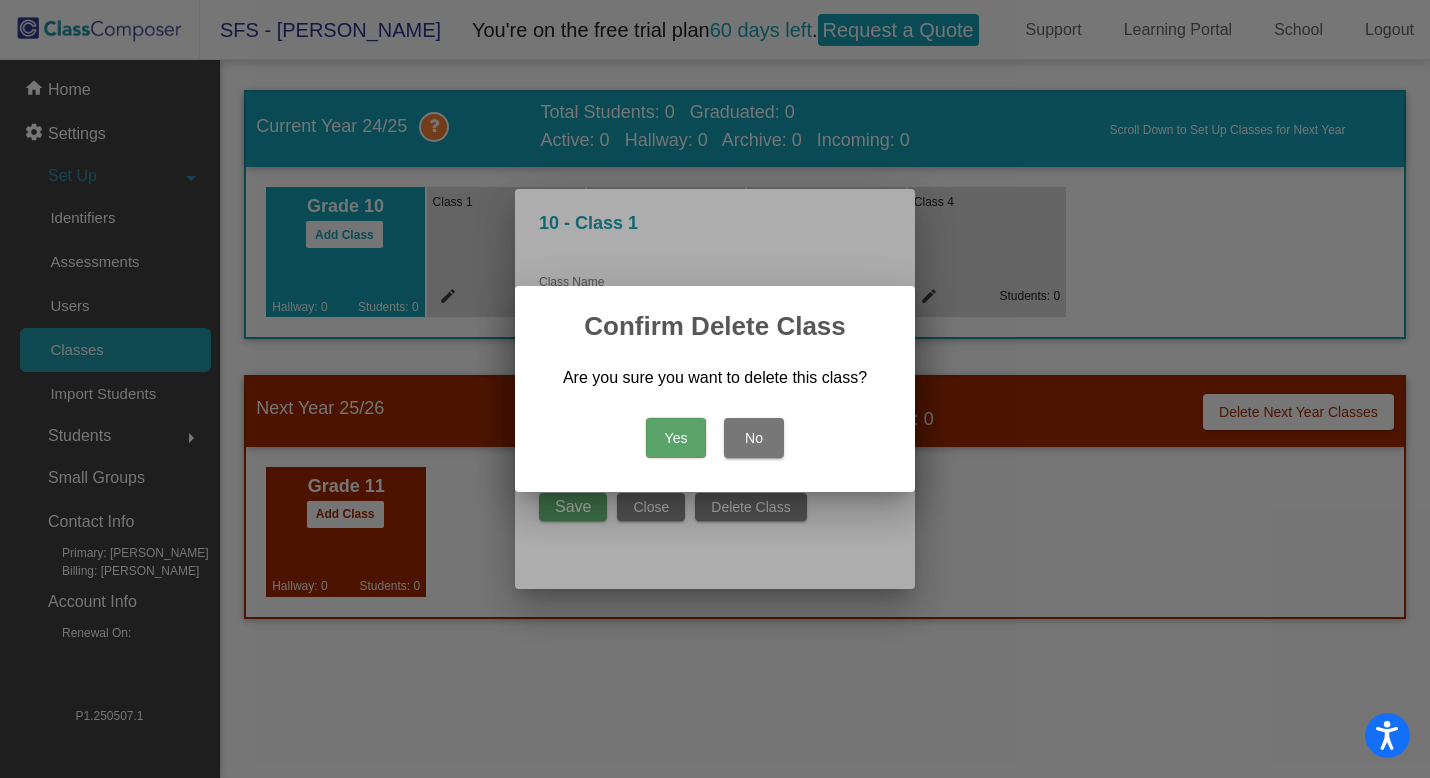click on "Yes" at bounding box center (676, 438) 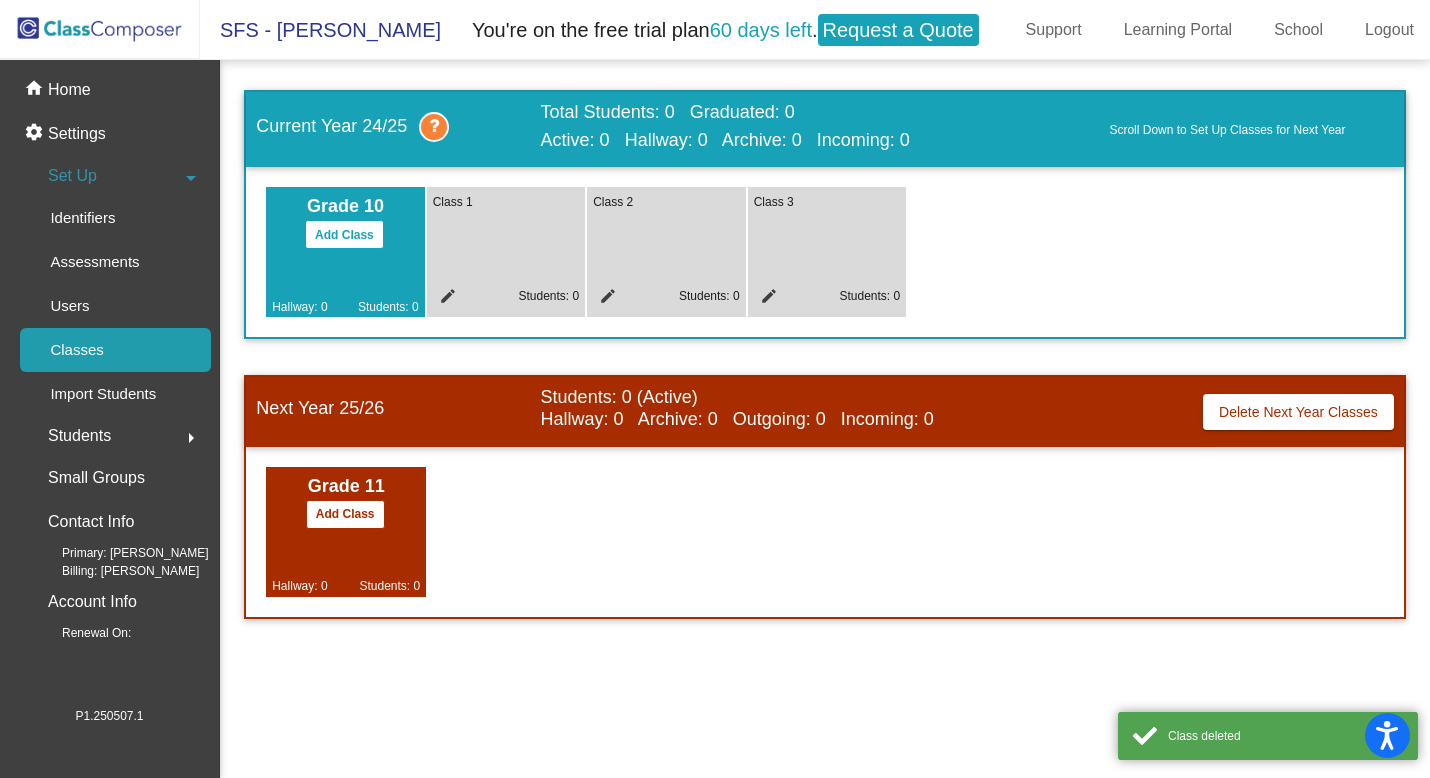 click on "edit" 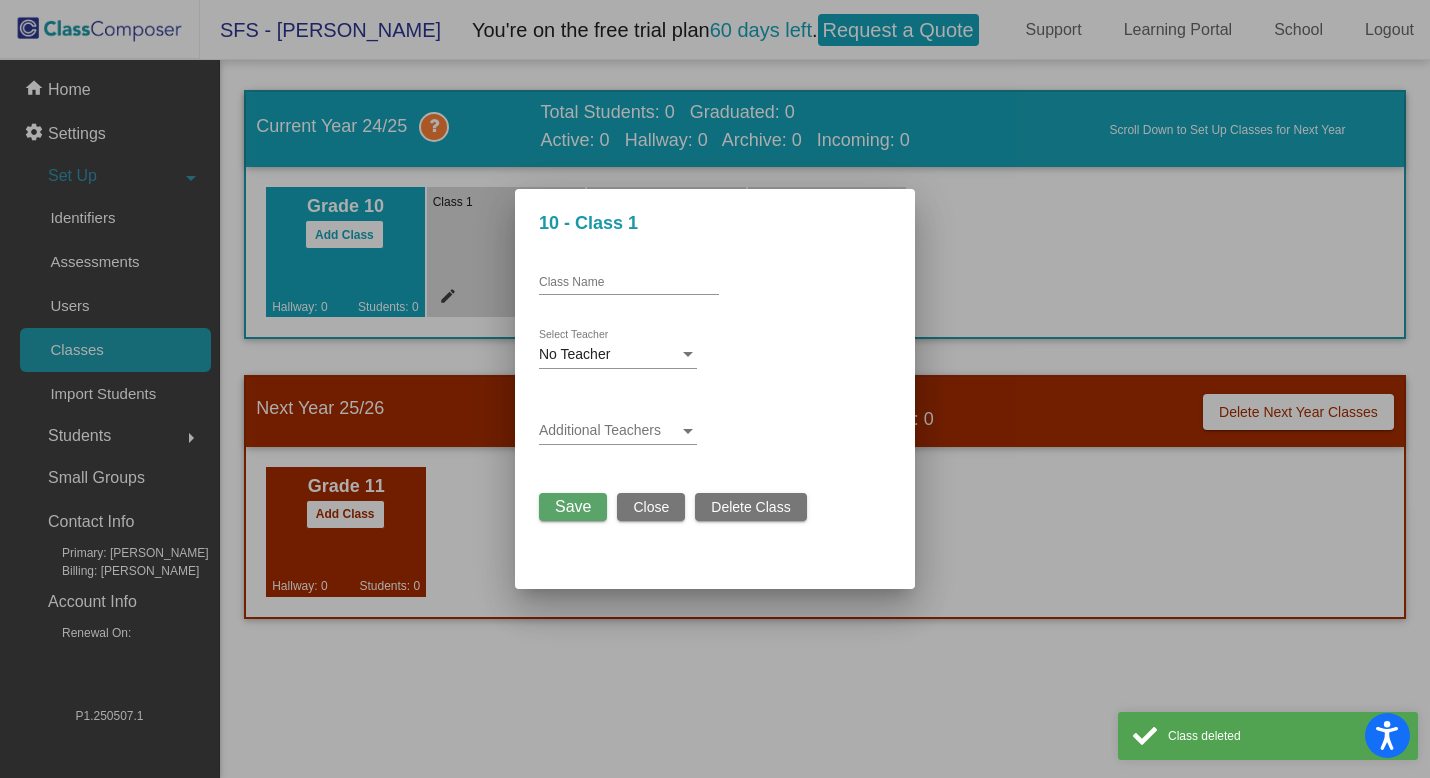 click on "Delete Class" at bounding box center [750, 507] 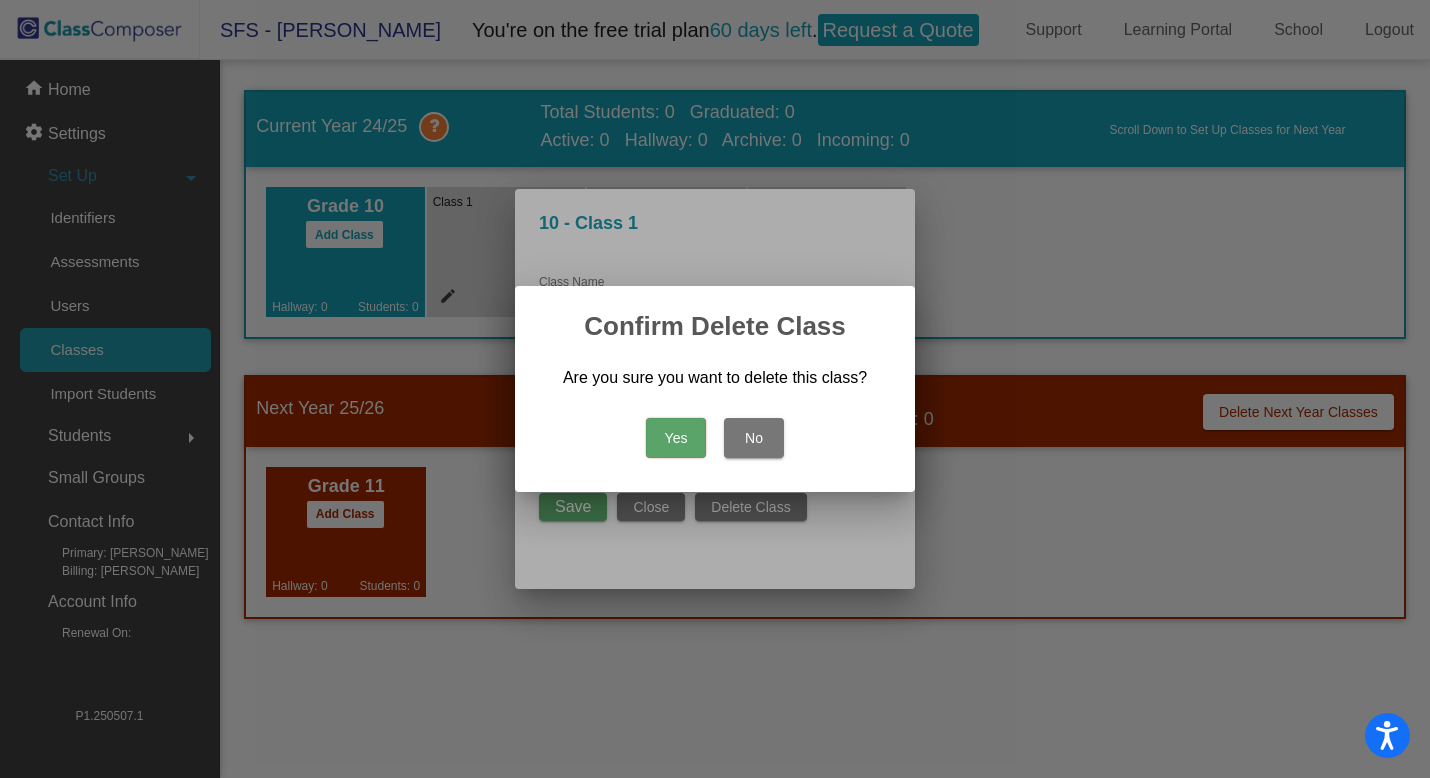 click on "Yes" at bounding box center (676, 438) 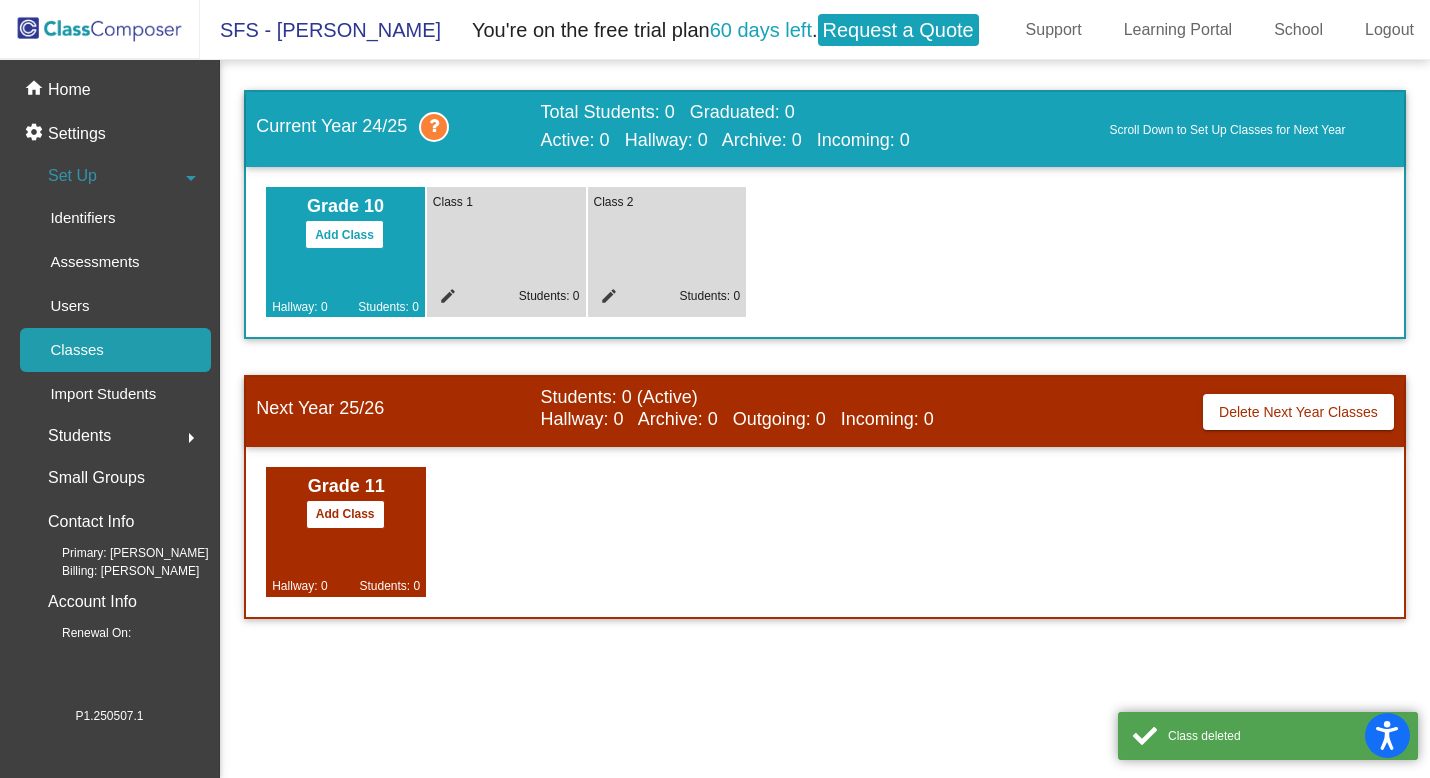 click on "edit" 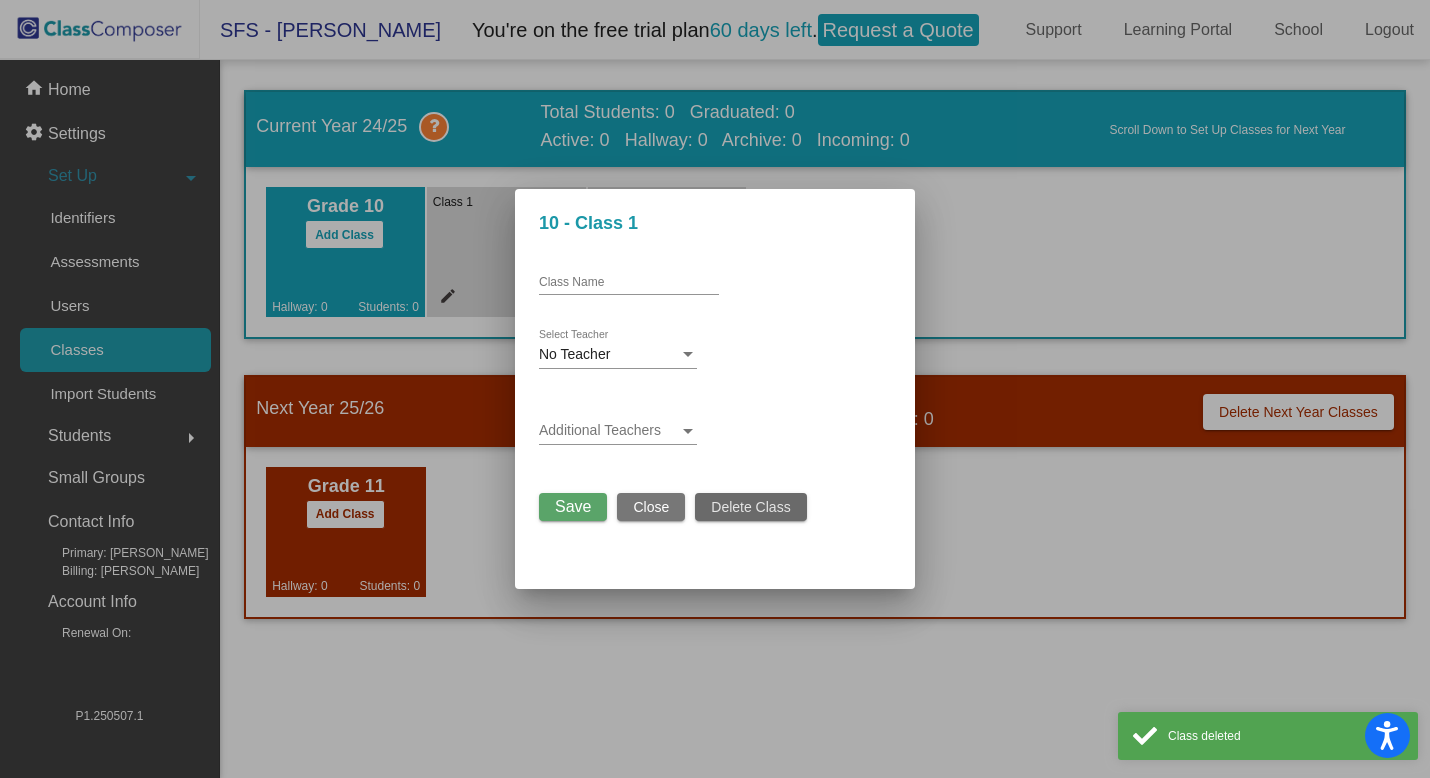 click on "Delete Class" at bounding box center (750, 507) 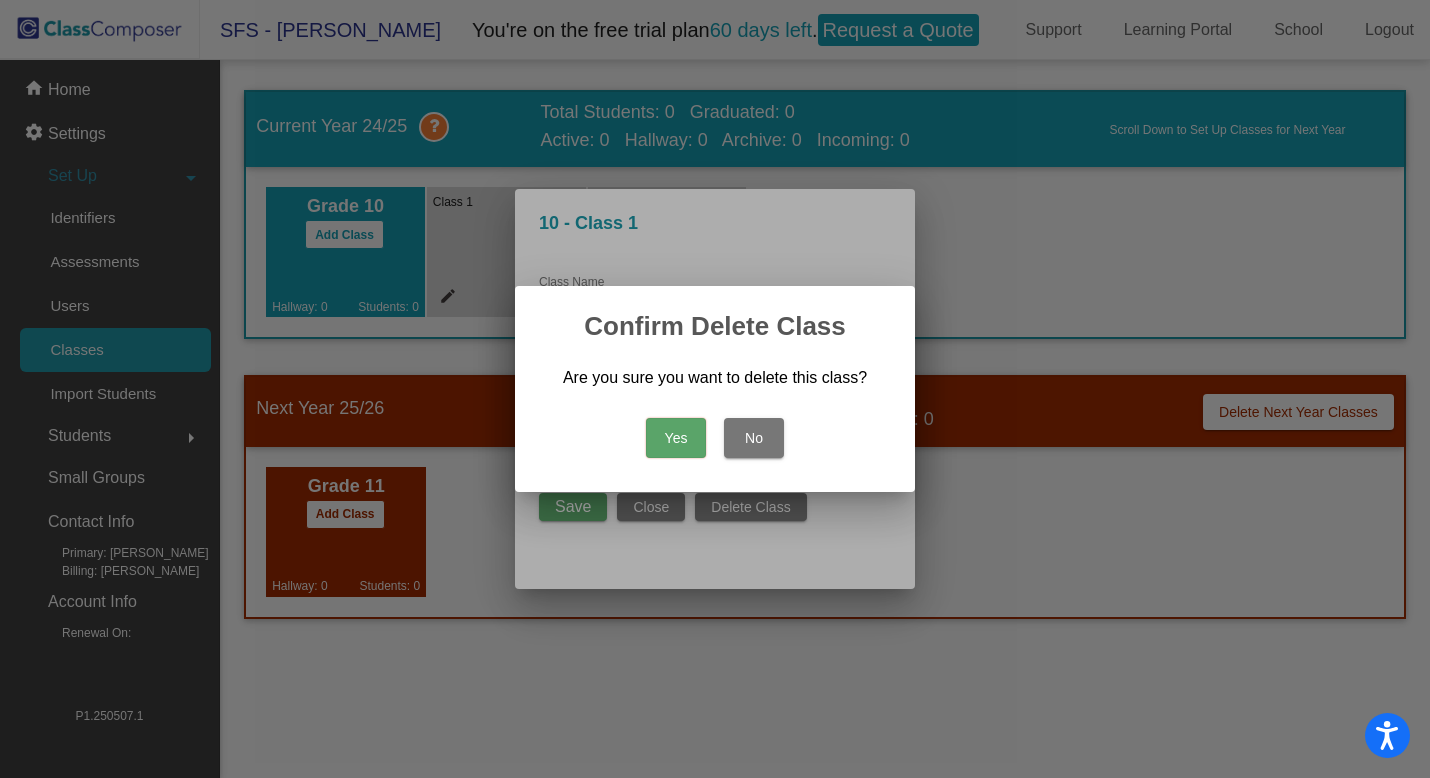 click on "Yes" at bounding box center (676, 438) 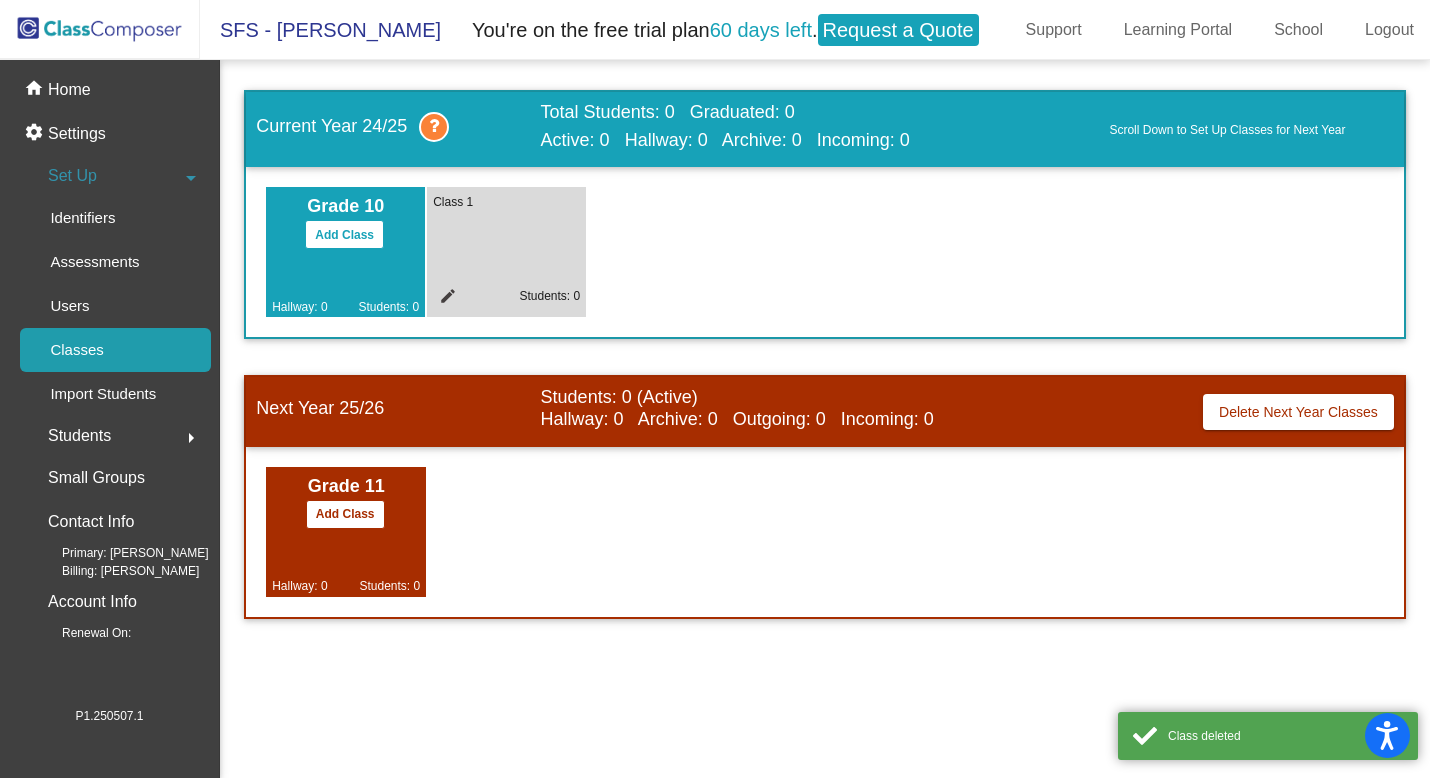 click on "edit" 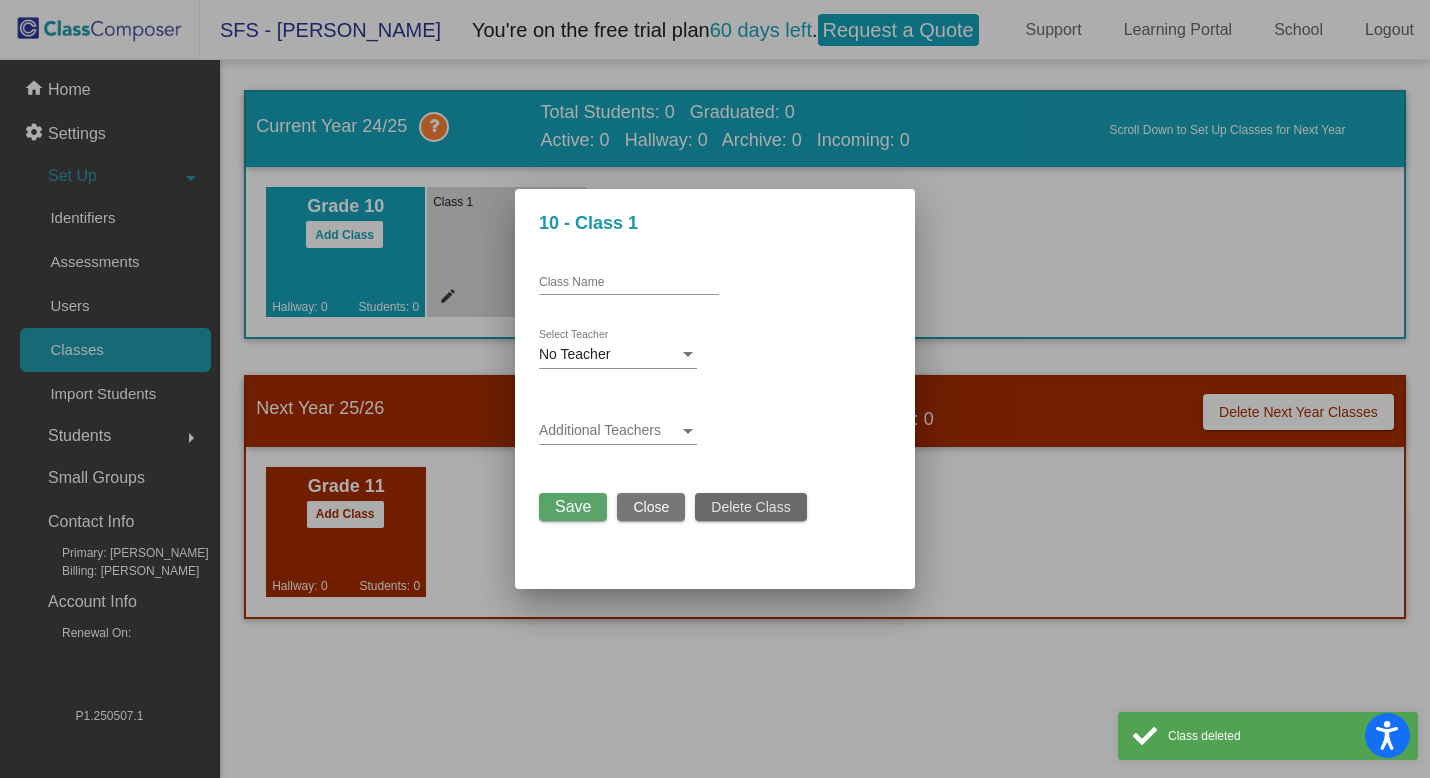 click on "Delete Class" at bounding box center (750, 507) 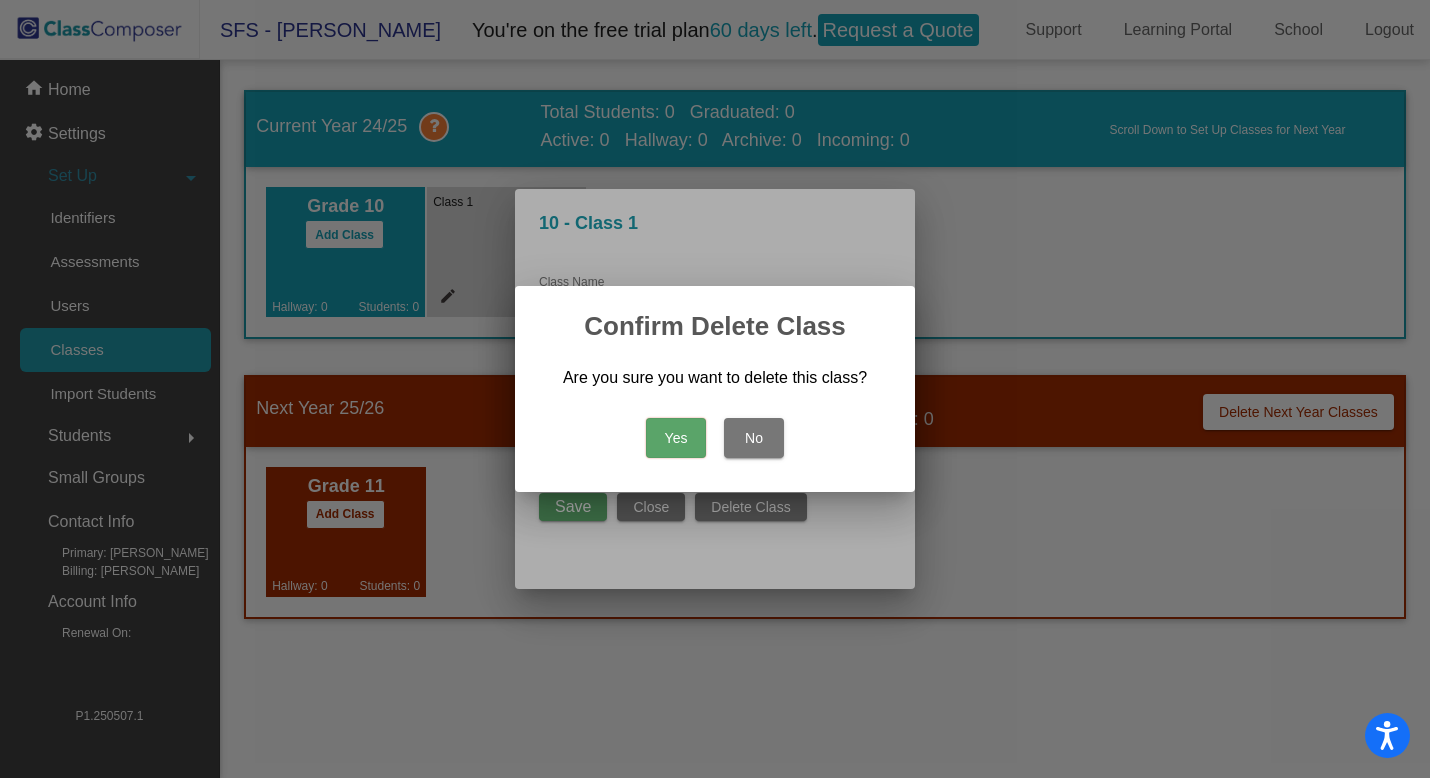 click on "Yes" at bounding box center (676, 438) 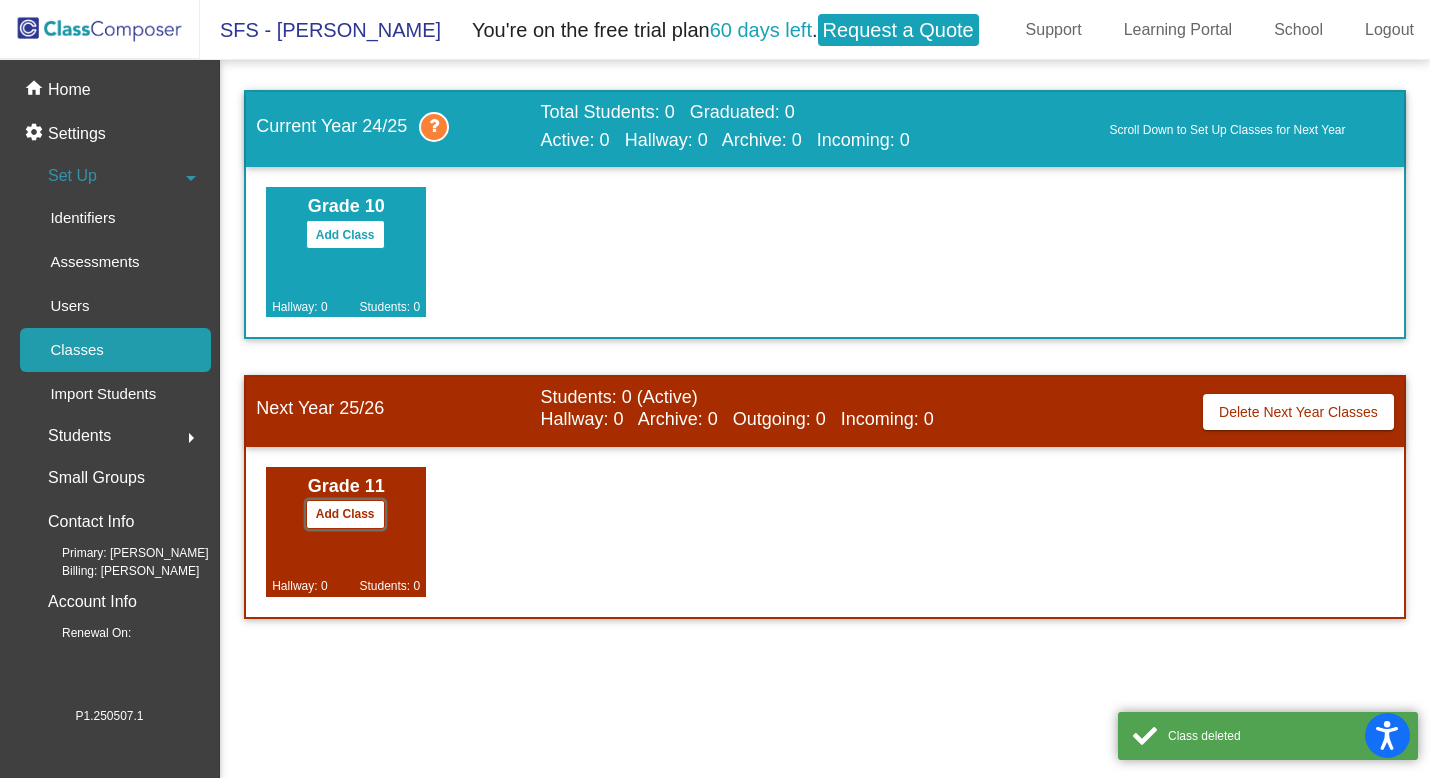 click on "Add Class" 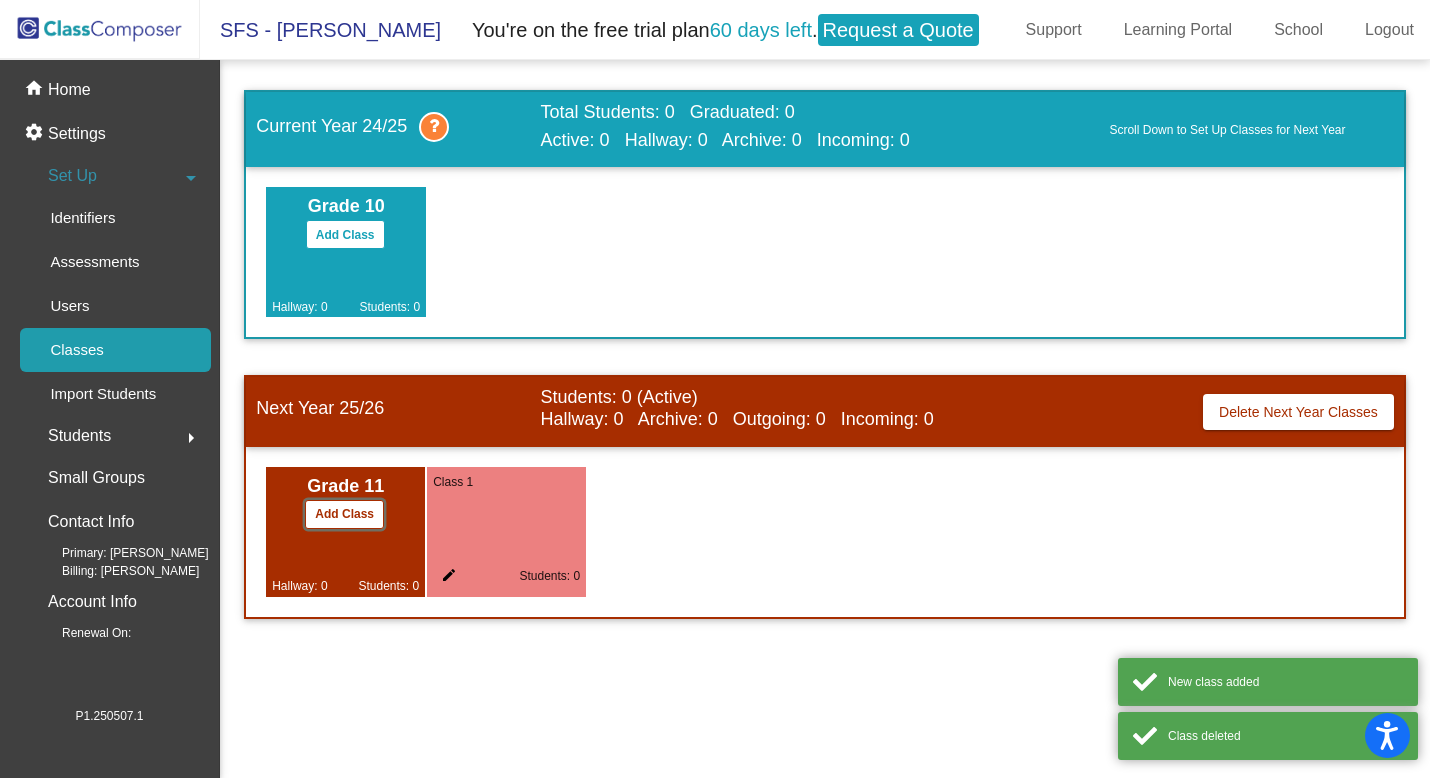 click on "Add Class" 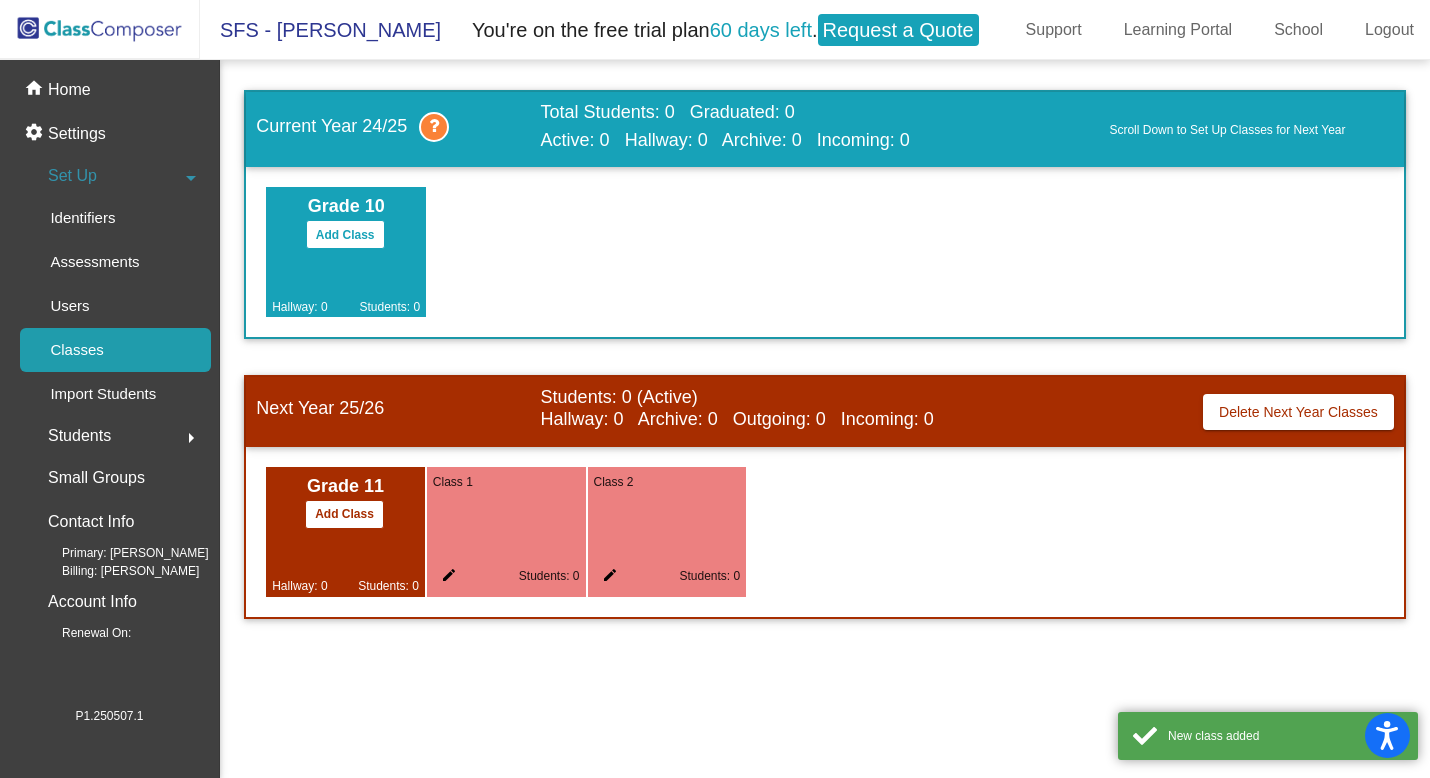 click on "Add Class" 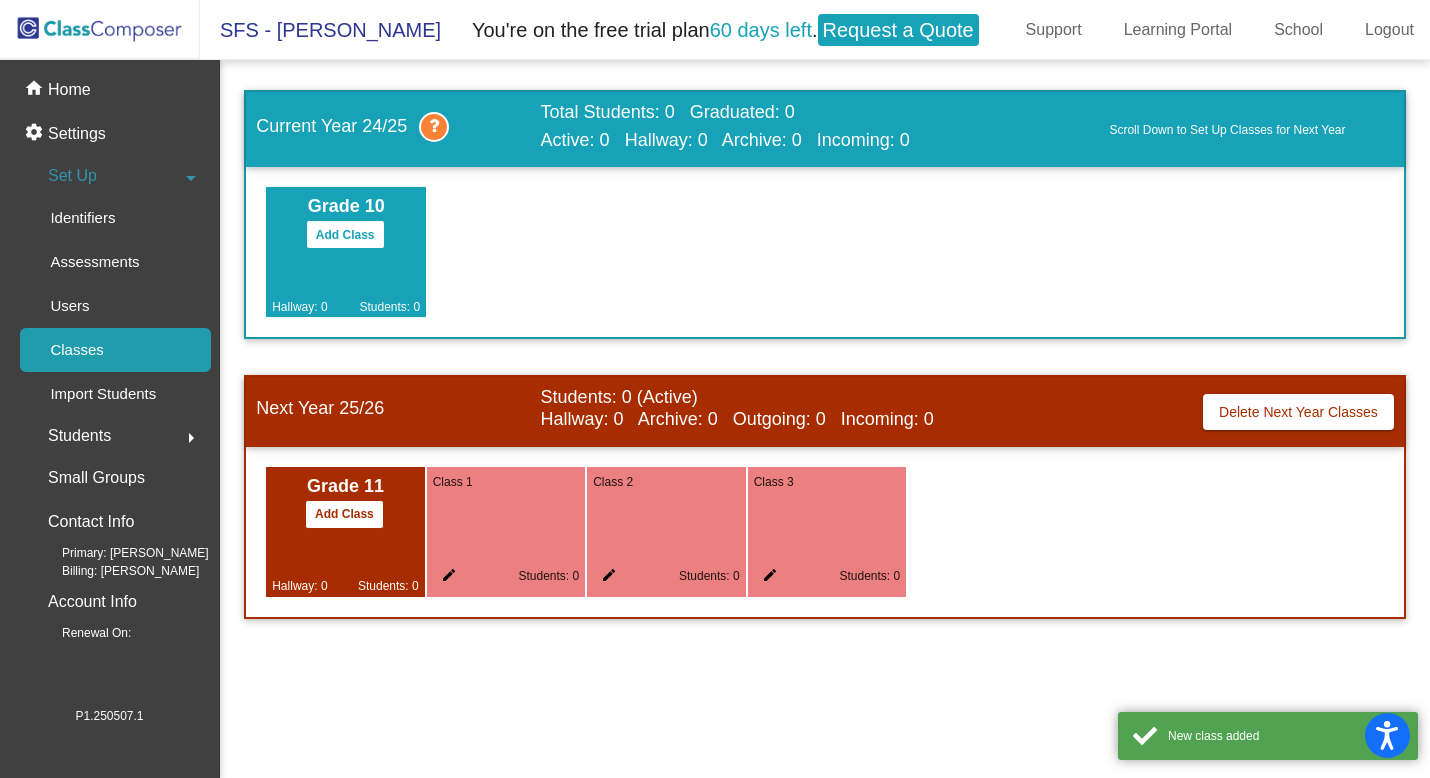 click on "Add Class" 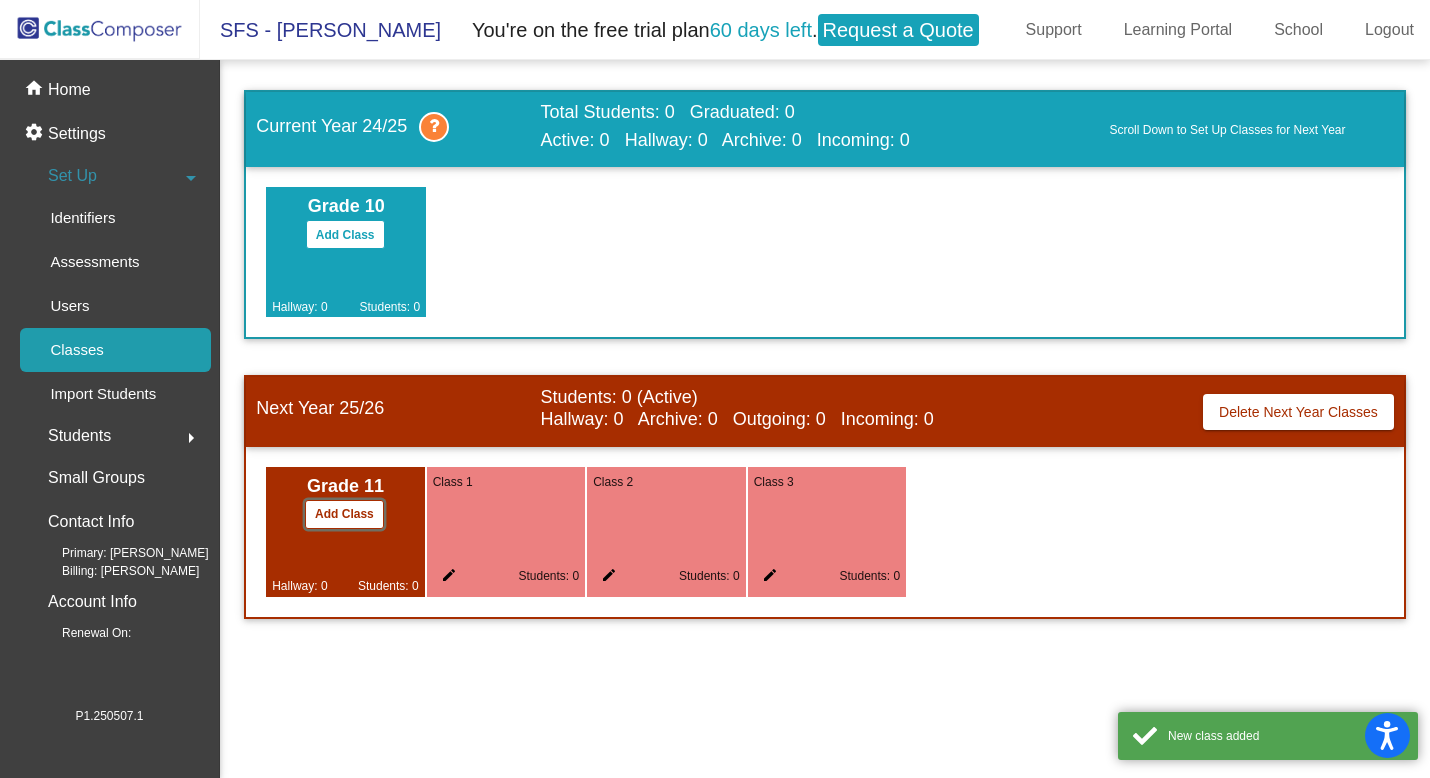 click on "Add Class" 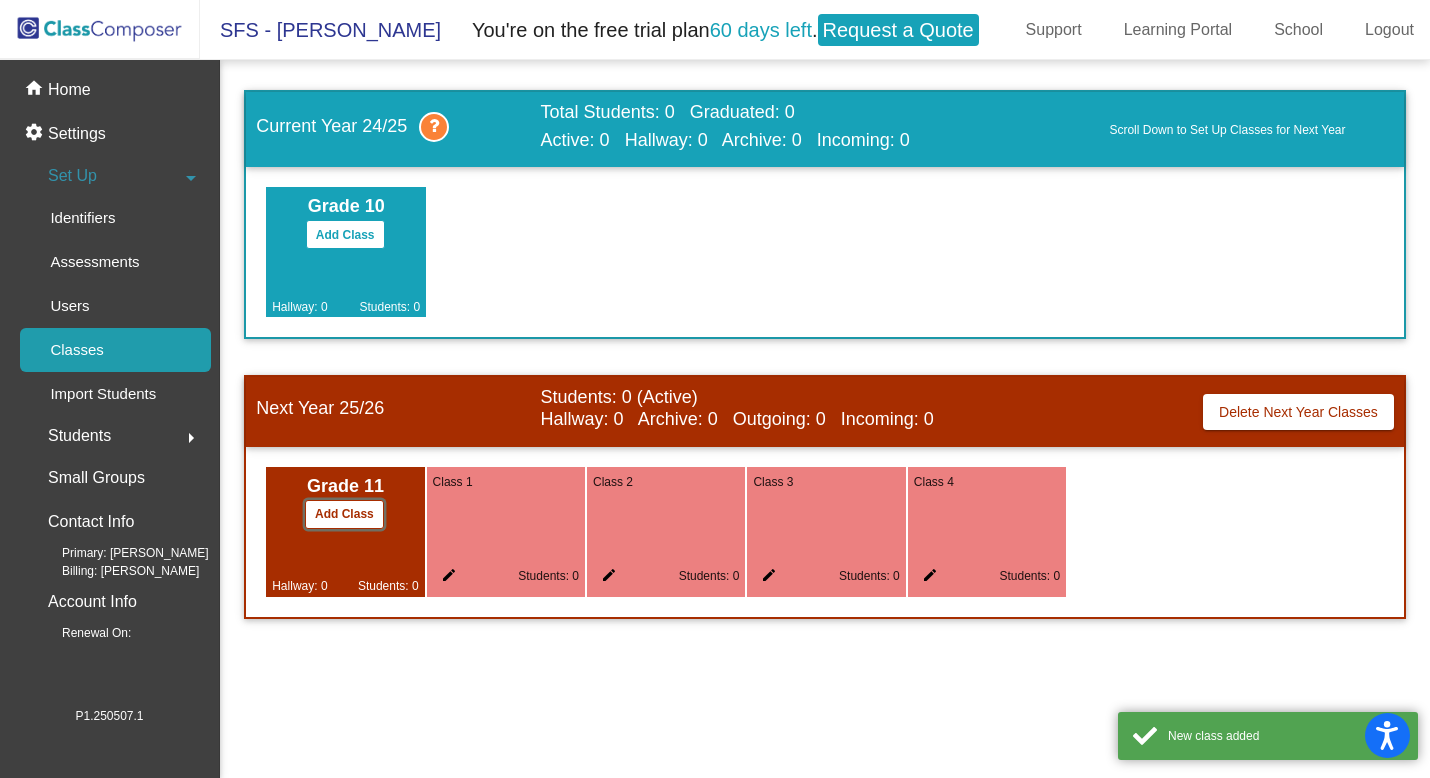 click on "Add Class" 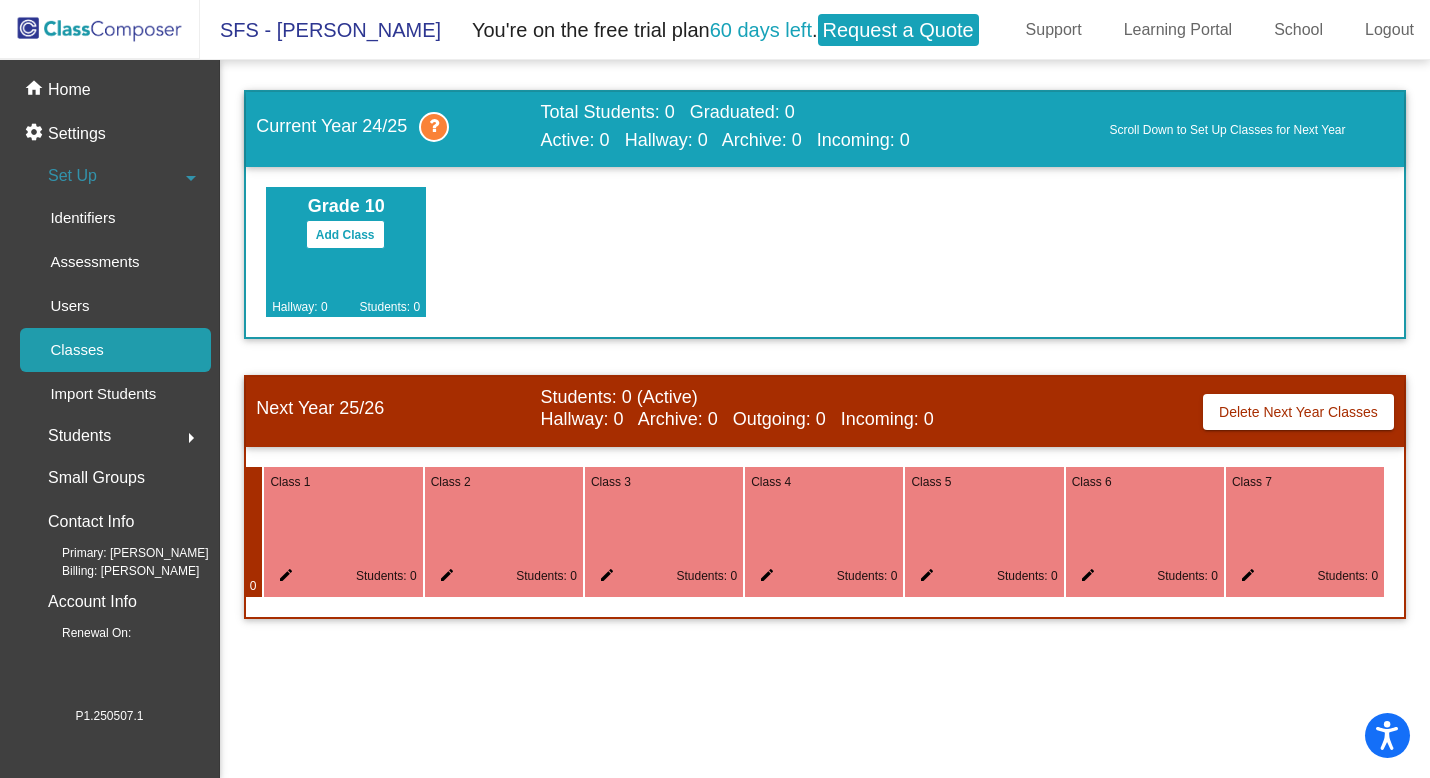scroll, scrollTop: 0, scrollLeft: 0, axis: both 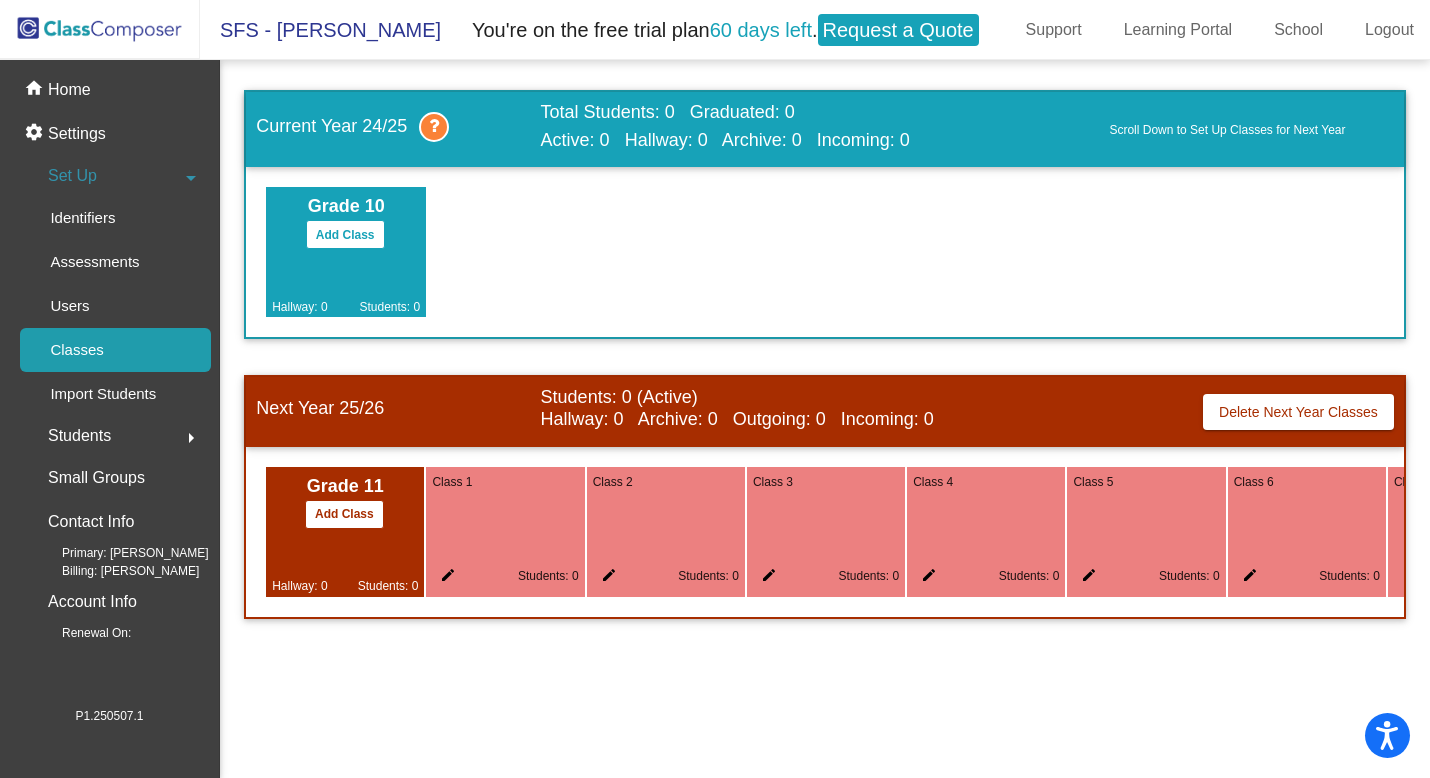 click on "Students  arrow_right" 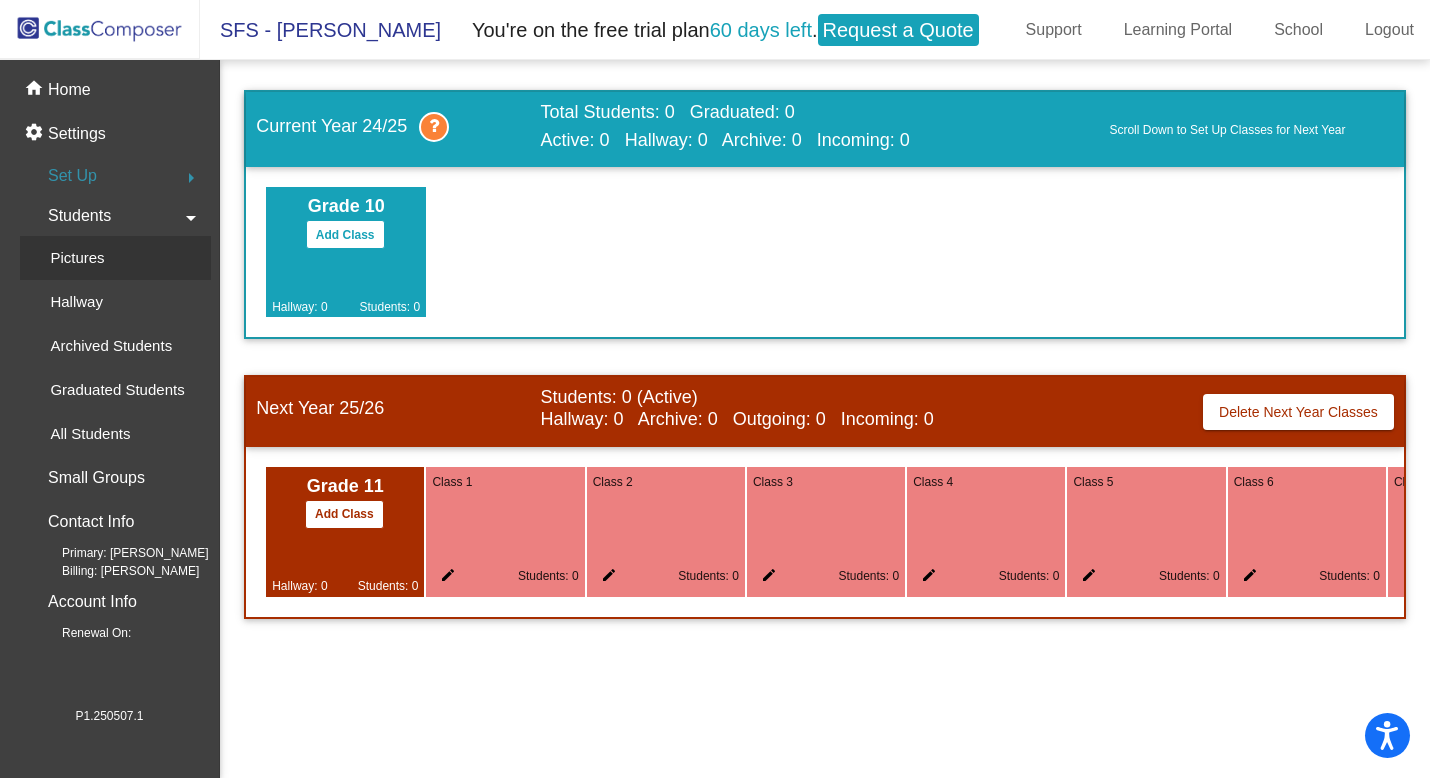 click on "Pictures" 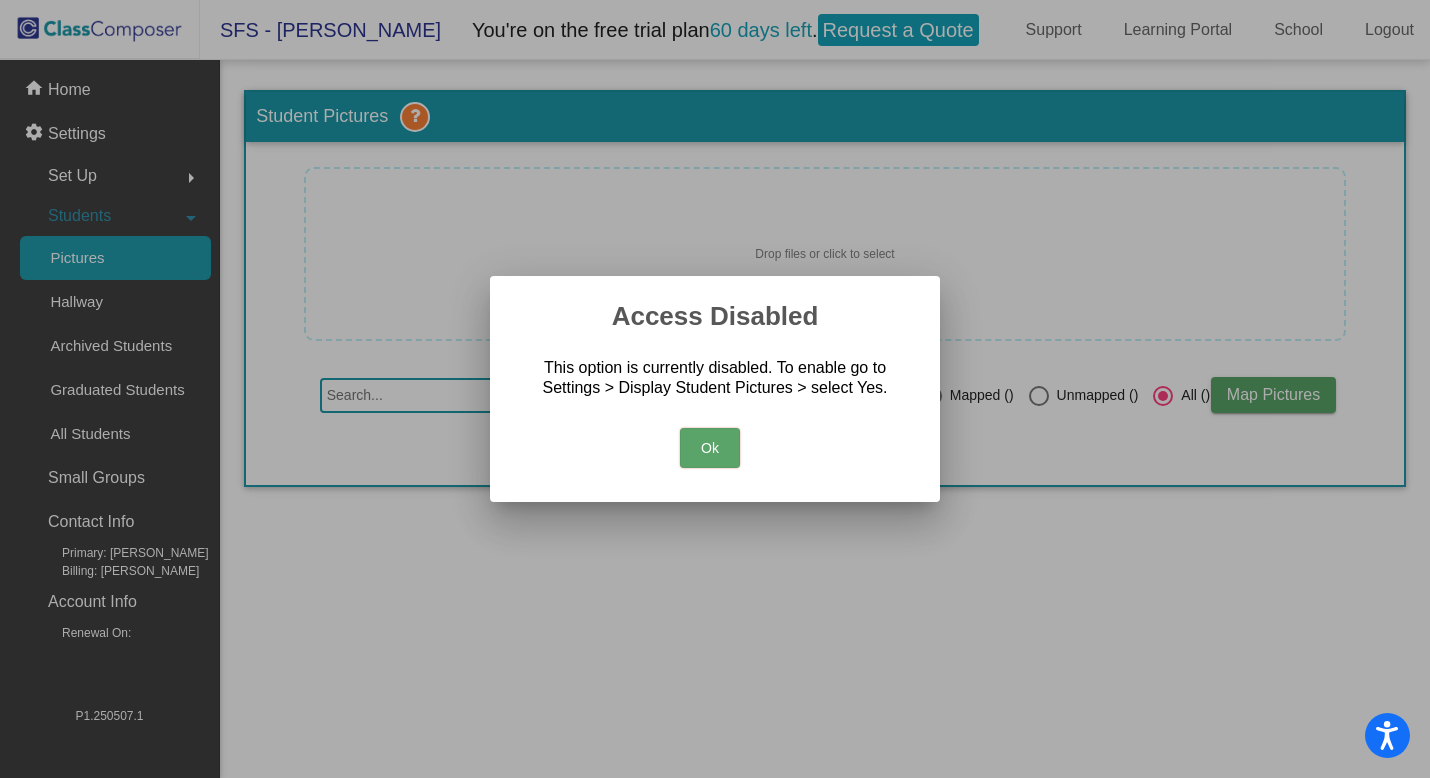 click on "Ok" at bounding box center [710, 448] 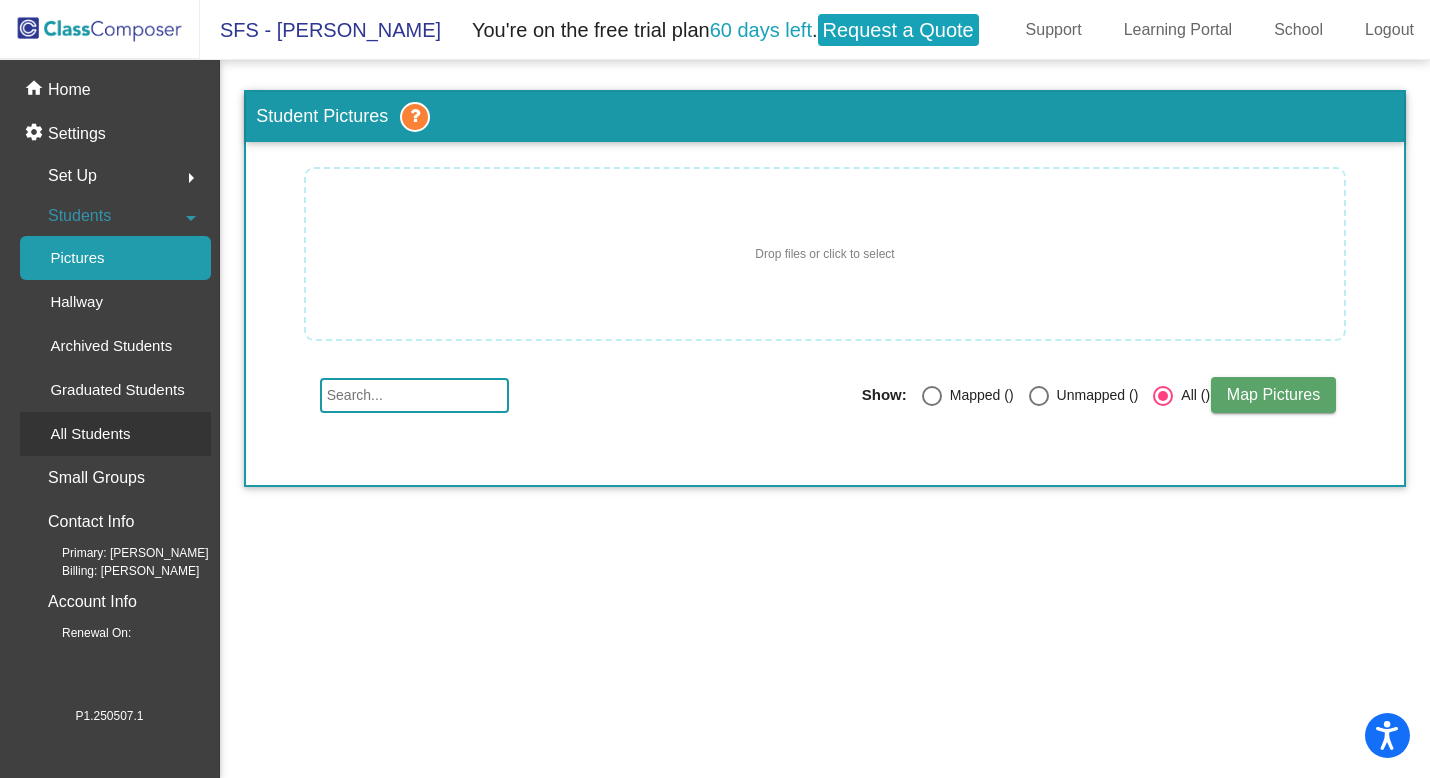 click on "All Students" 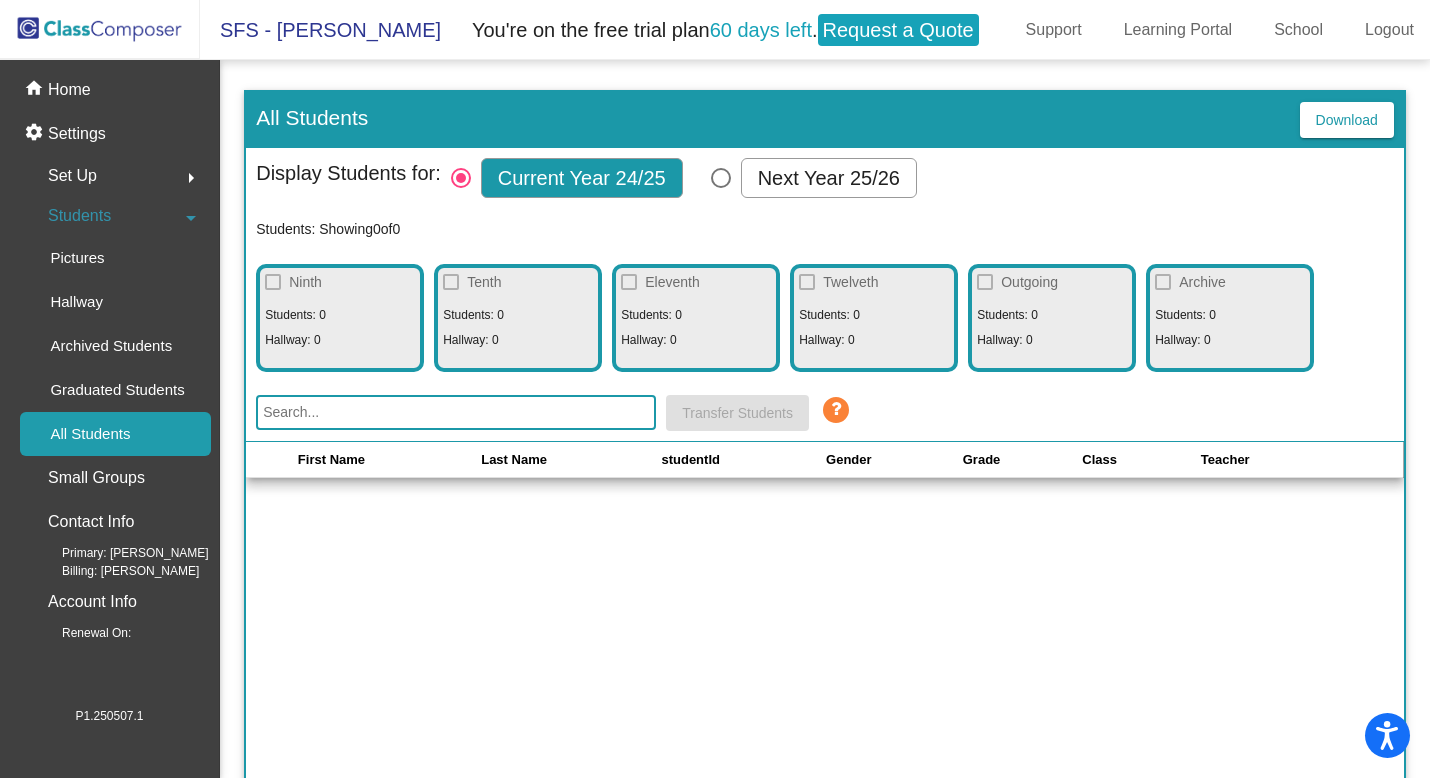 click at bounding box center (721, 178) 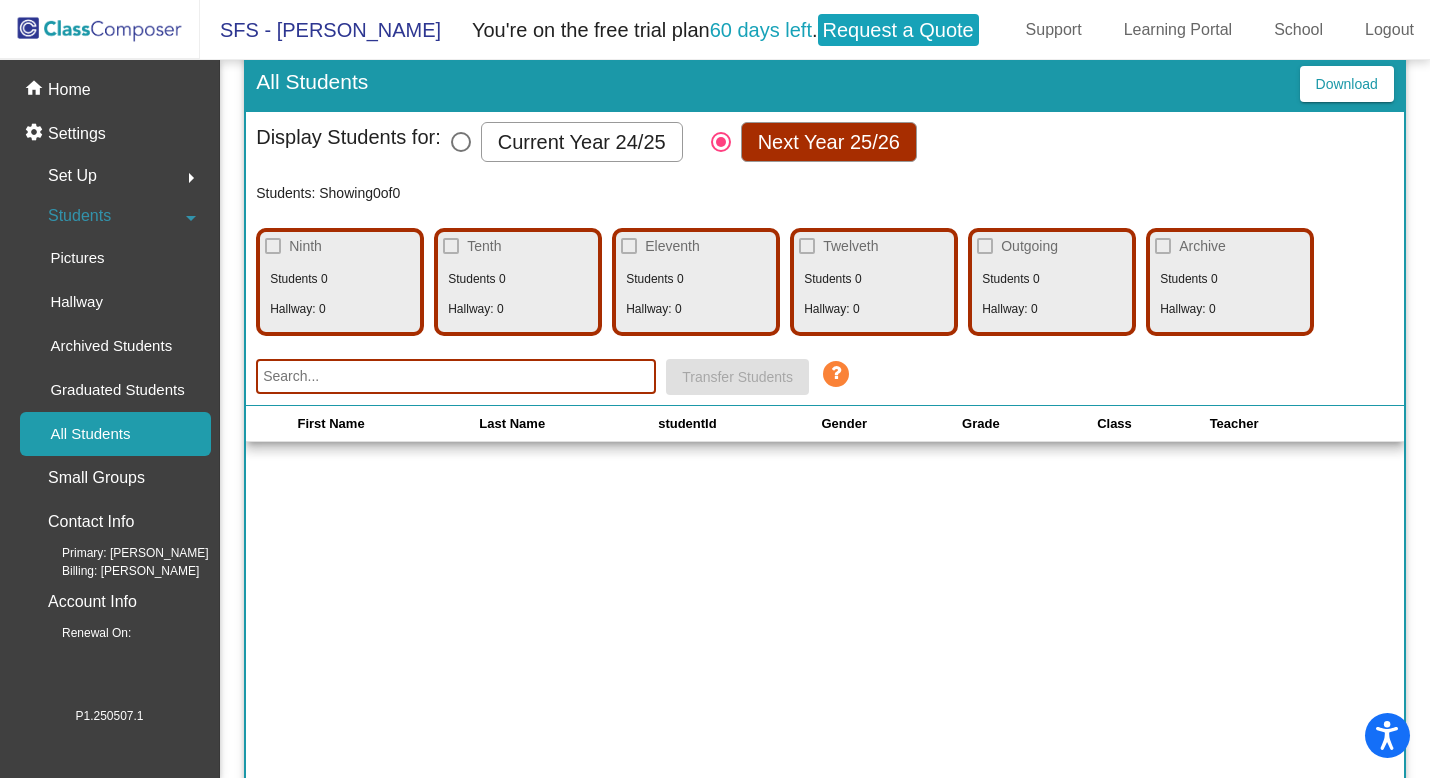 scroll, scrollTop: 37, scrollLeft: 0, axis: vertical 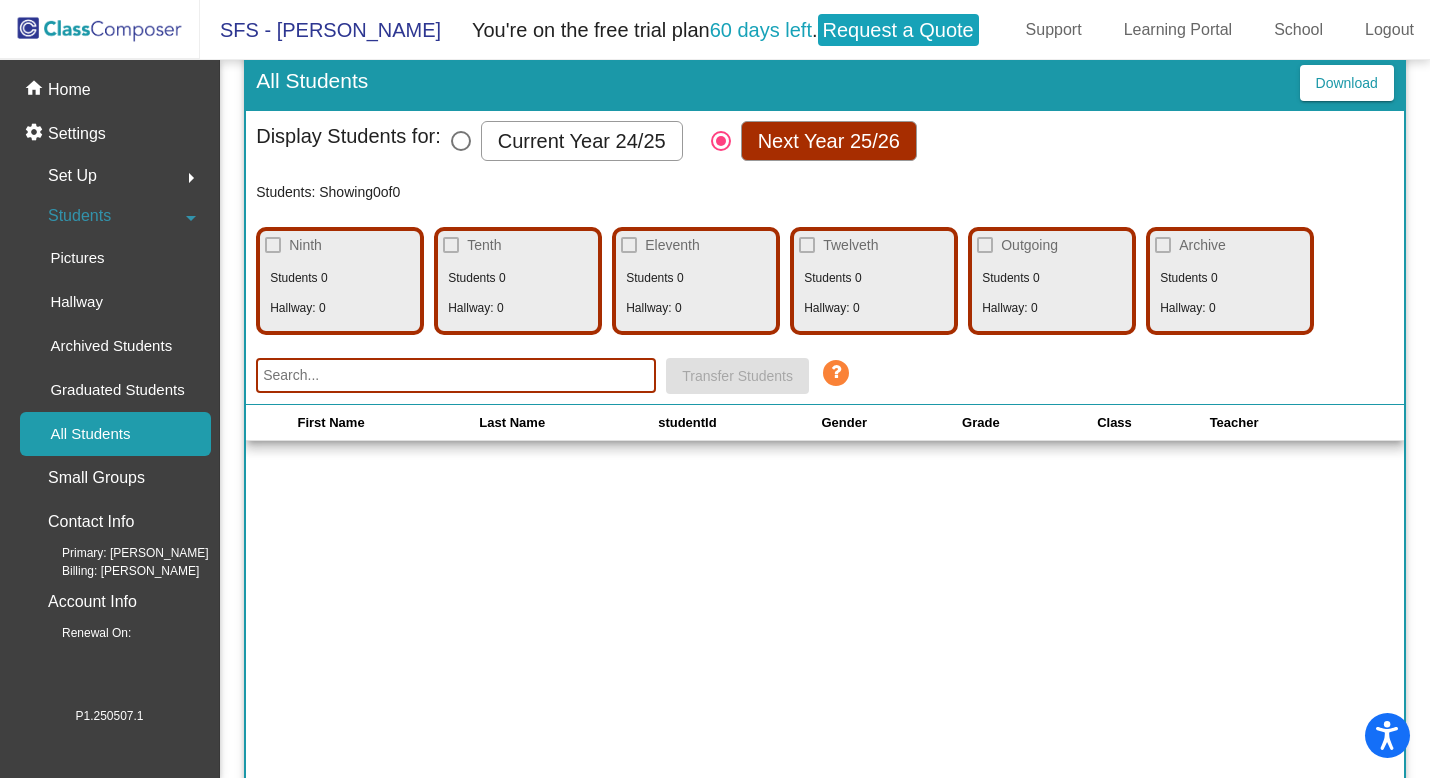 click 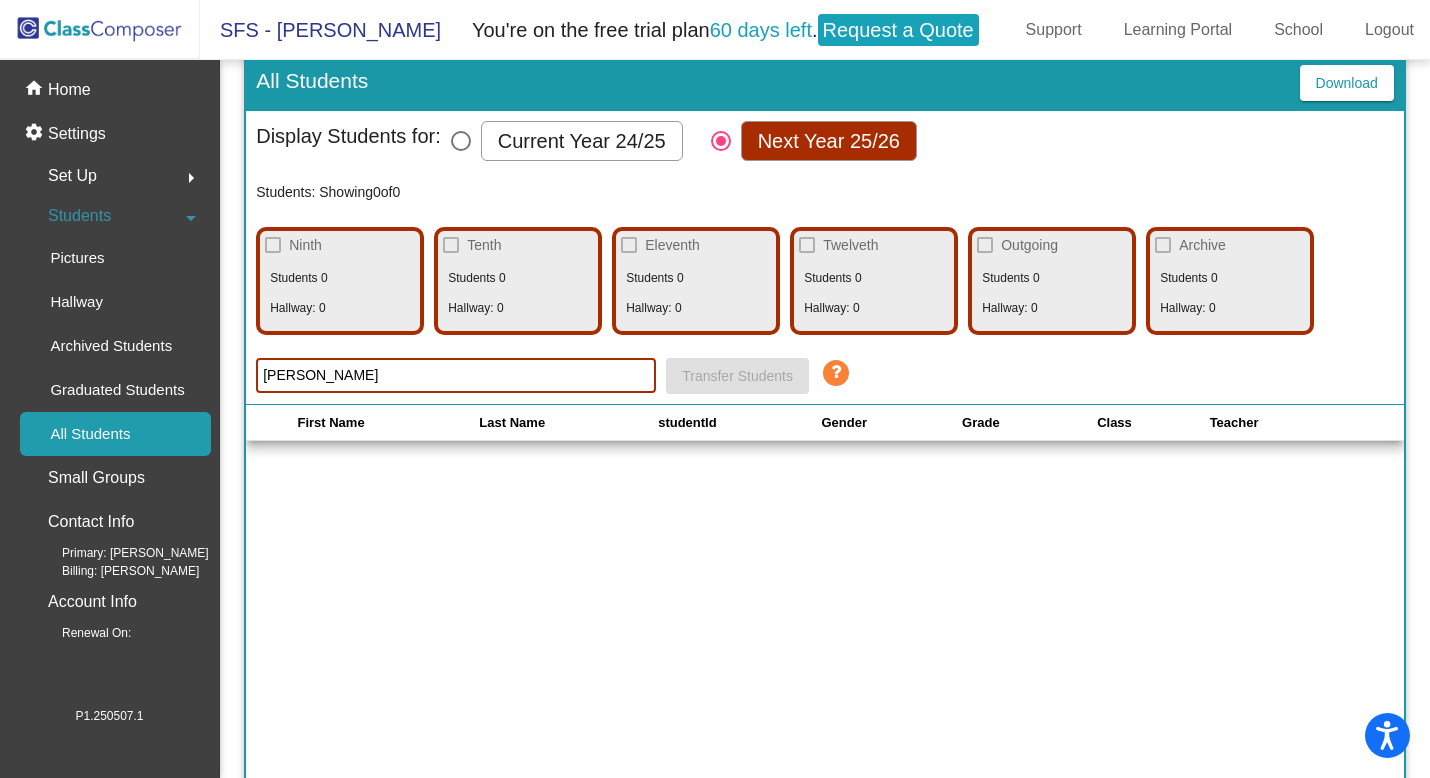 type on "[PERSON_NAME]" 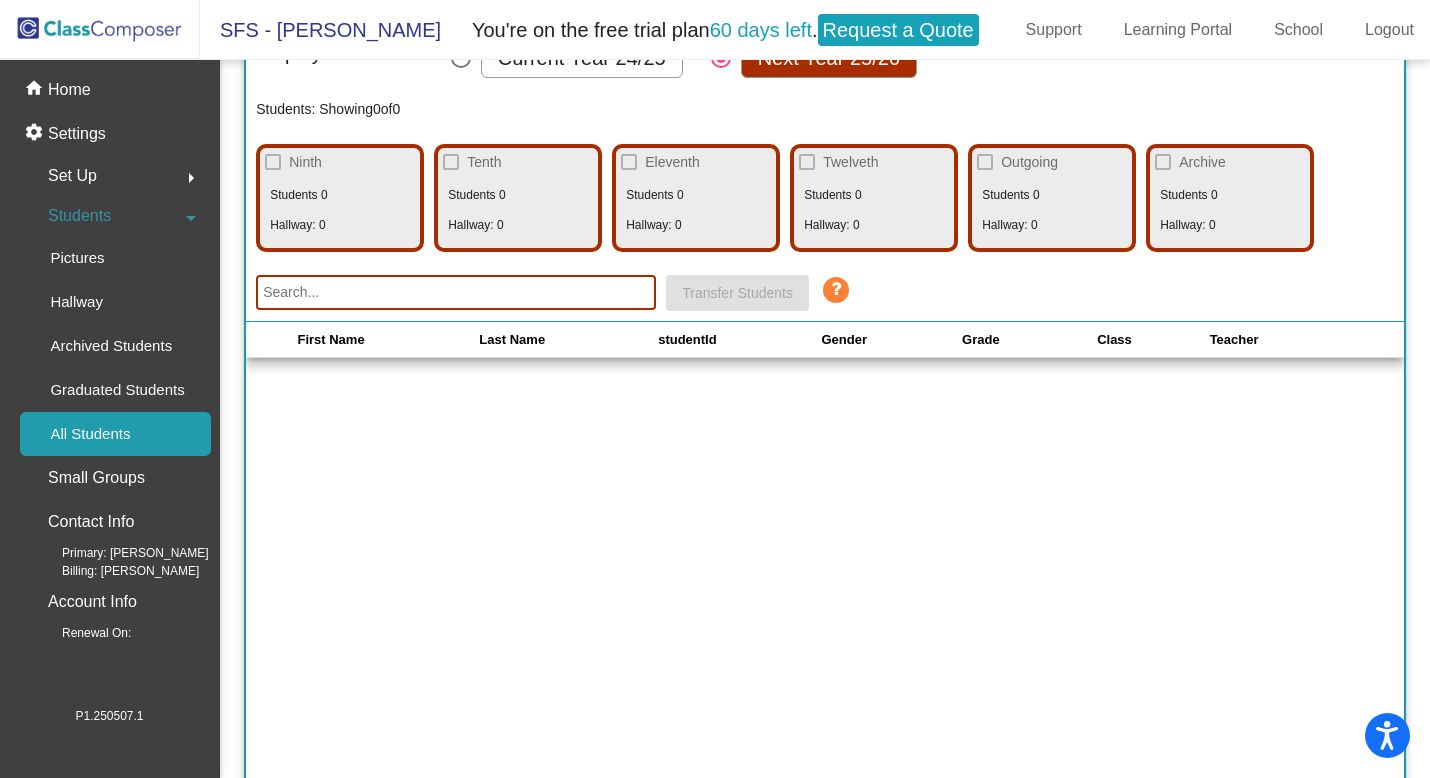 scroll, scrollTop: 165, scrollLeft: 0, axis: vertical 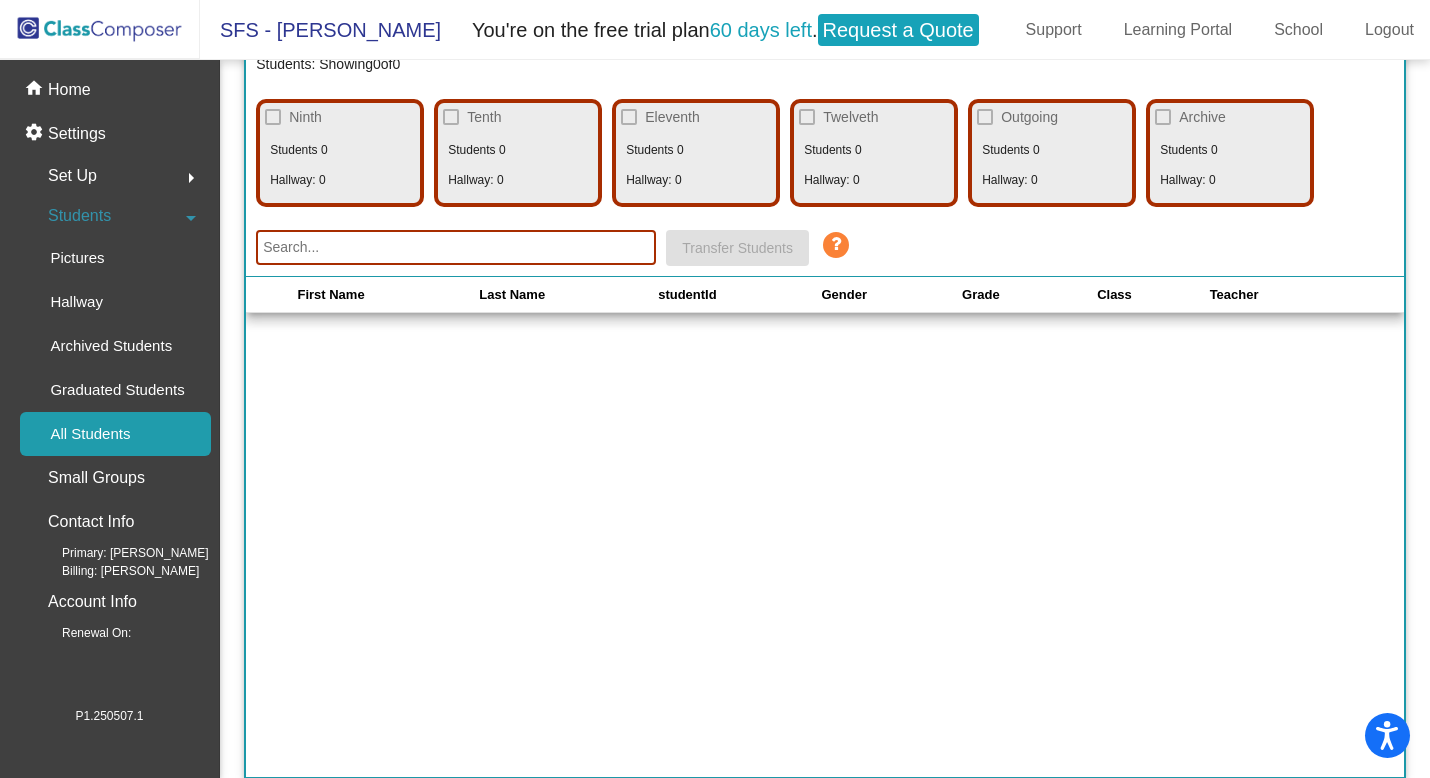 type 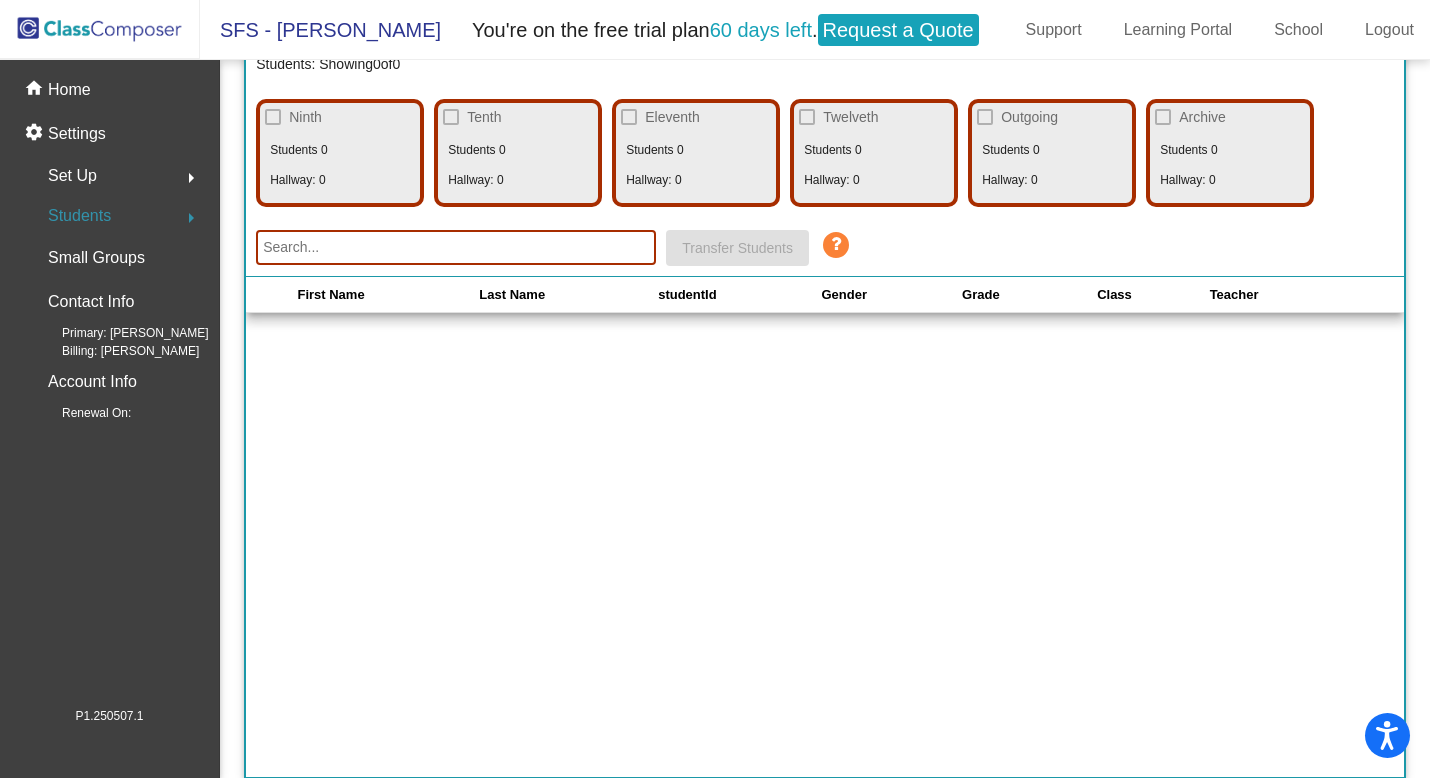 click on "Students  arrow_right" 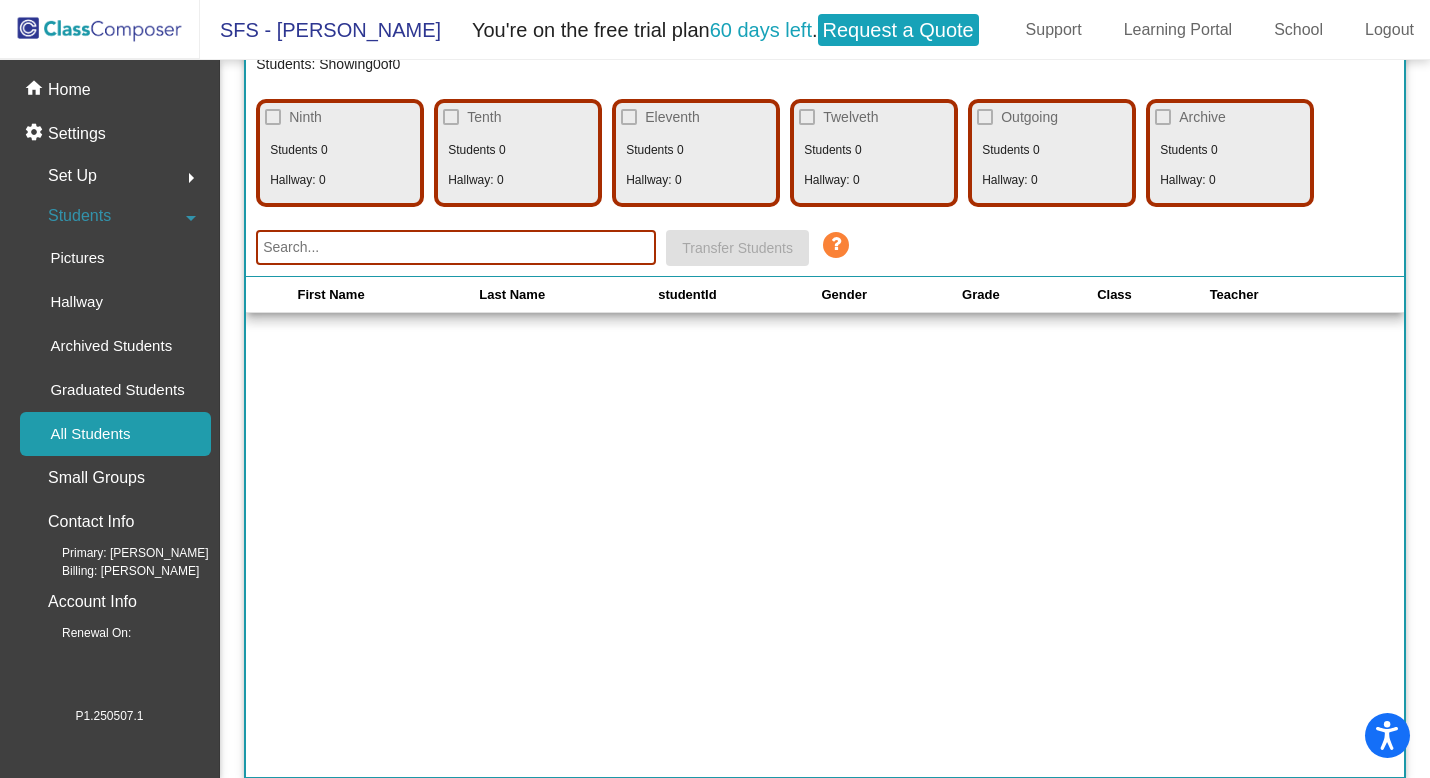 click on "Set Up  arrow_right" 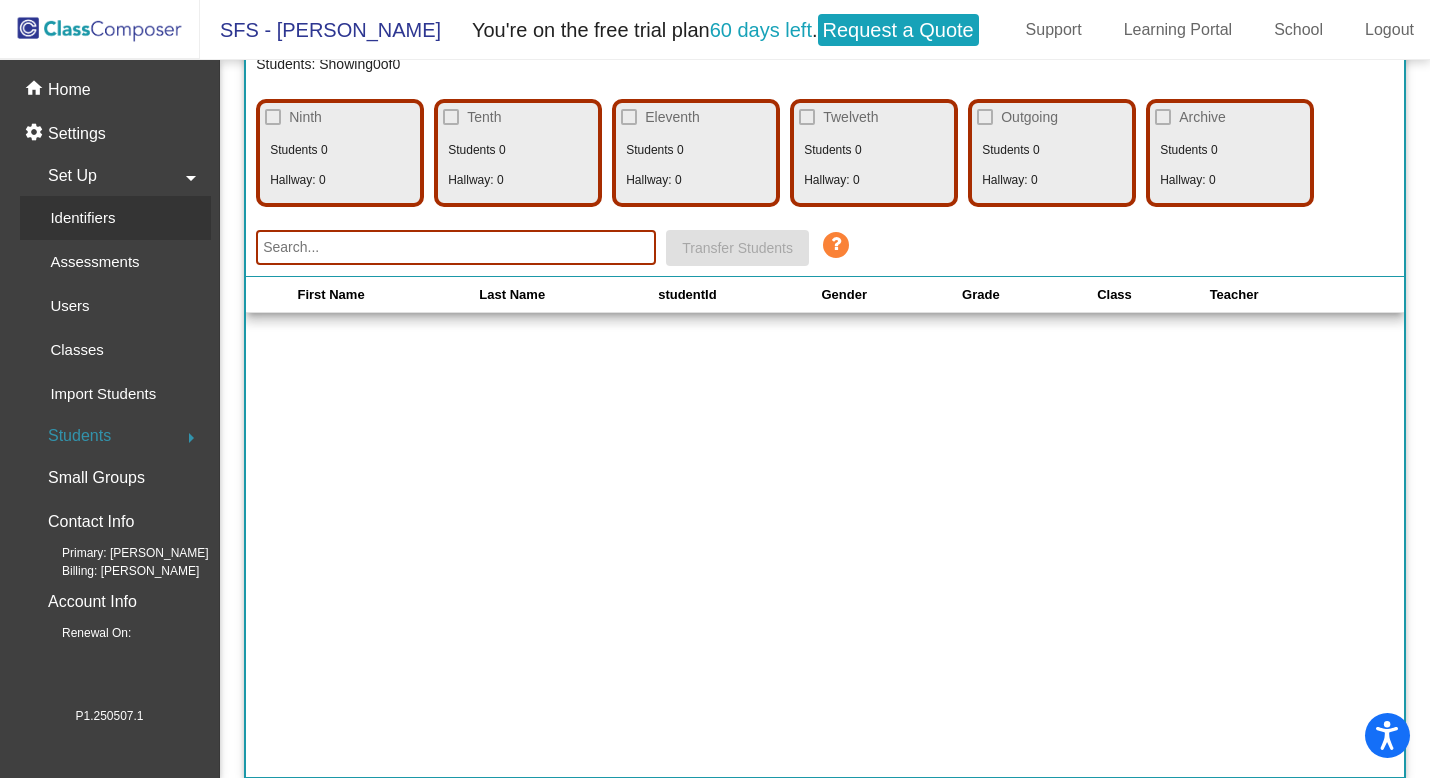 click on "Identifiers" 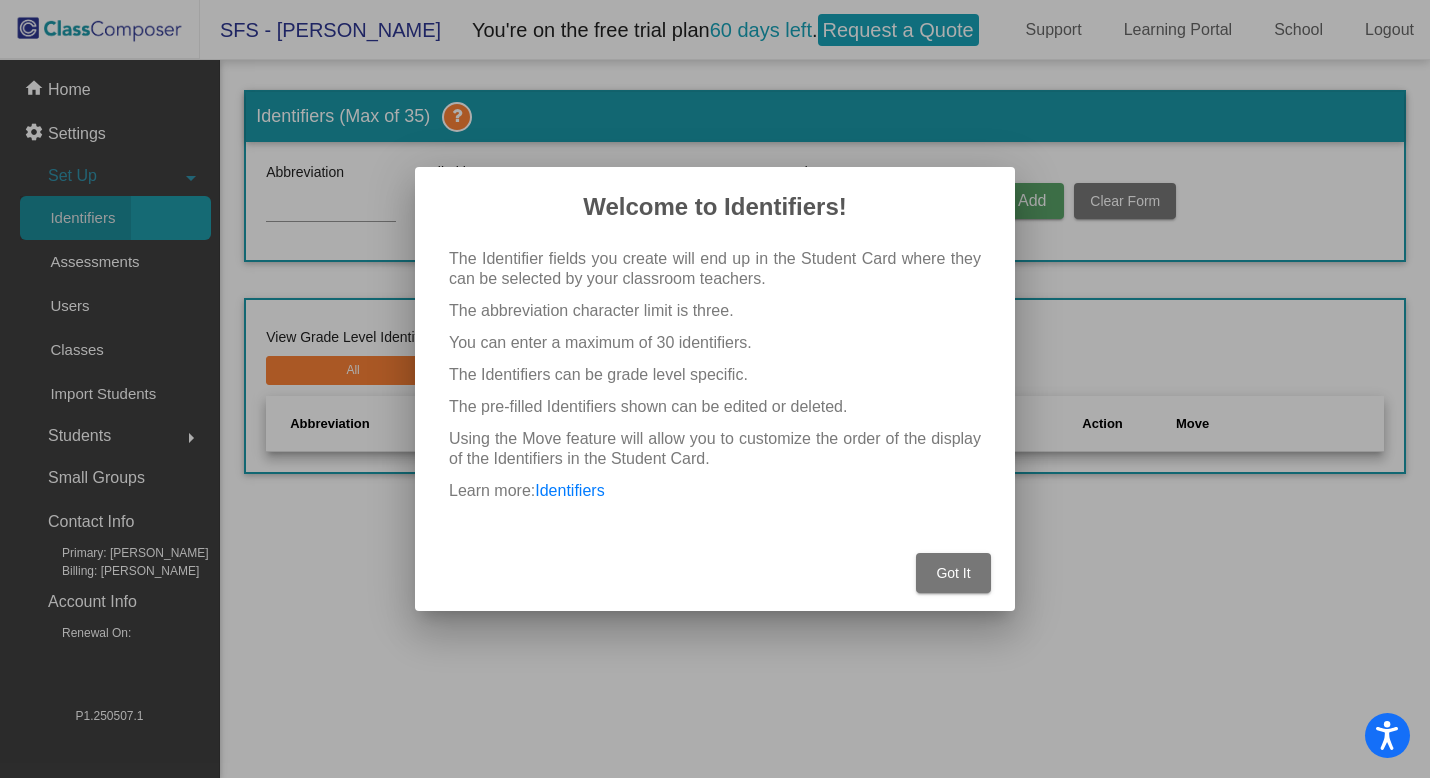 scroll, scrollTop: 0, scrollLeft: 0, axis: both 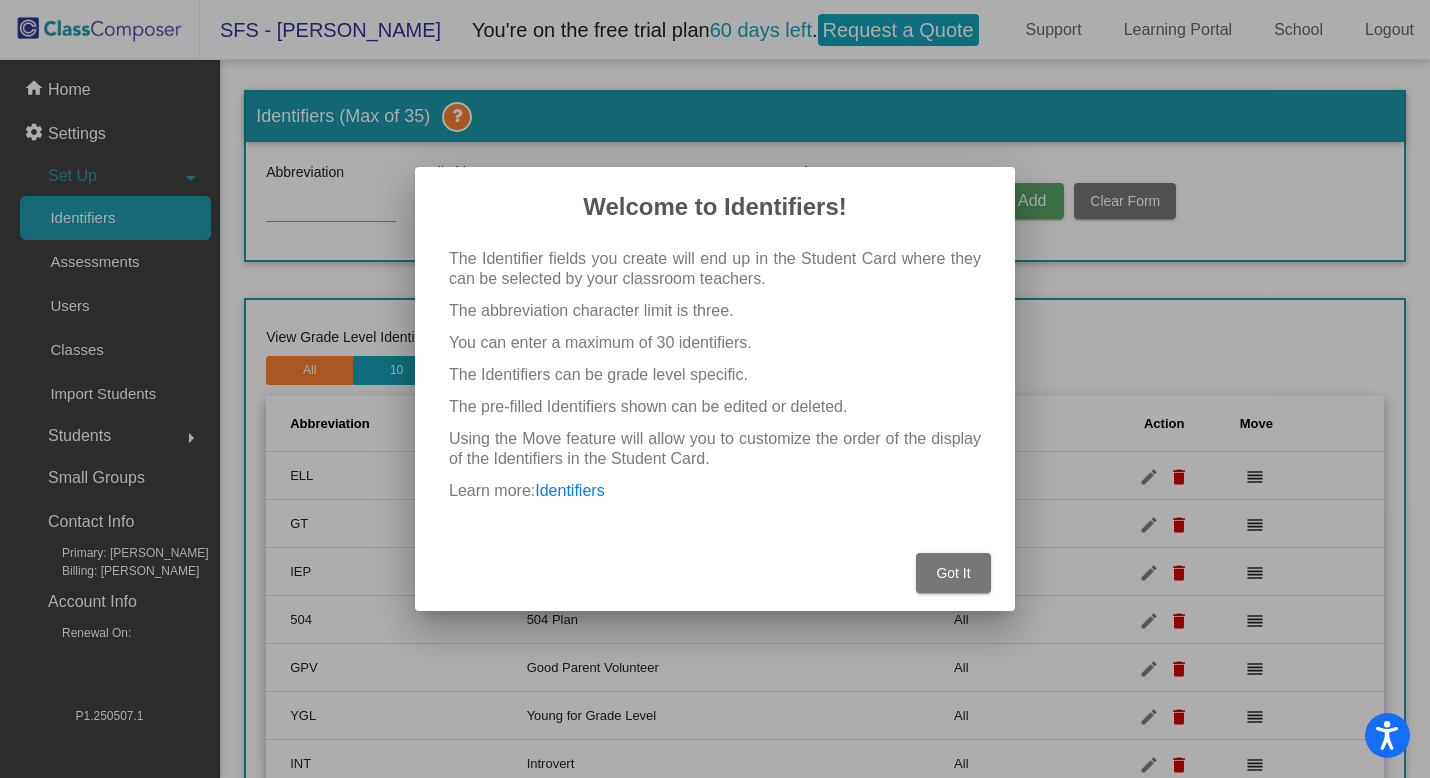 click on "Got It" at bounding box center [953, 573] 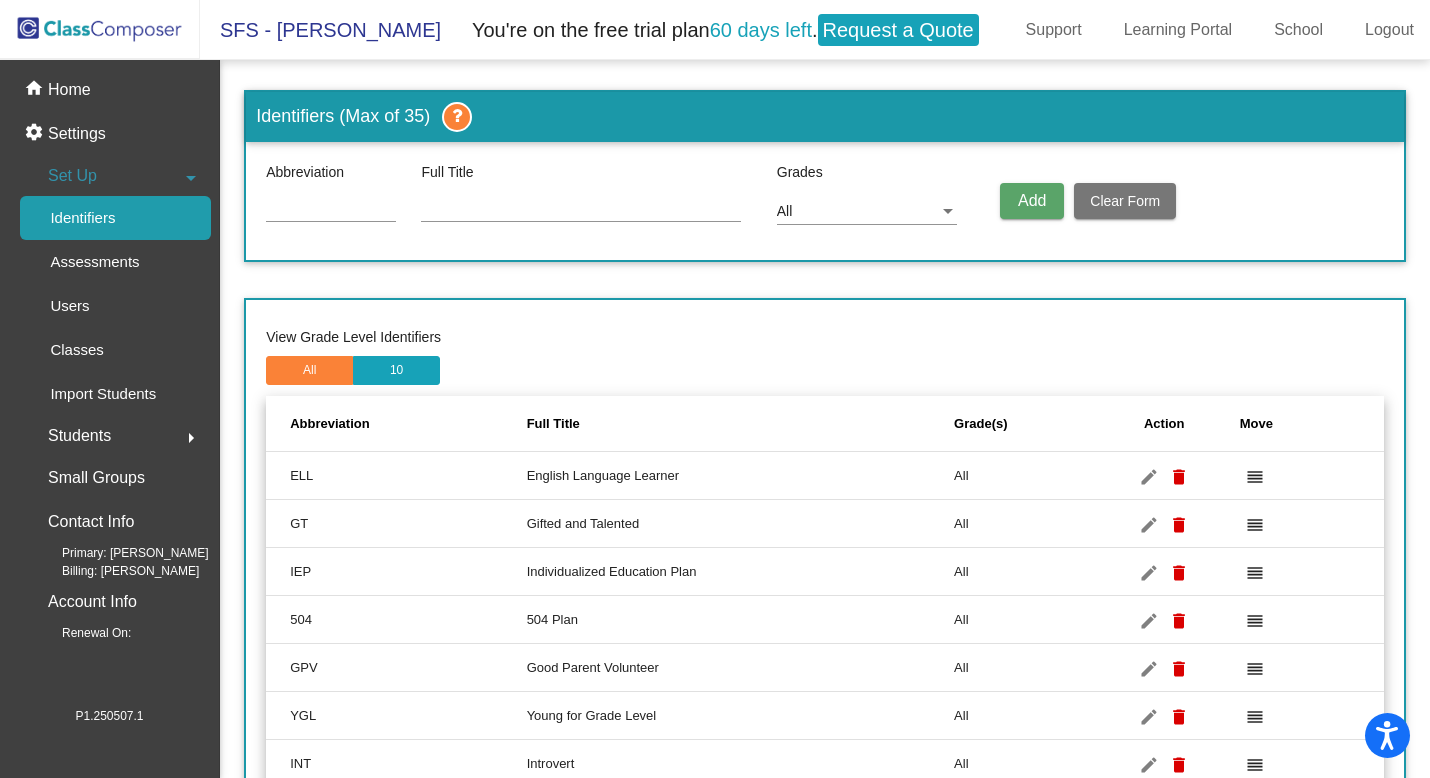 click on "All" at bounding box center [1021, 572] 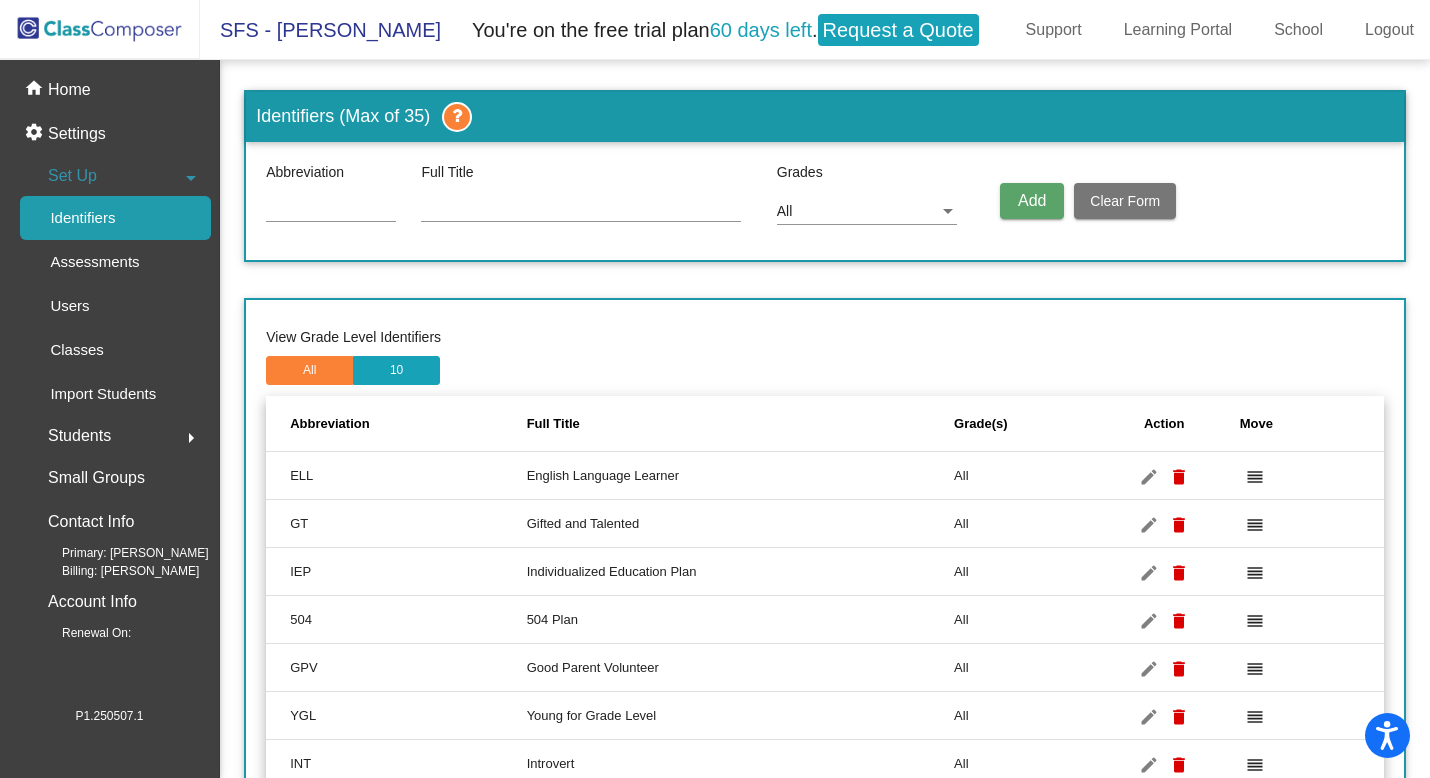 scroll, scrollTop: 116, scrollLeft: 0, axis: vertical 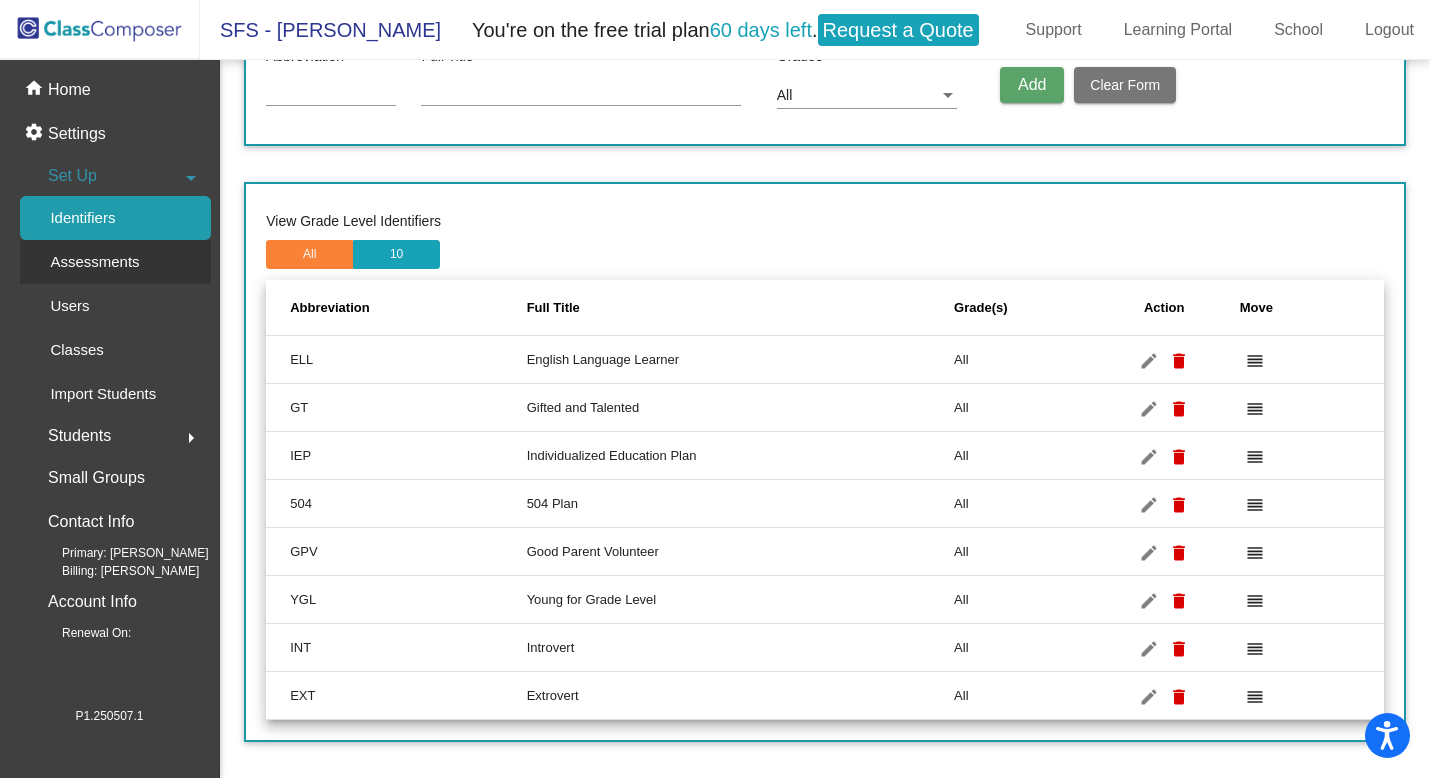 click on "Assessments" 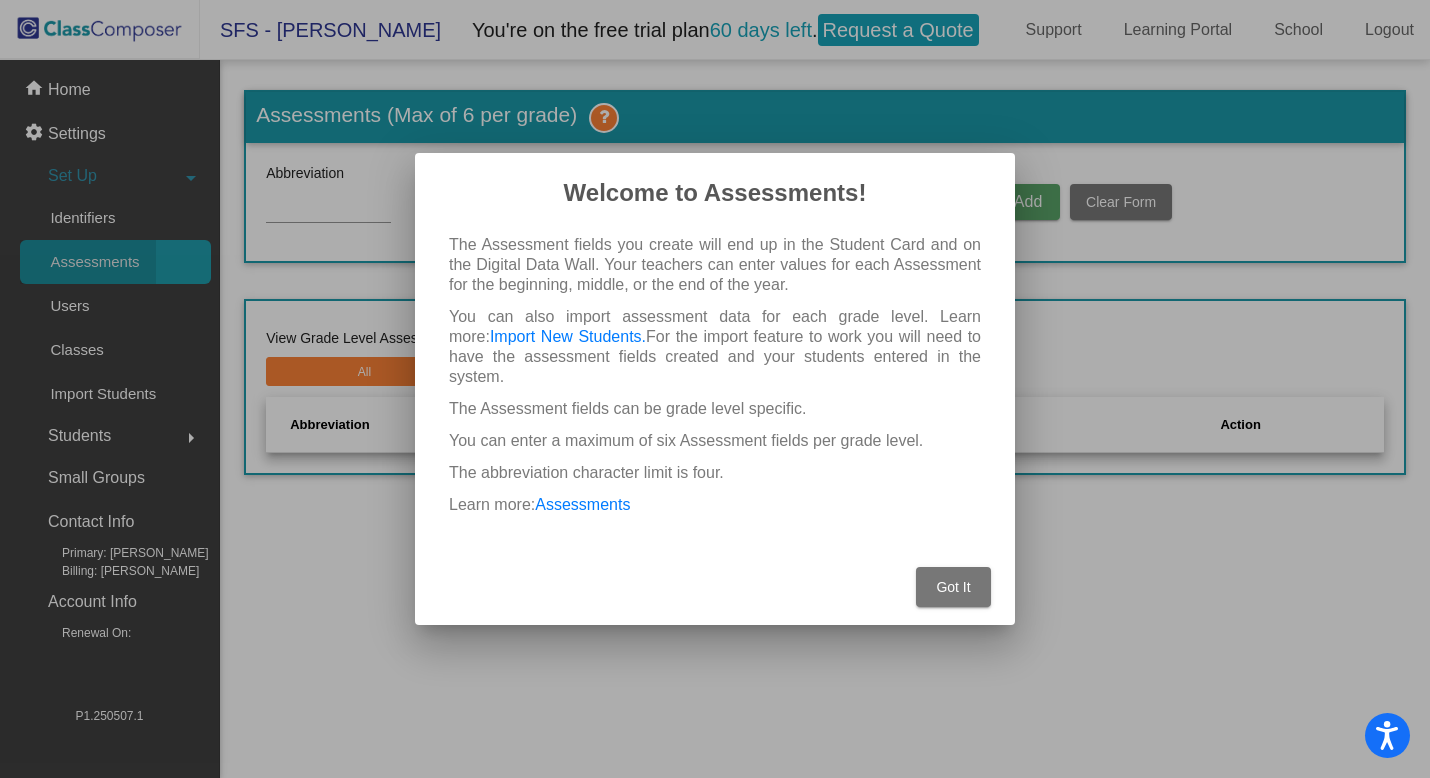 scroll, scrollTop: 0, scrollLeft: 0, axis: both 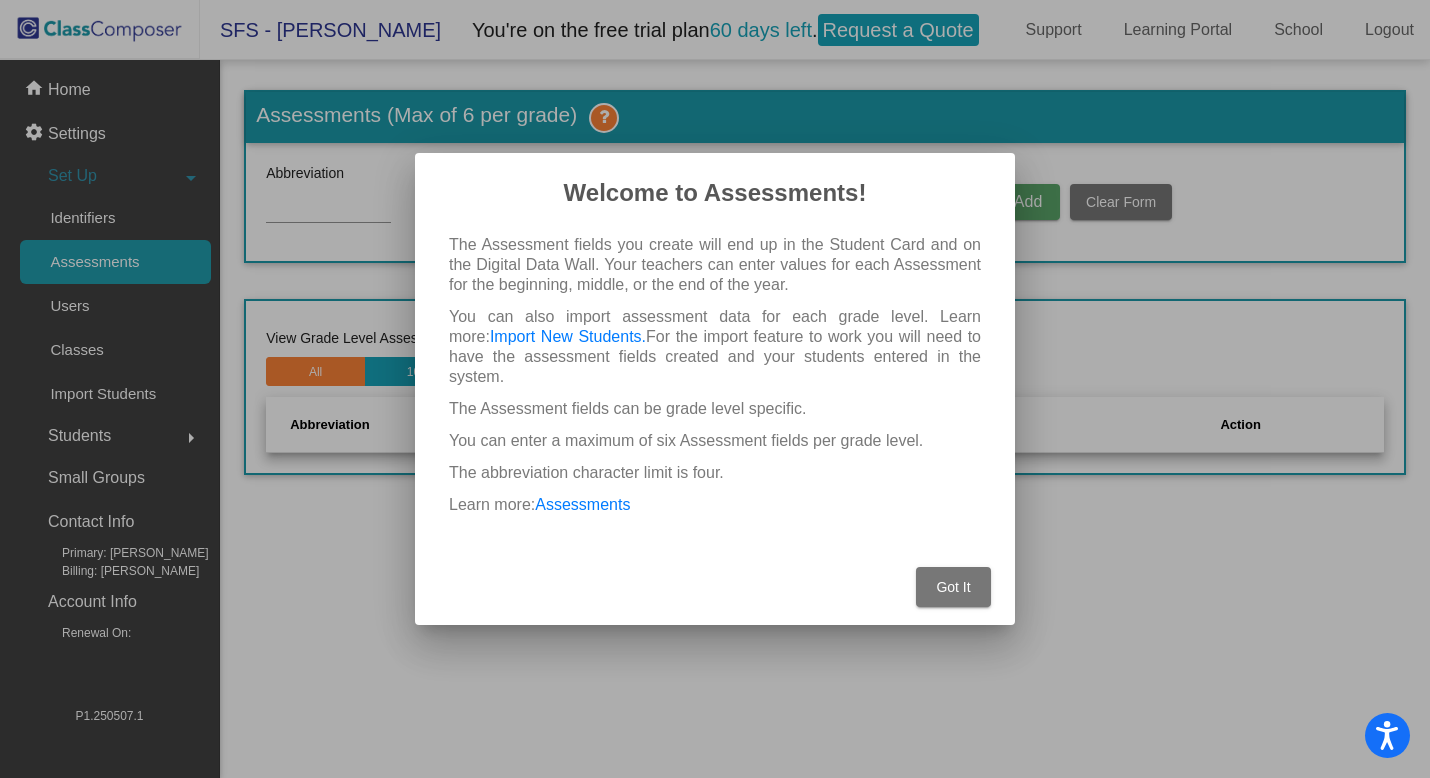 click on "Got It" at bounding box center (953, 587) 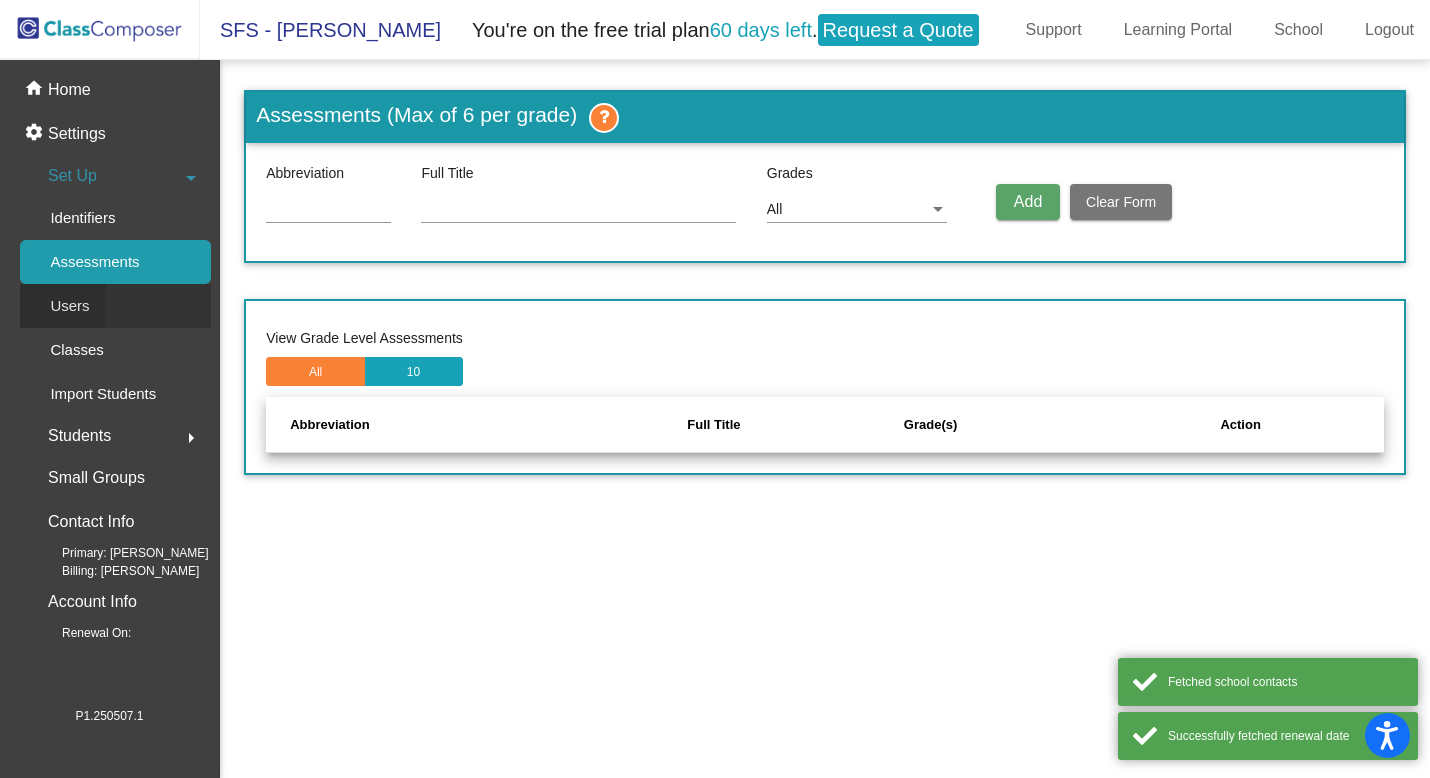 click on "Users" 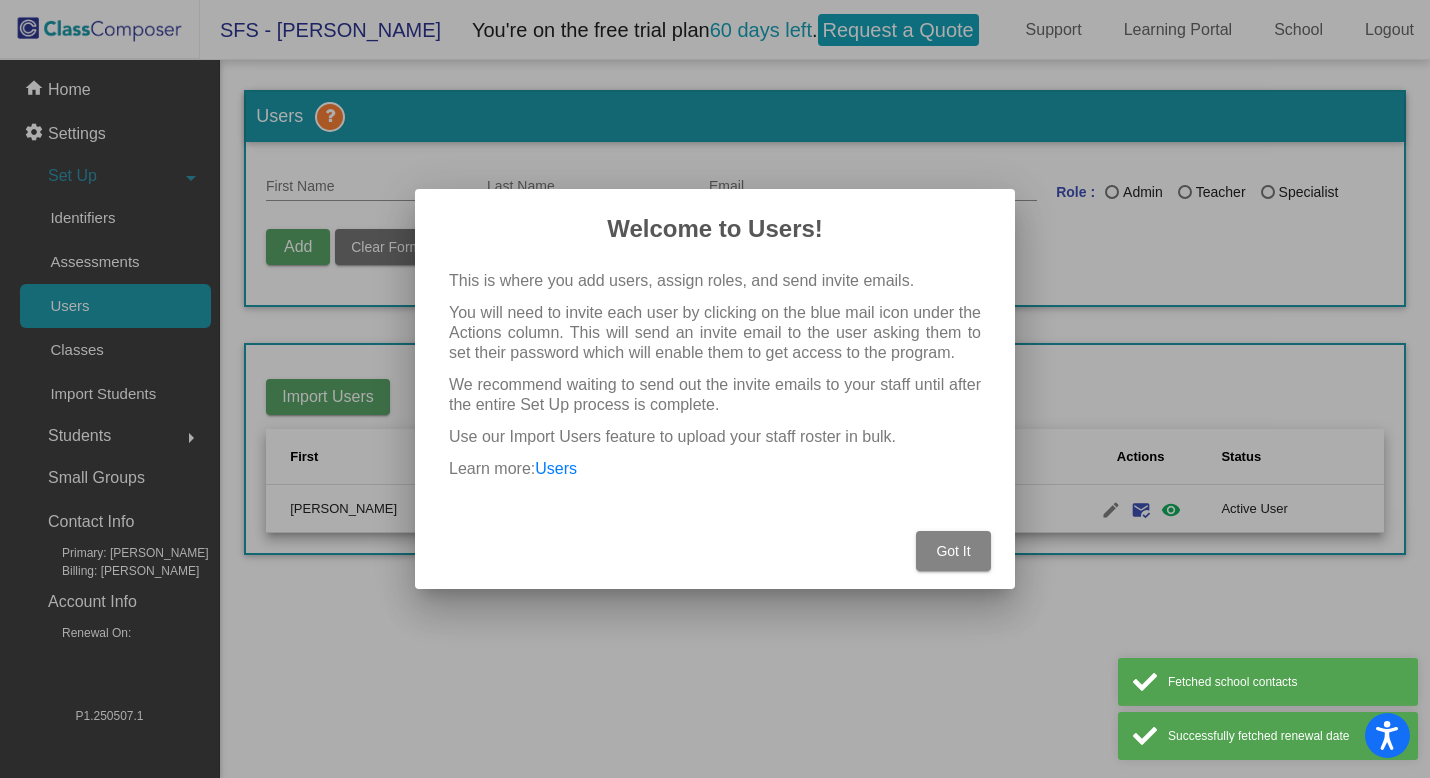 click on "Got It" at bounding box center [953, 551] 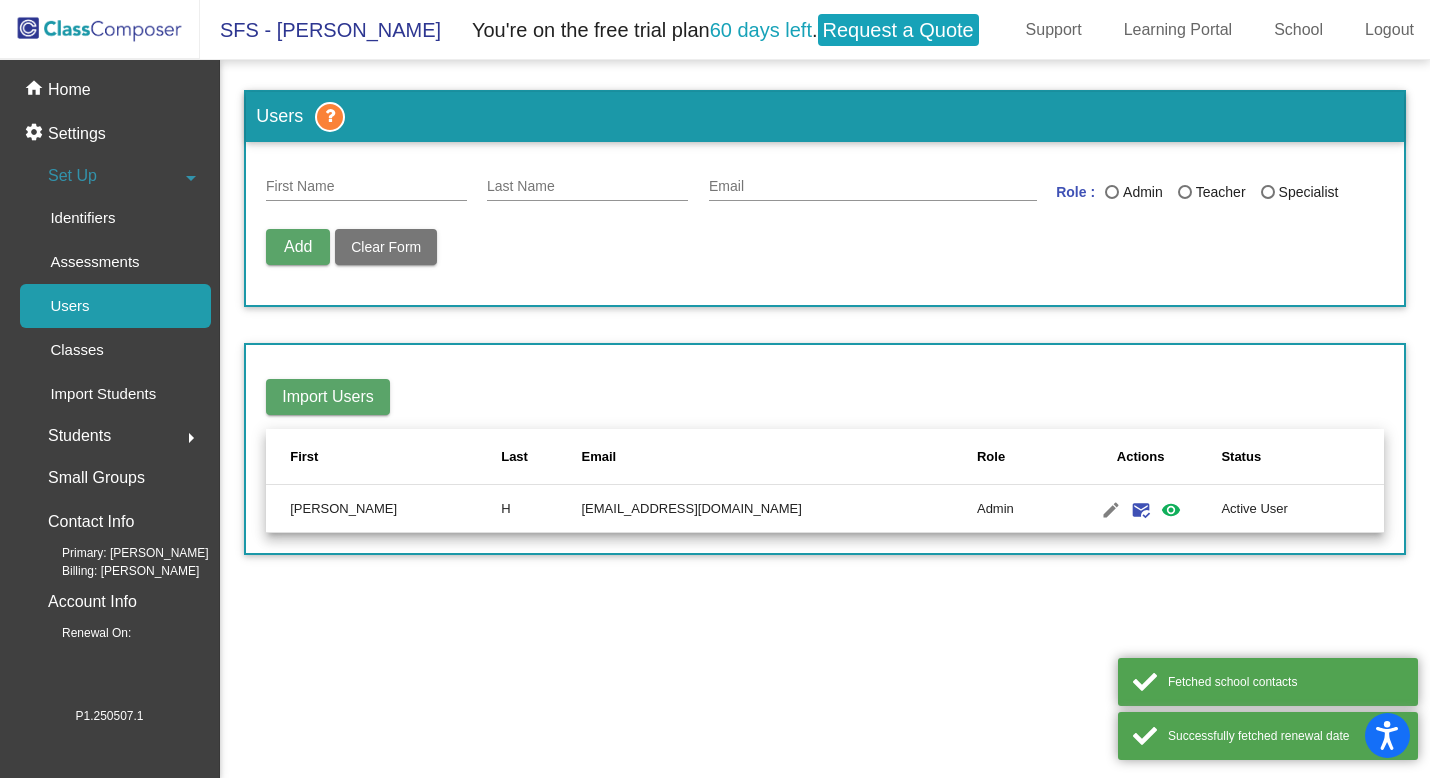 click on "First Name" at bounding box center (366, 187) 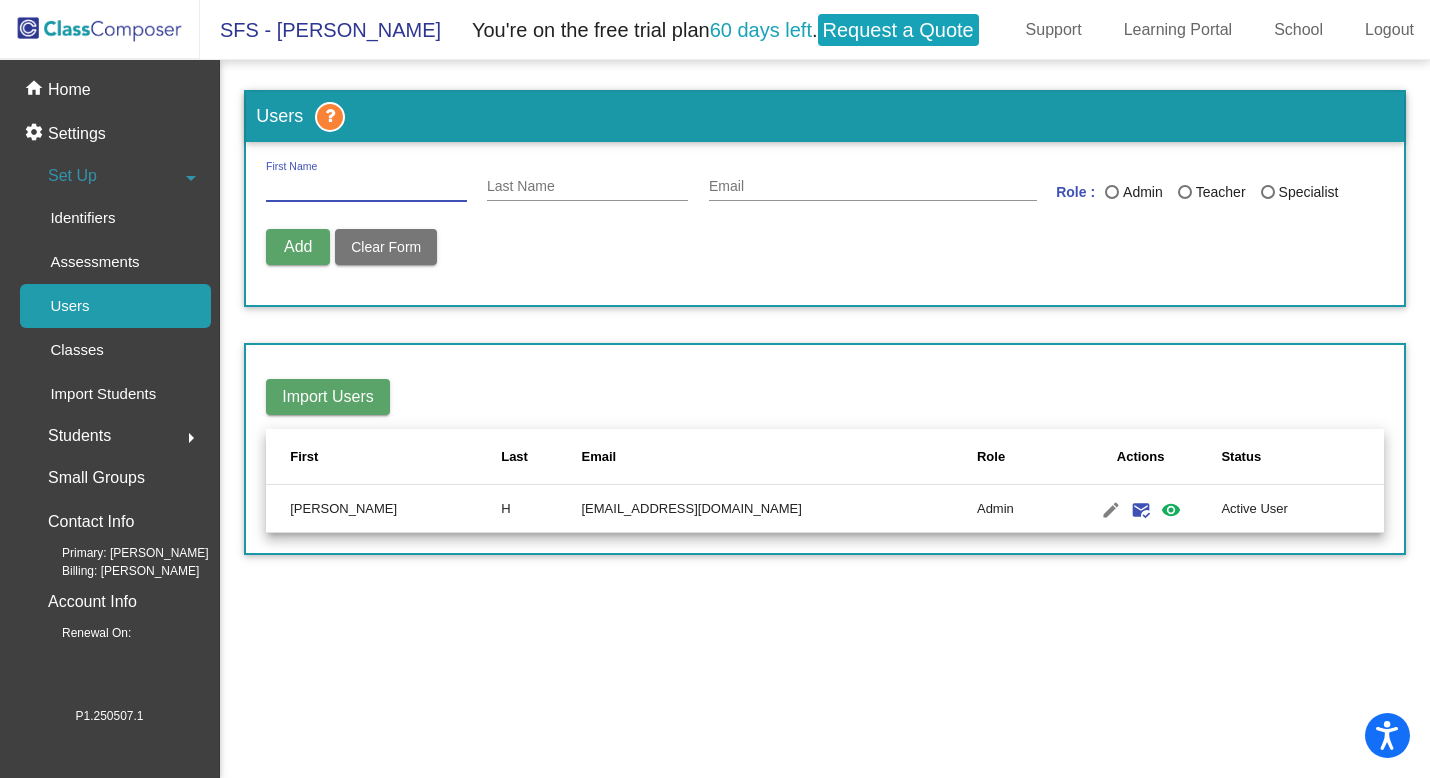 click on "Last Name" at bounding box center (587, 187) 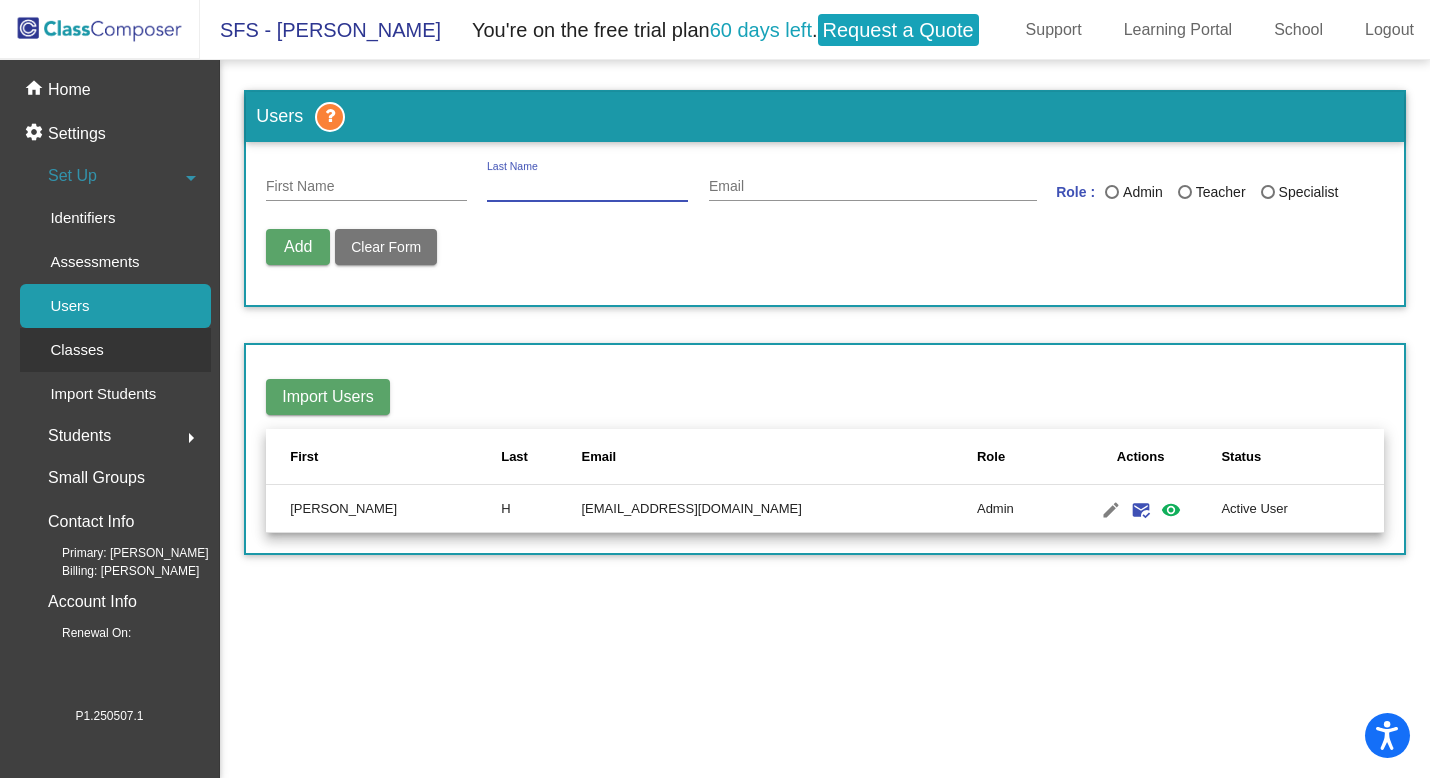 click on "Classes" 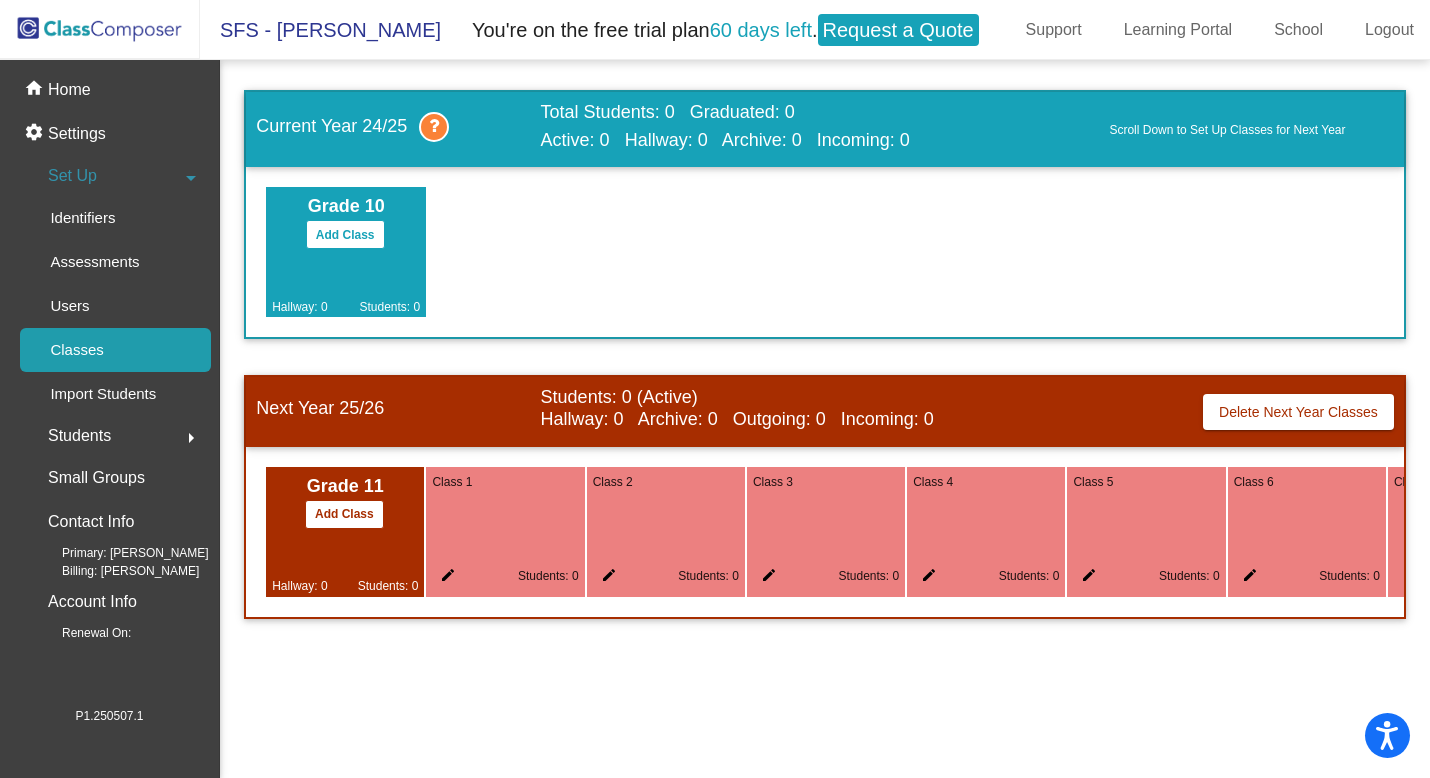 click on "Students: 0 (Active)" 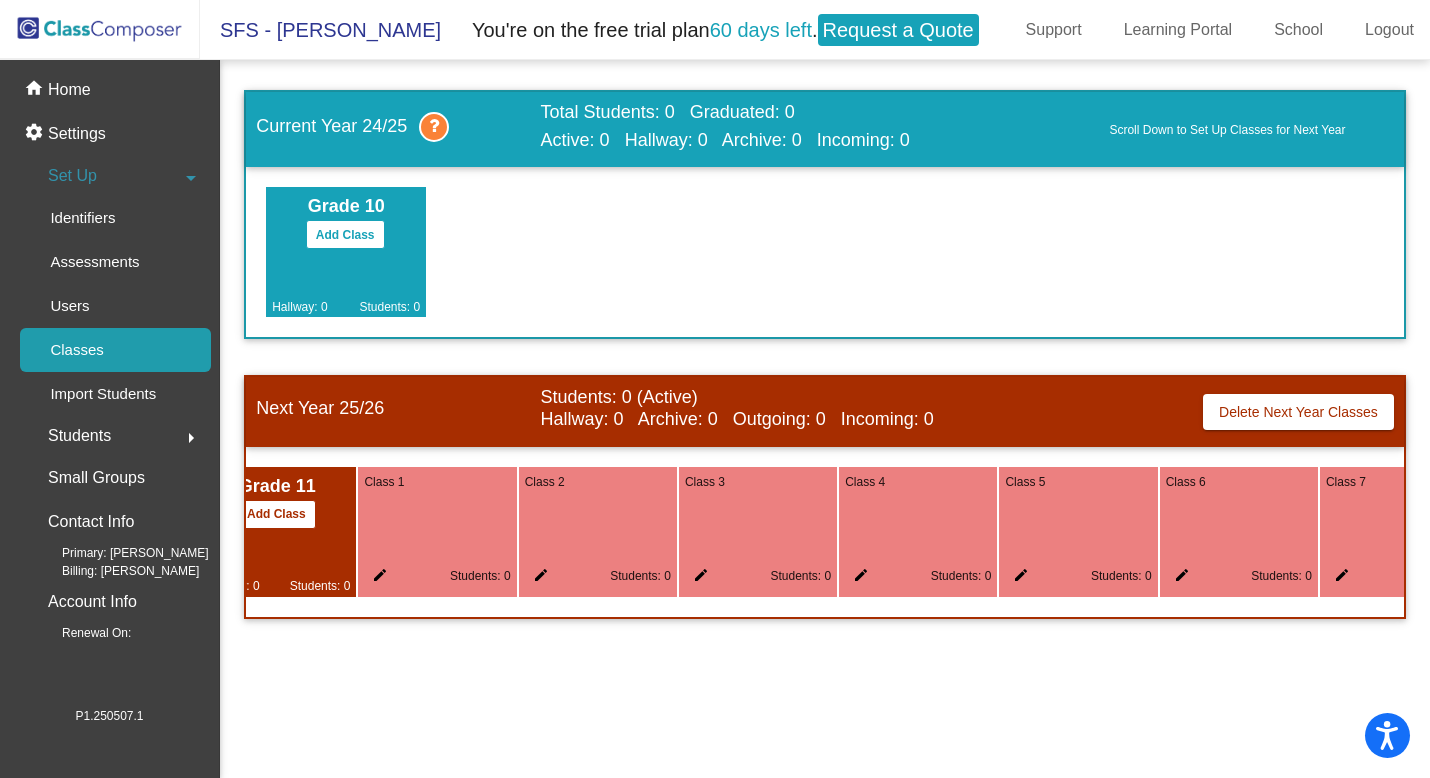 scroll, scrollTop: 0, scrollLeft: 0, axis: both 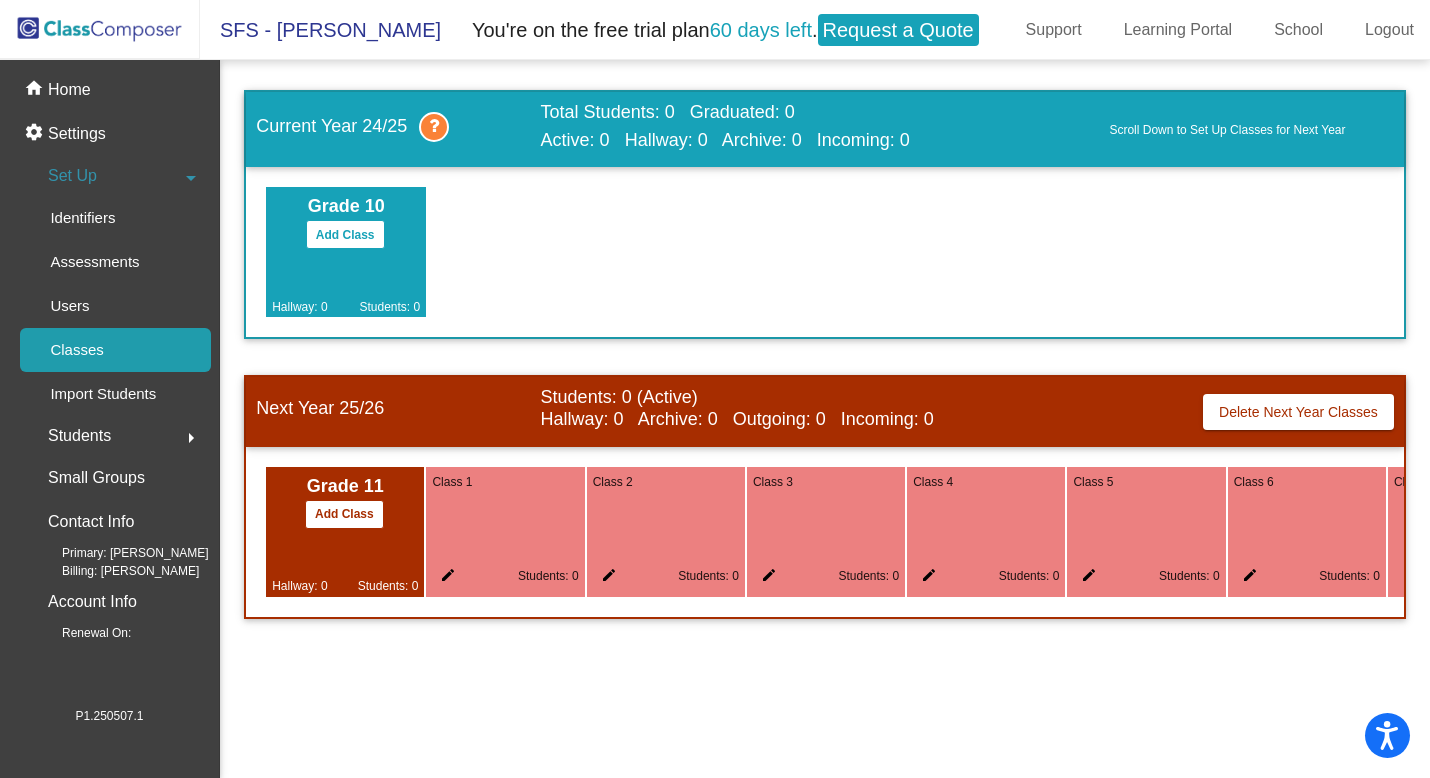 click on "Class 1 edit Students: 0" 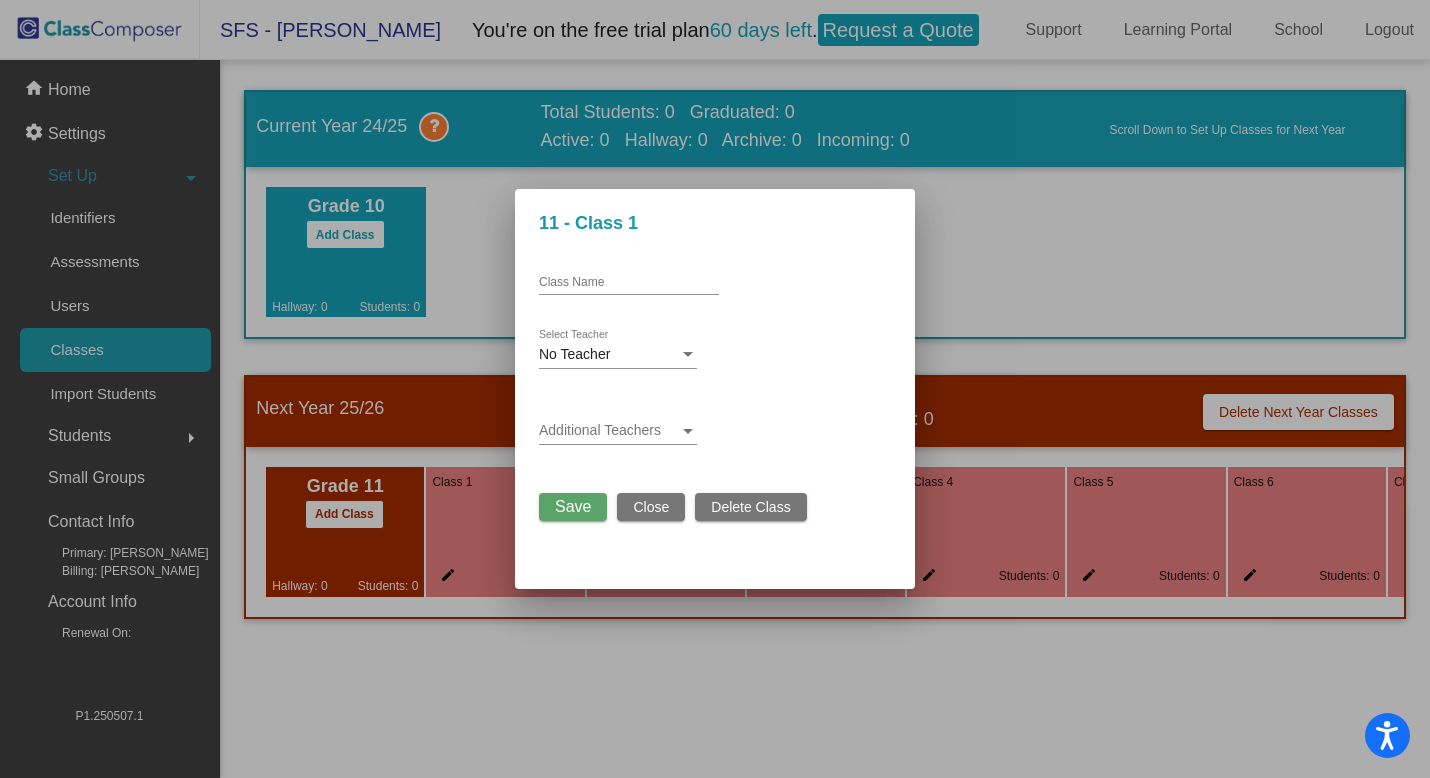click at bounding box center (715, 389) 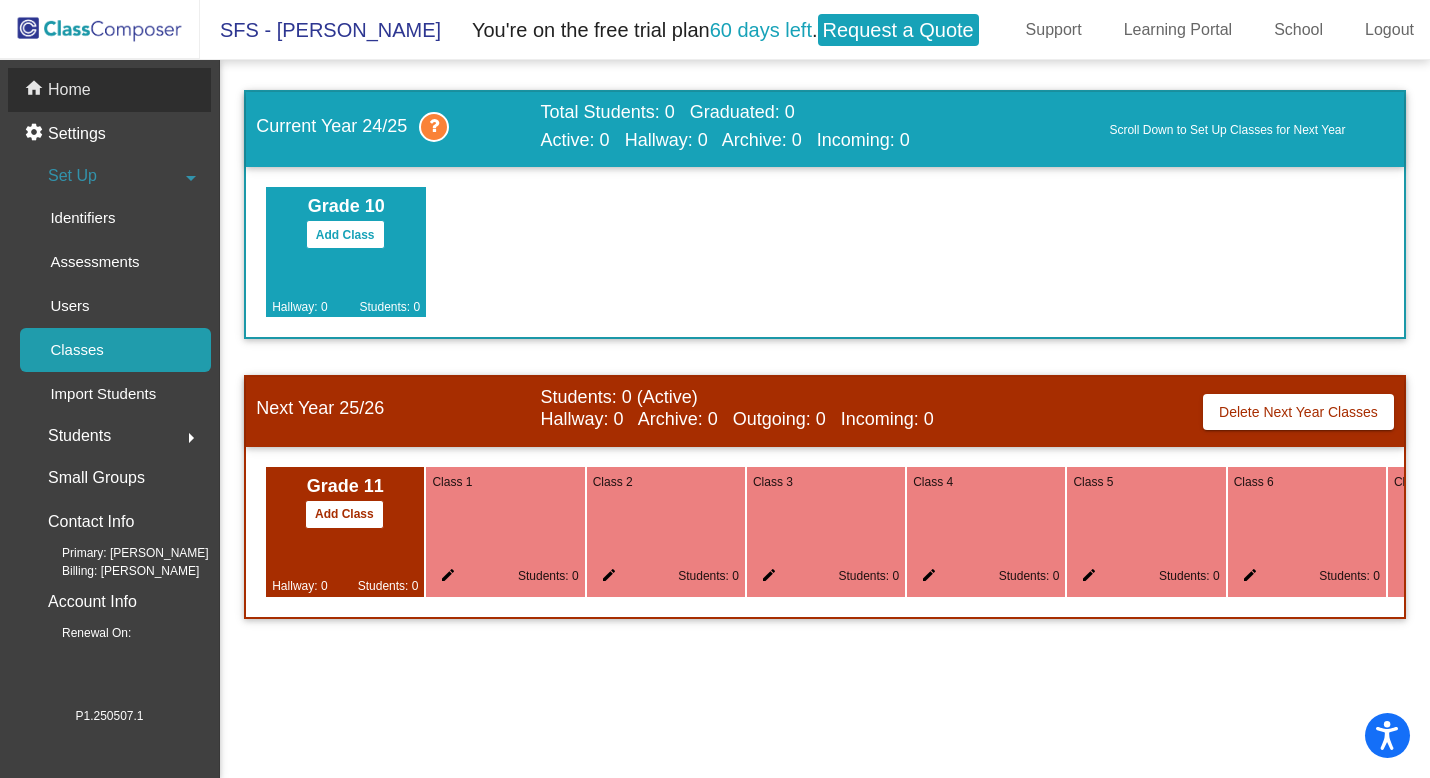click on "home Home" 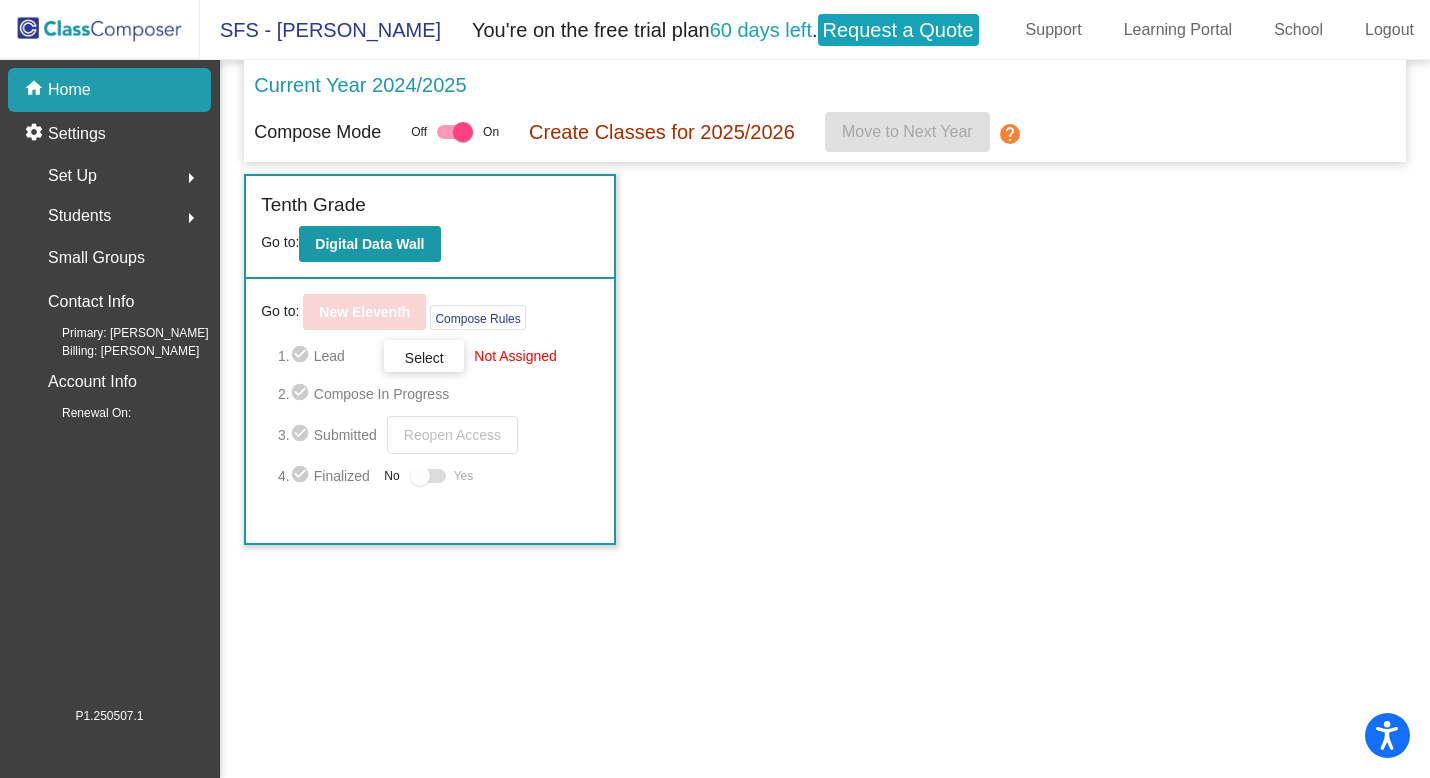 click on "Select" at bounding box center (0, 0) 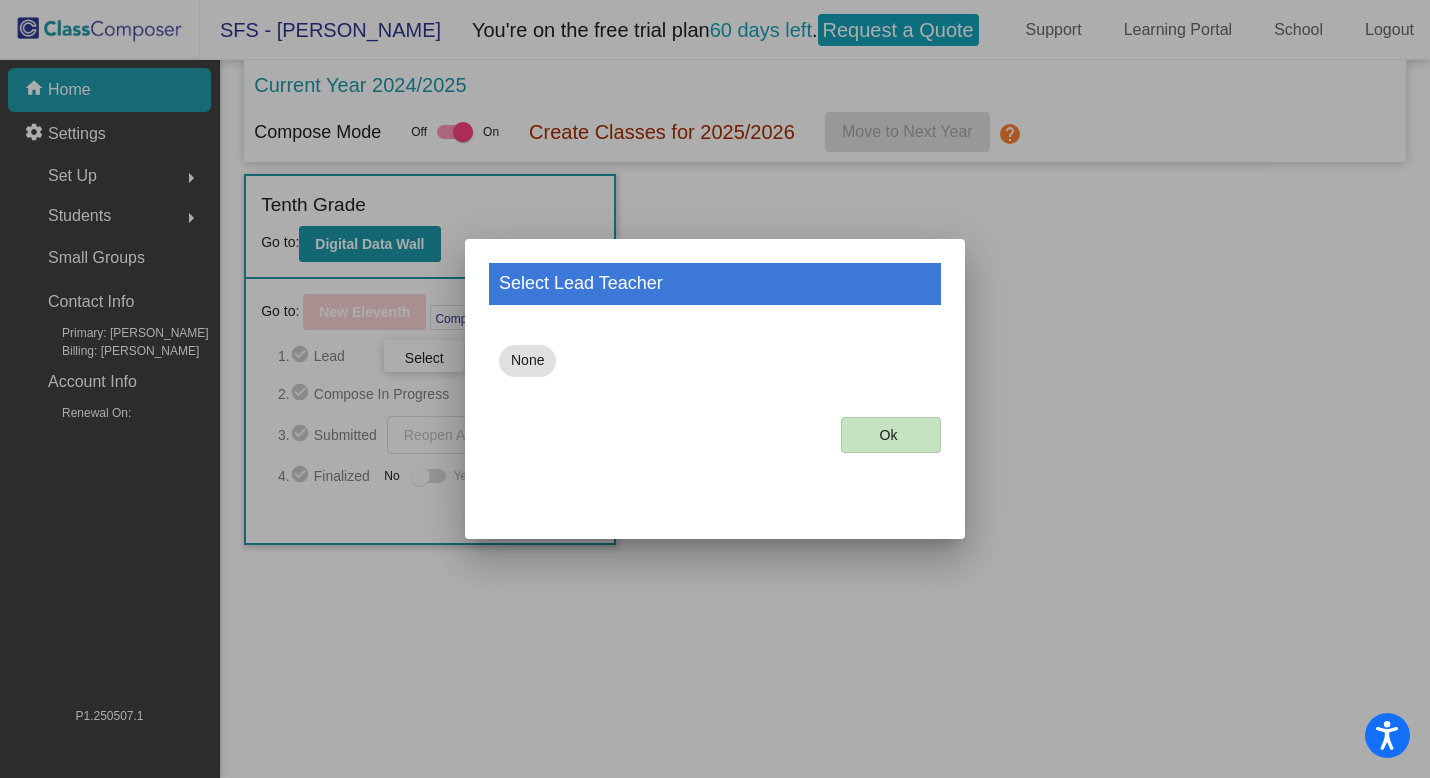click on "Ok" at bounding box center (891, 435) 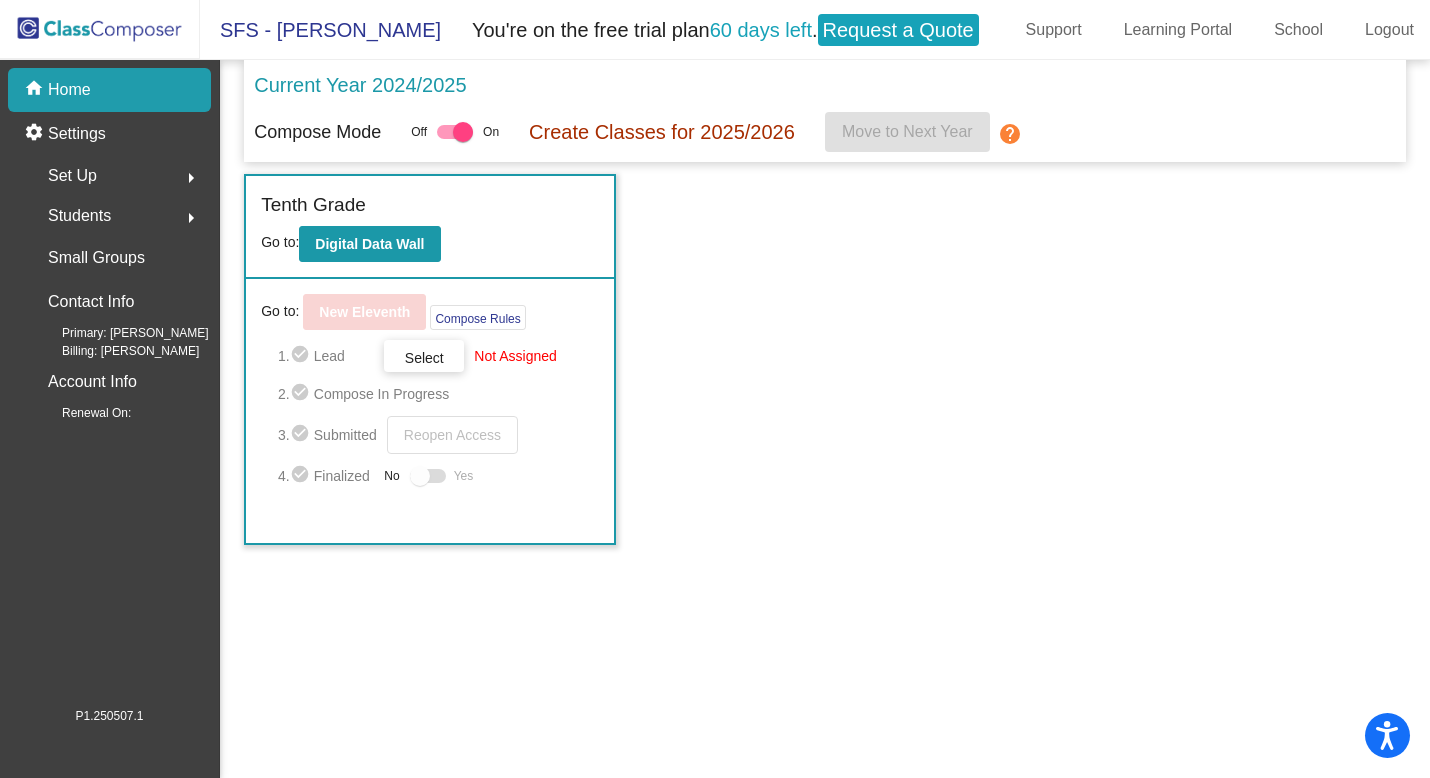 click on "Select" at bounding box center (424, 356) 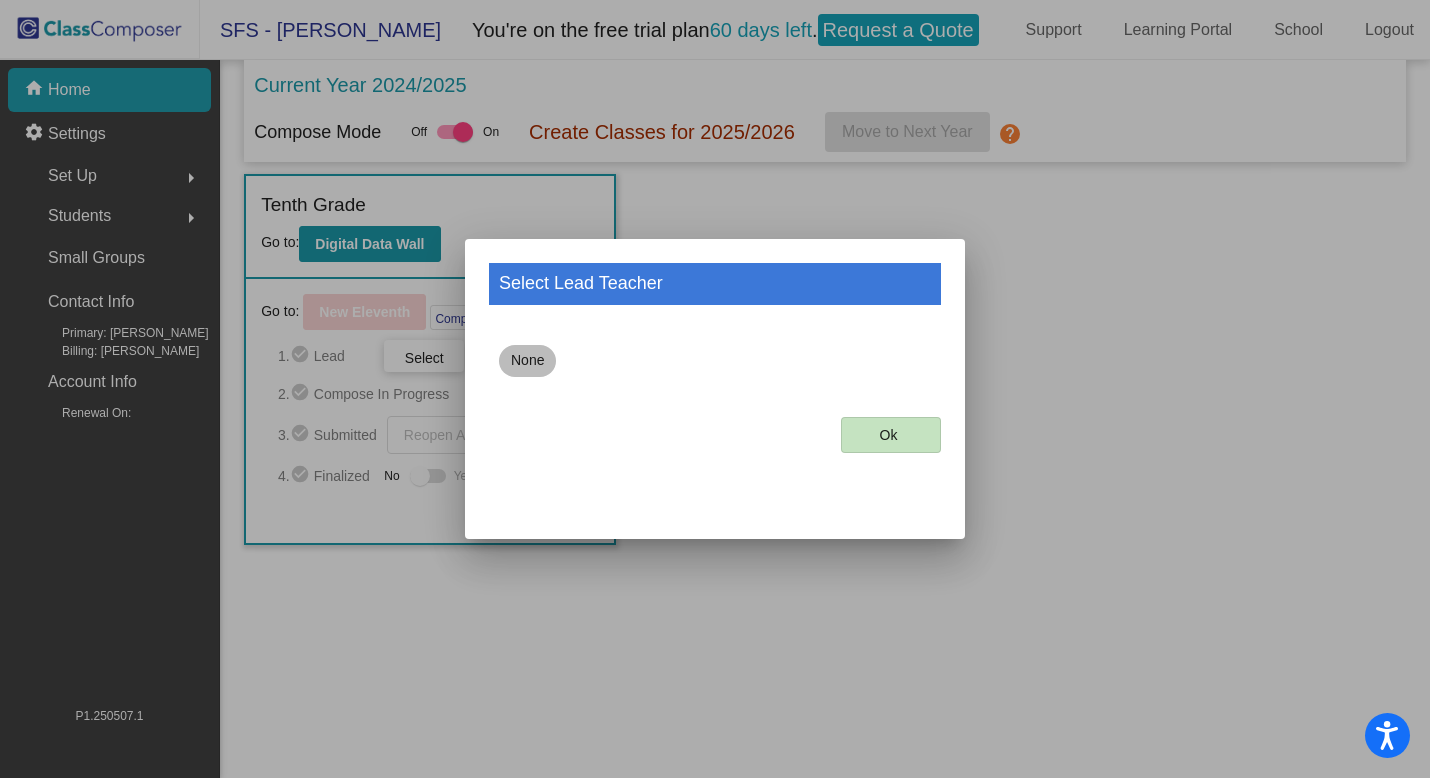 click on "None" at bounding box center [527, 361] 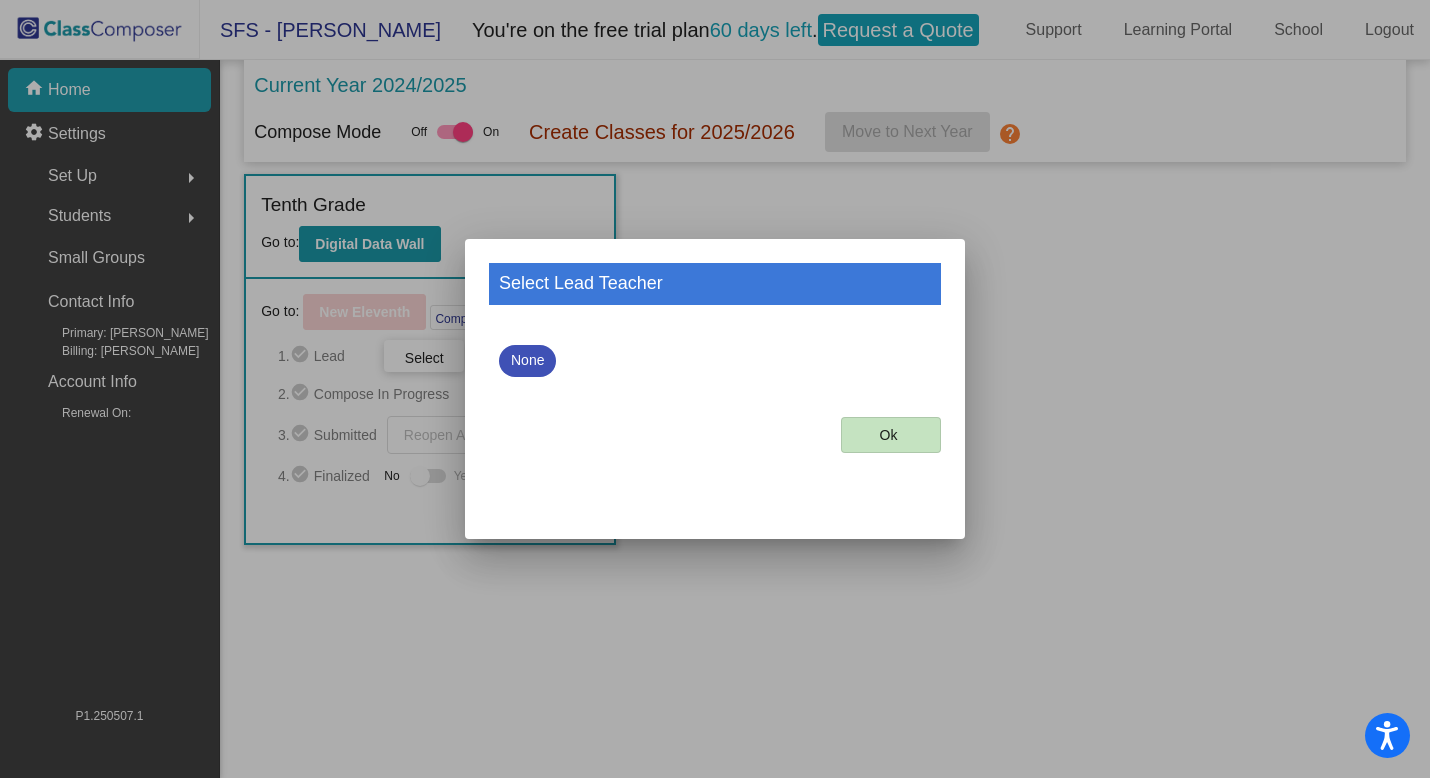 click on "Ok" at bounding box center (891, 435) 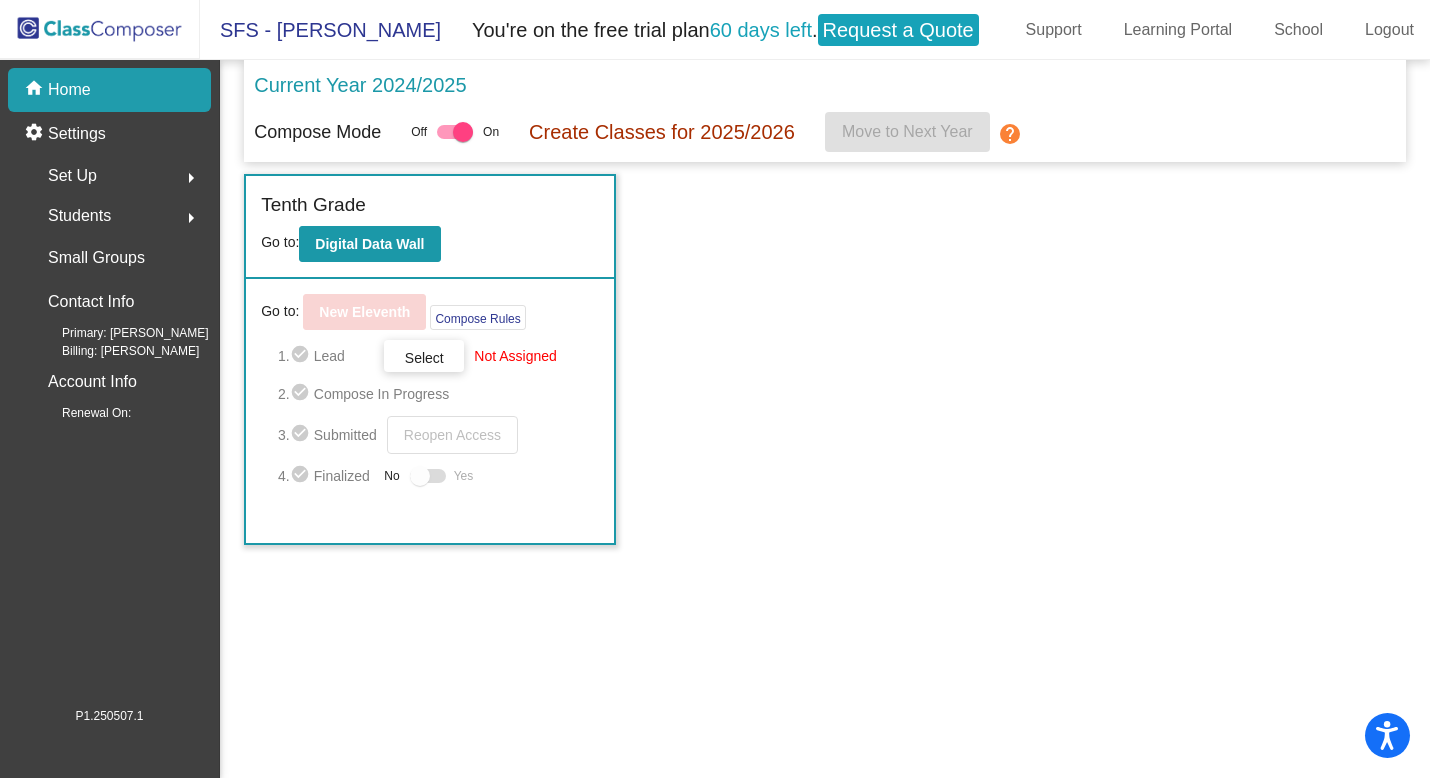 click on "Create Classes for 2025/2026" 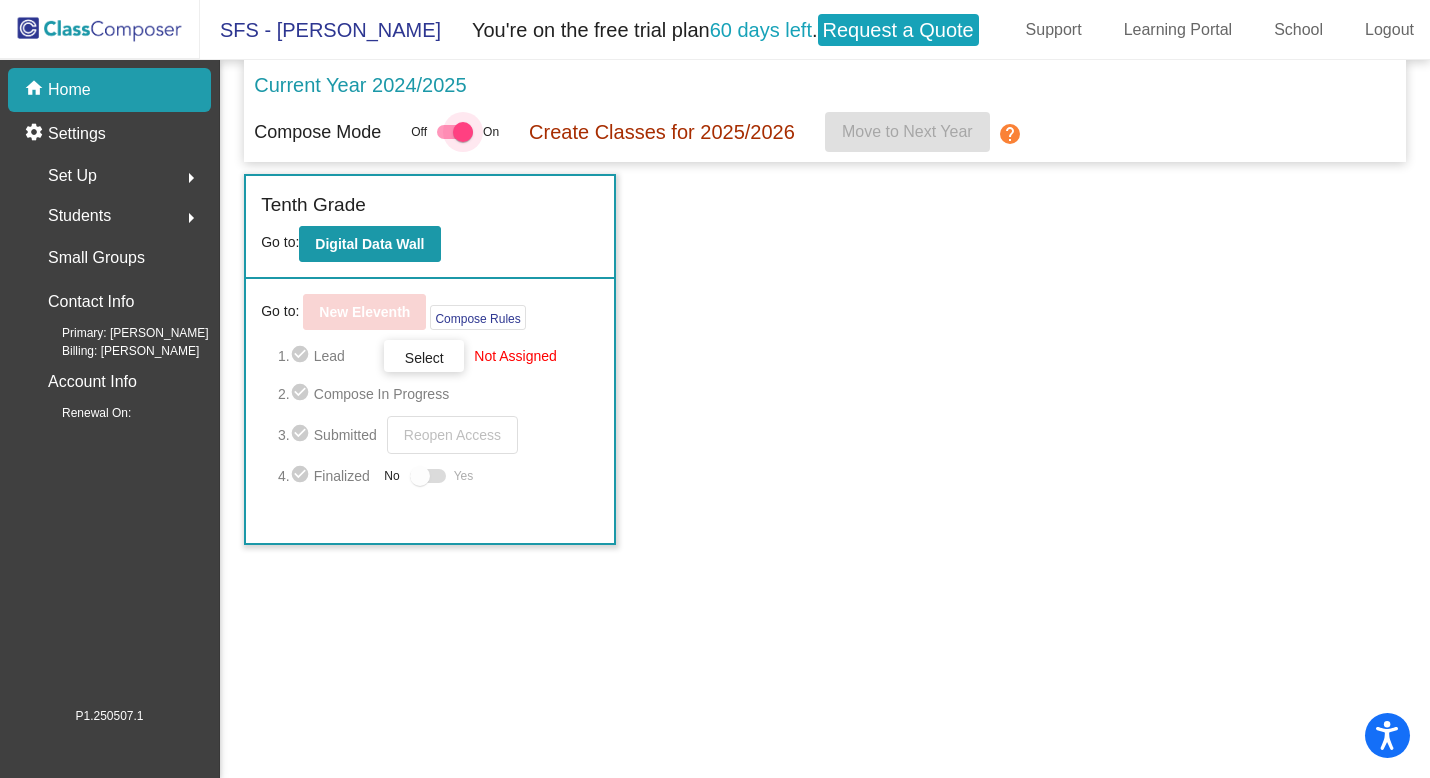 click at bounding box center (455, 132) 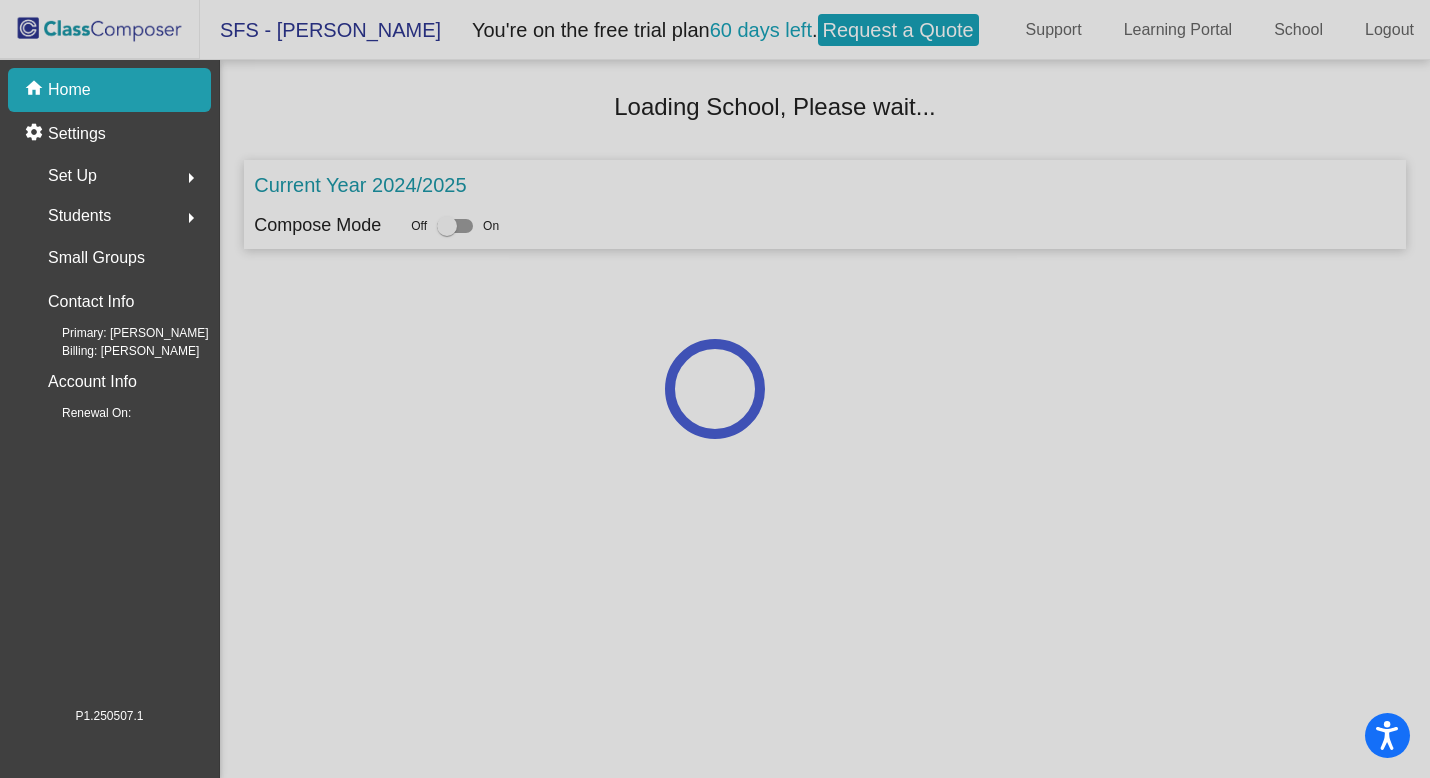 click 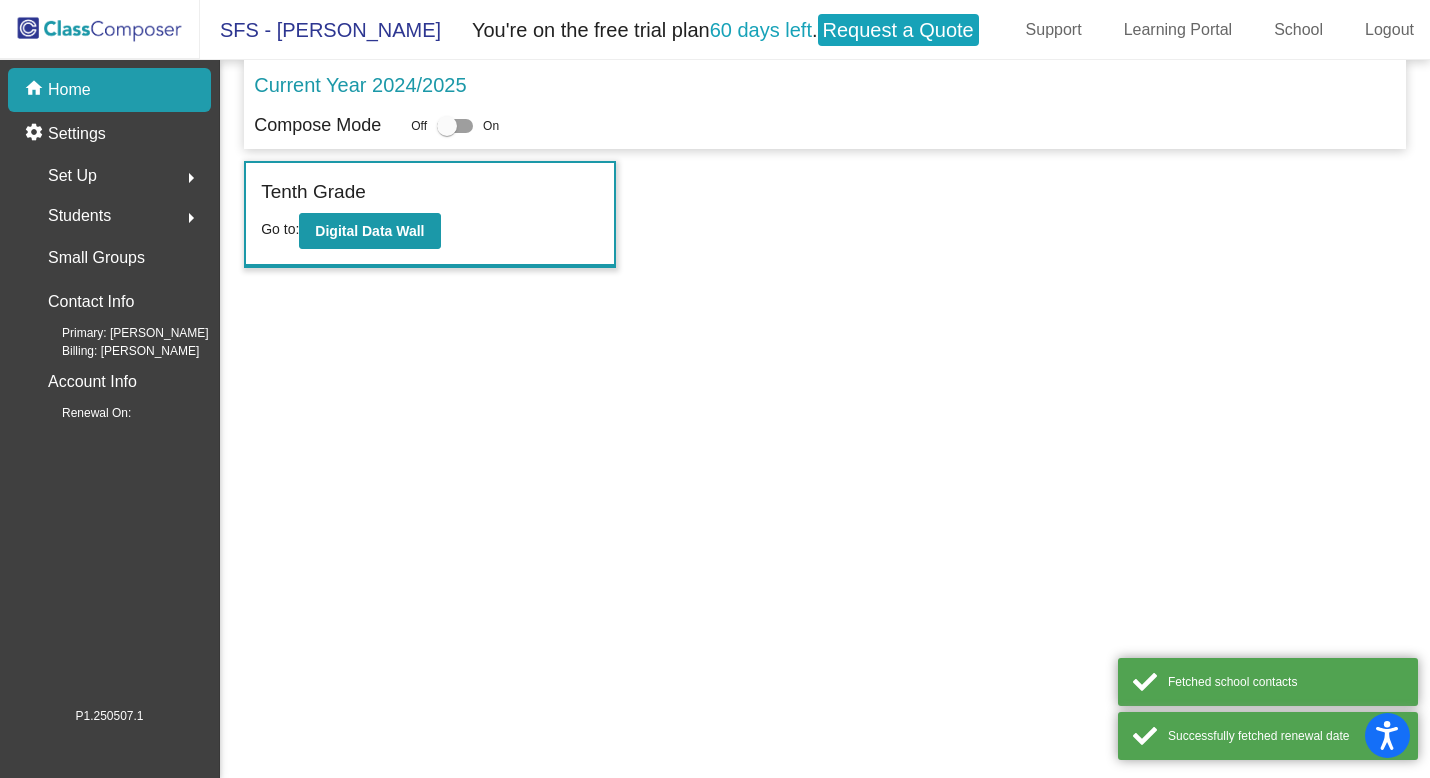 click at bounding box center (455, 126) 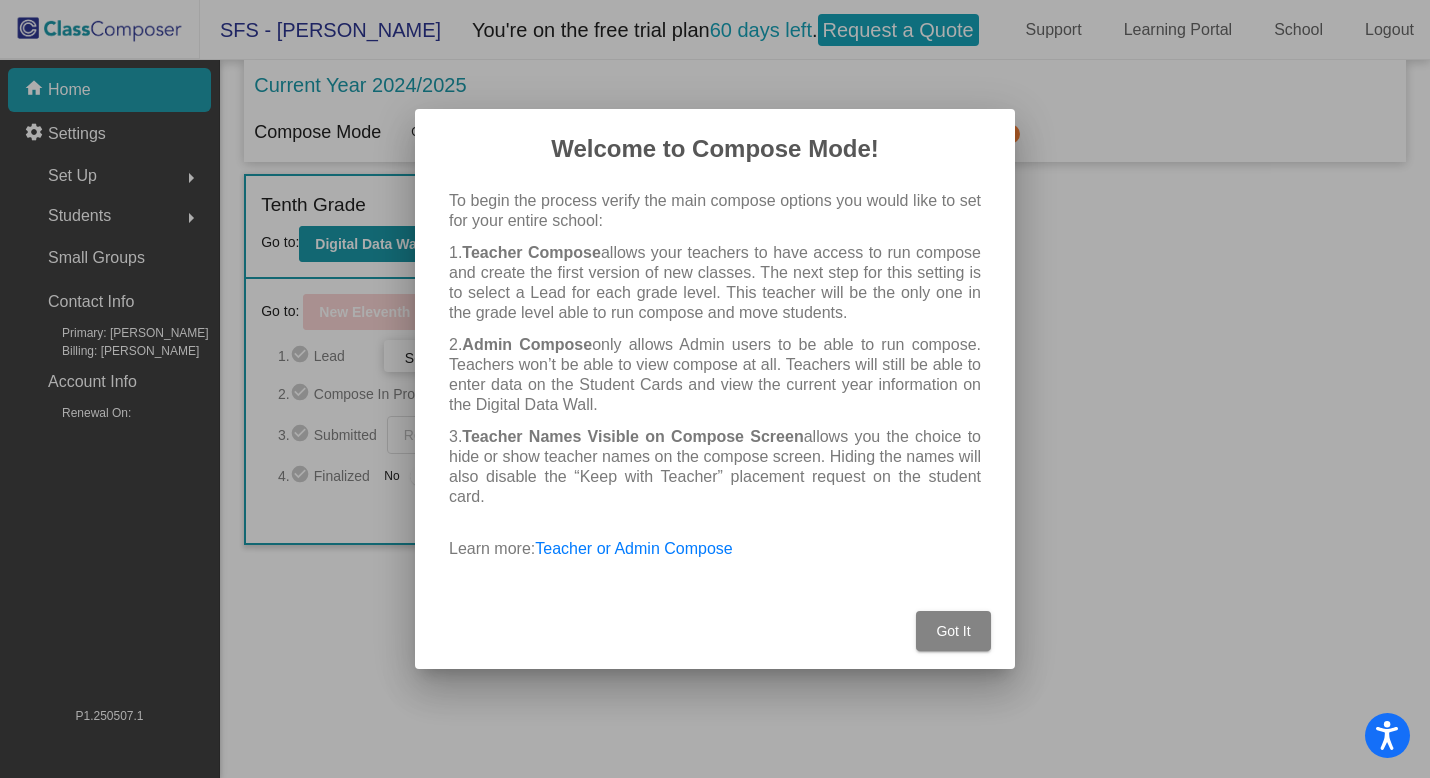 click on "Got It" at bounding box center (953, 631) 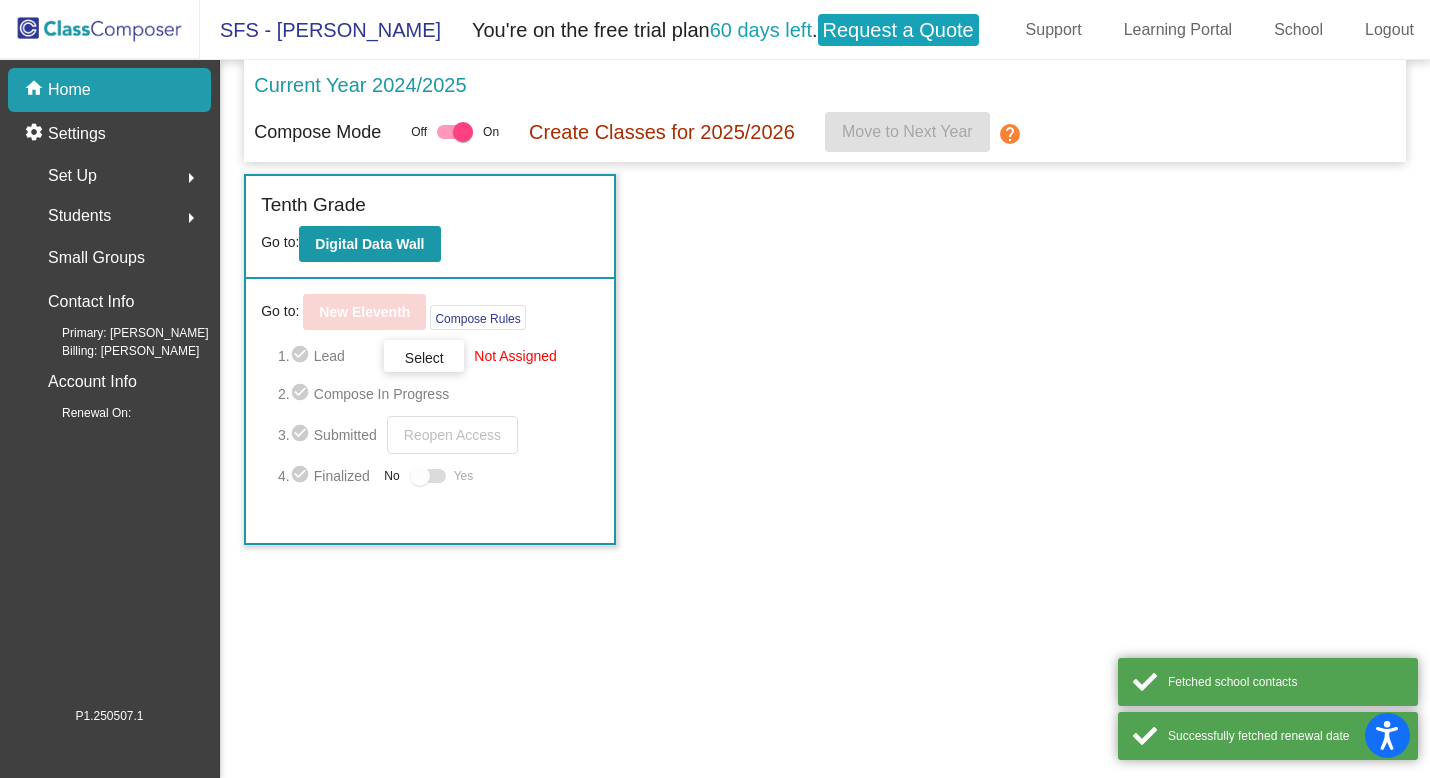 click on "Compose Mode Off   On Create Classes for 2025/2026  Move to Next Year  help" 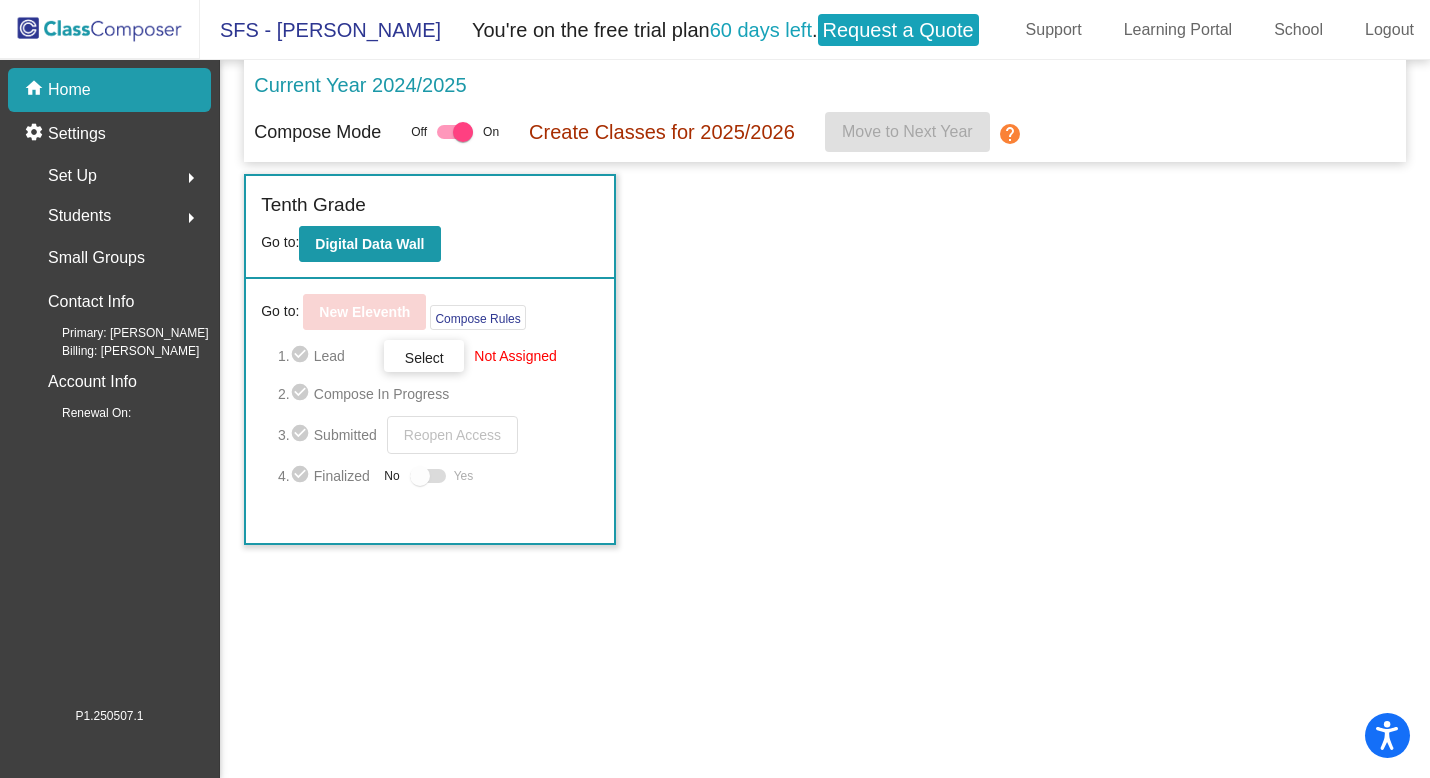 click on "Create Classes for 2025/2026" 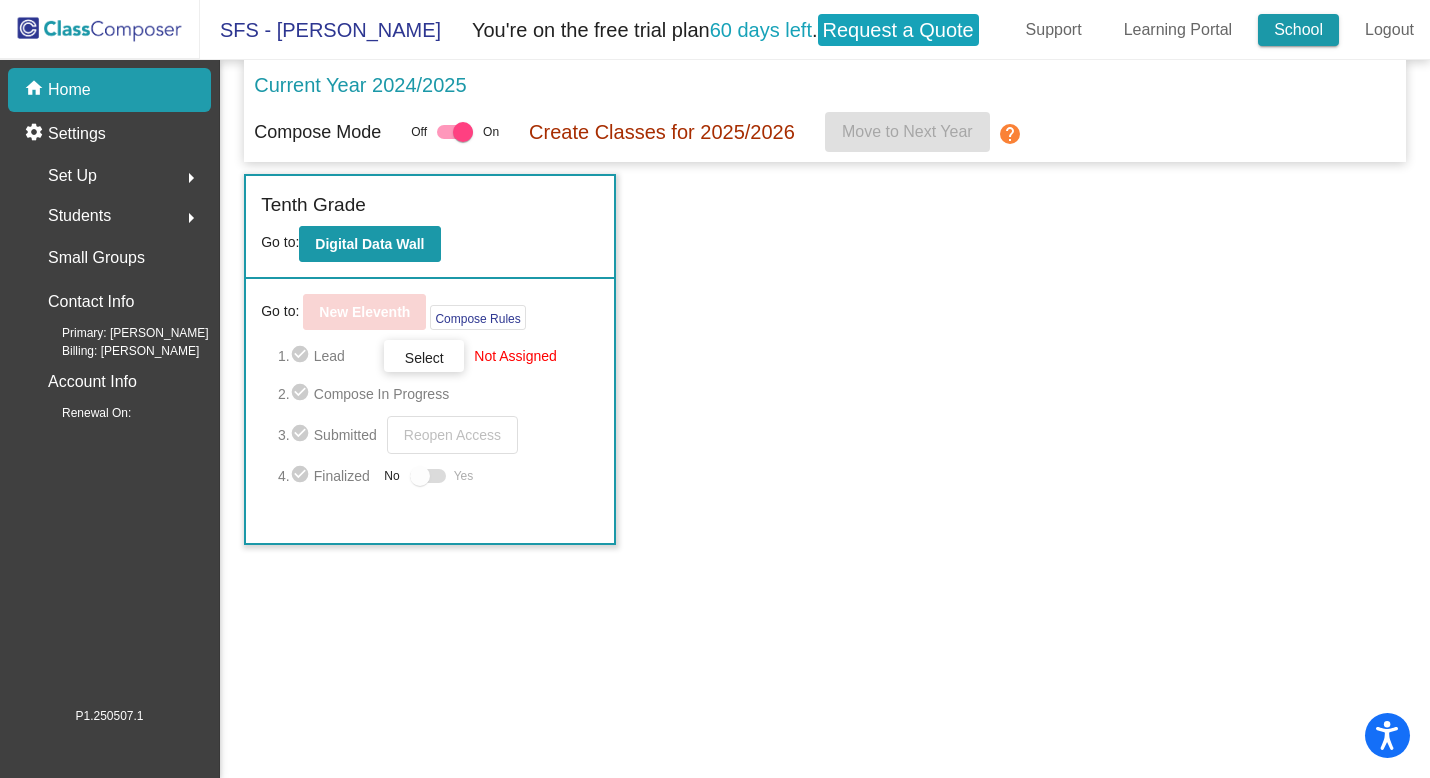 click on "School" 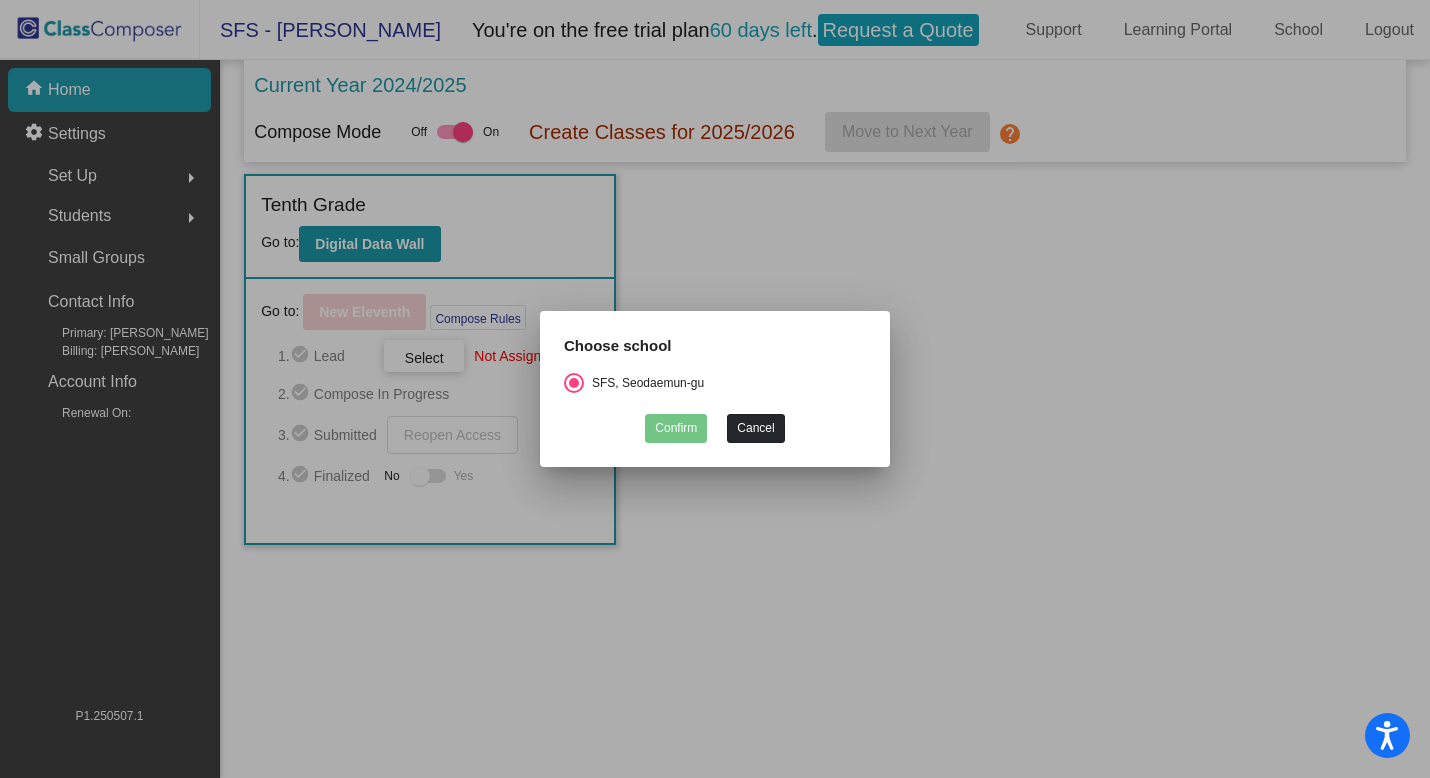 click on "Cancel" at bounding box center [755, 428] 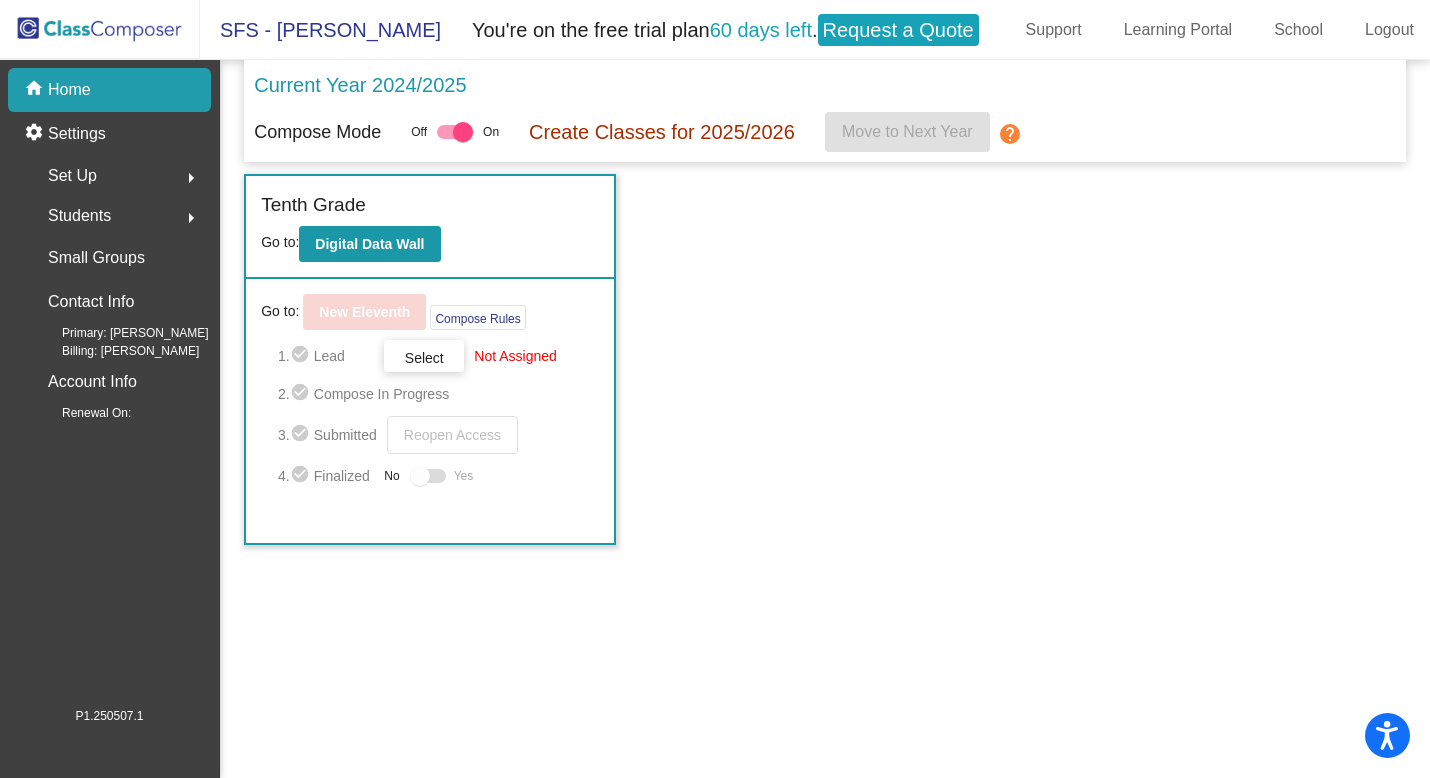 click on "Set Up  arrow_right" 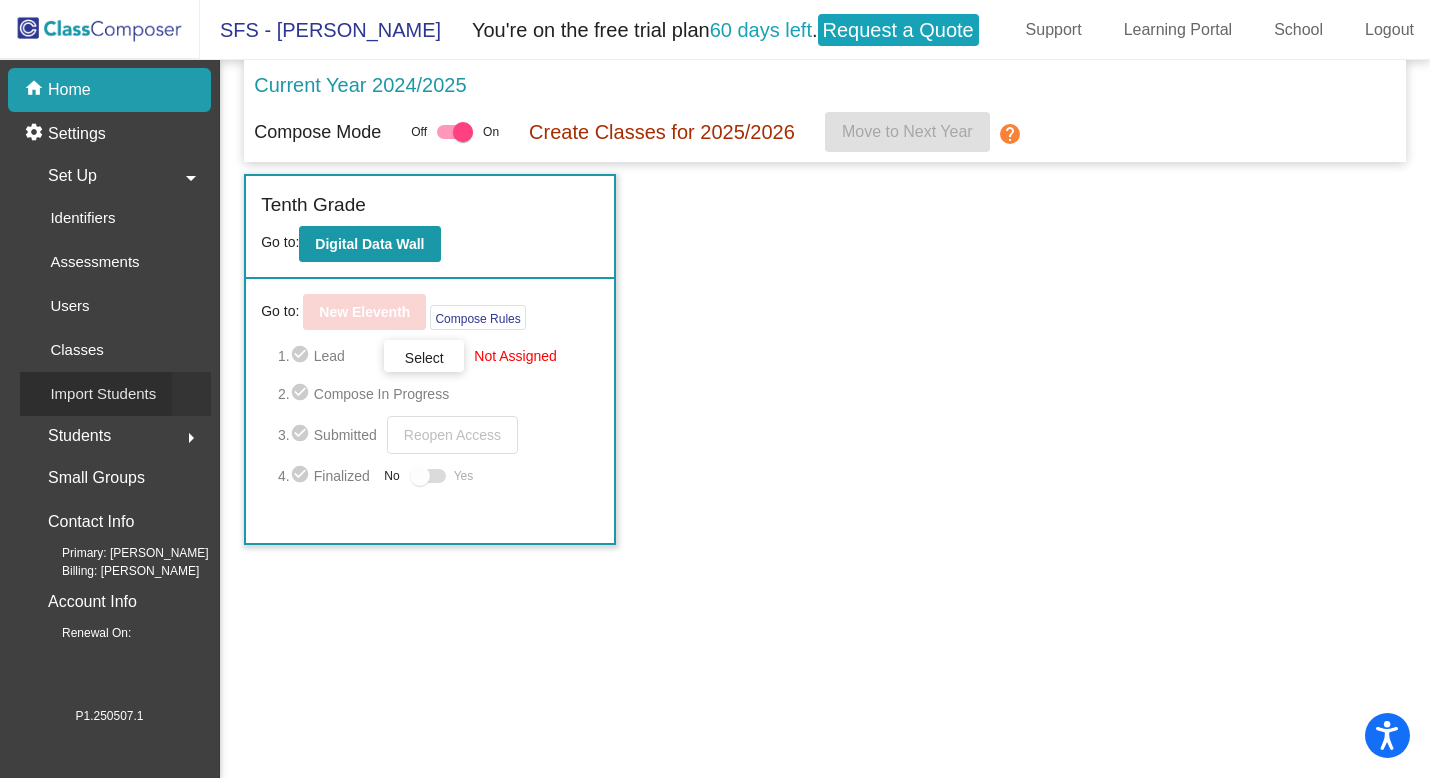click on "Import Students" 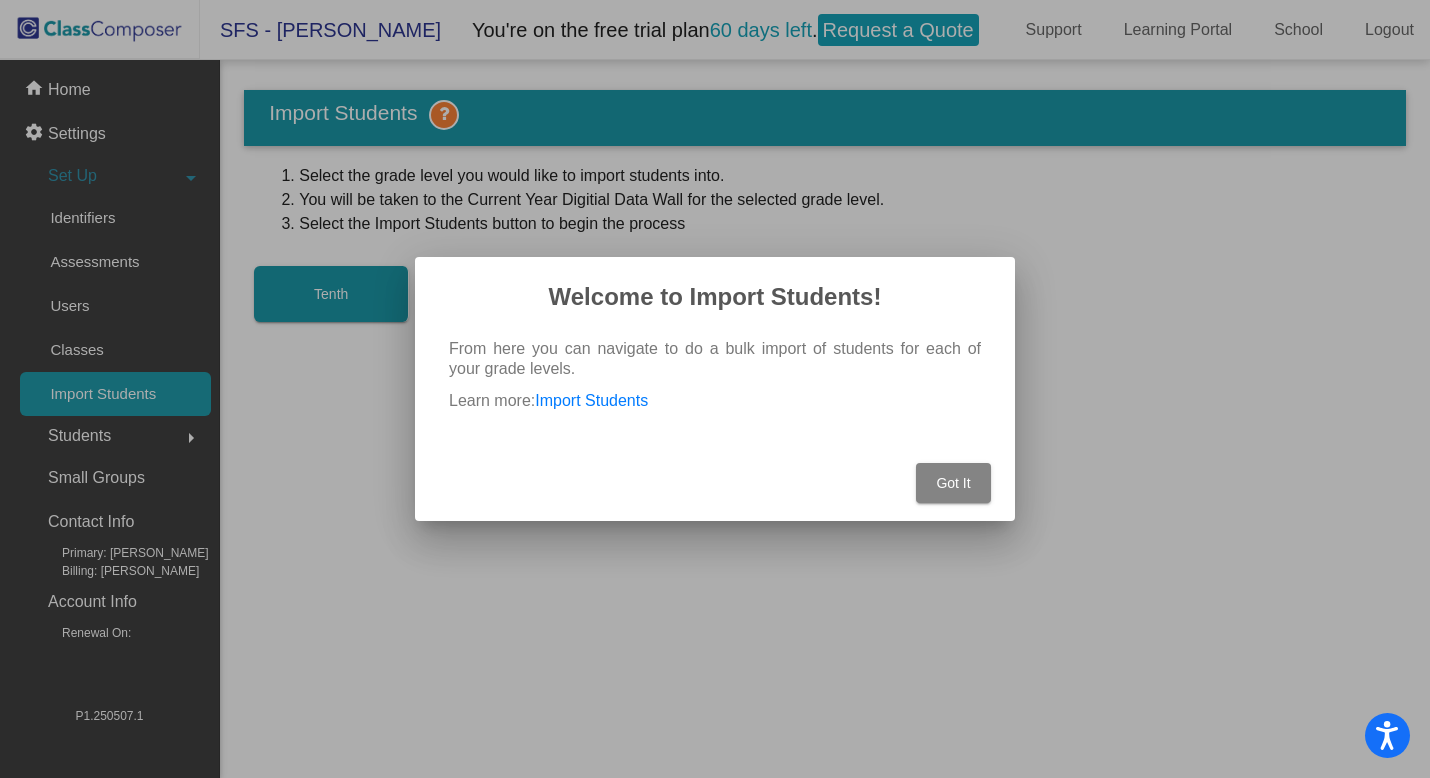 click on "Got It" at bounding box center [953, 483] 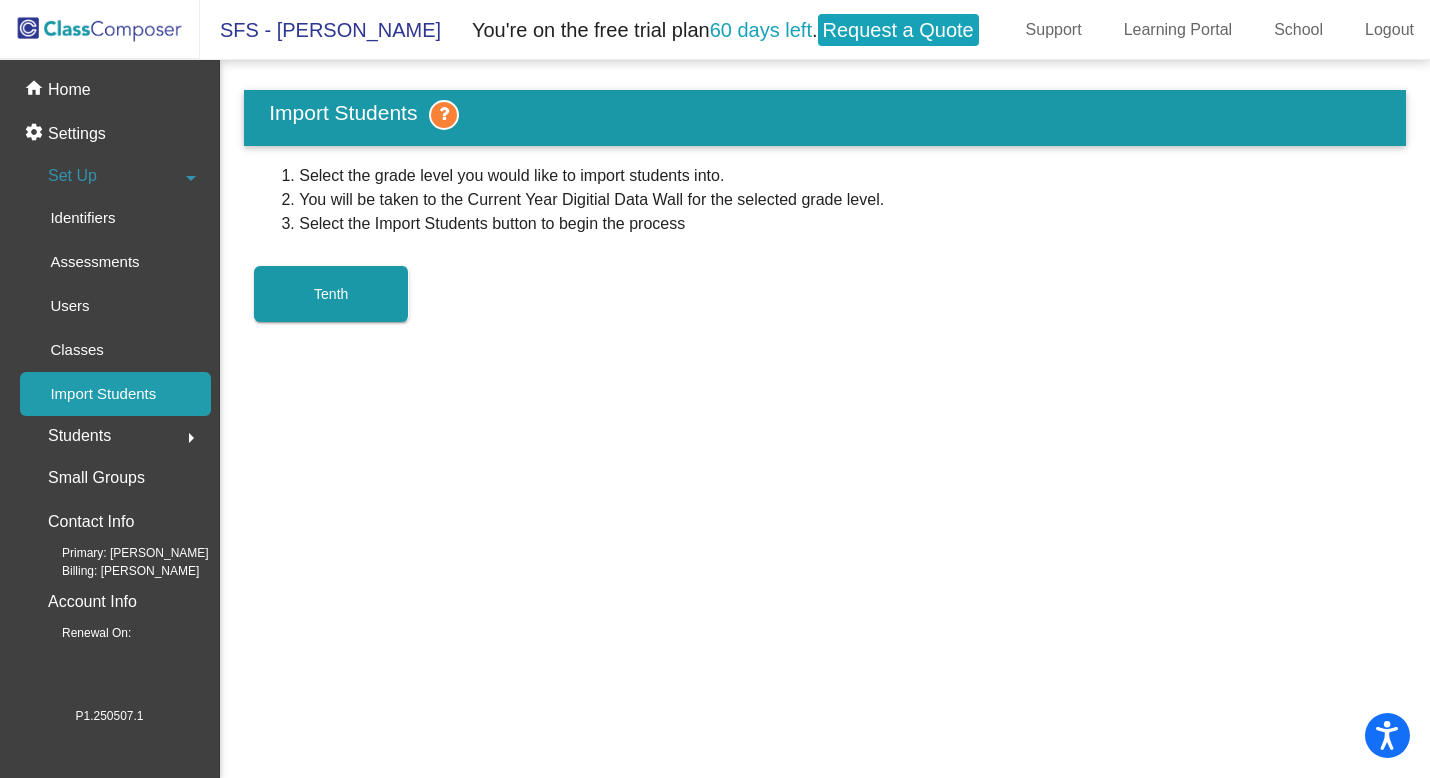 click on "Tenth" at bounding box center (331, 294) 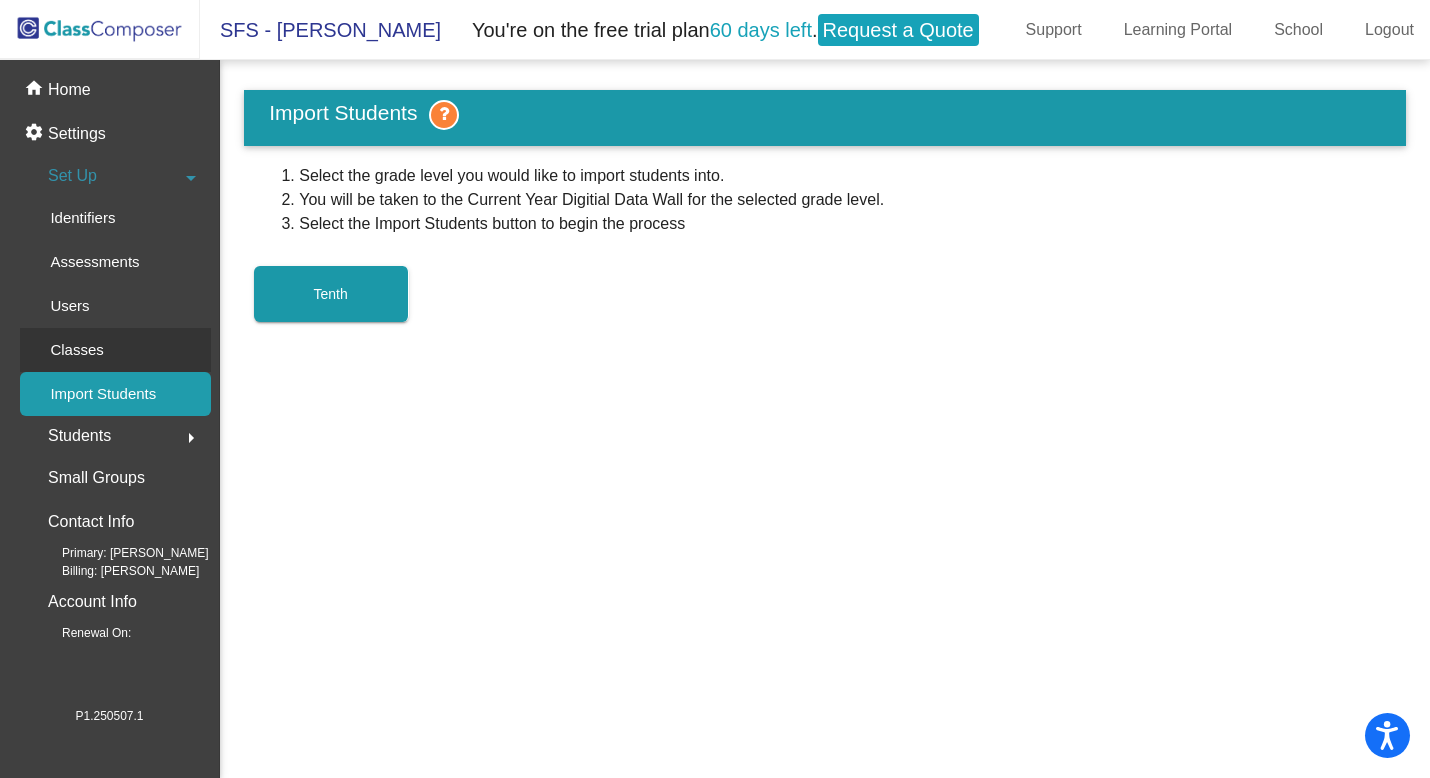 click on "Classes" 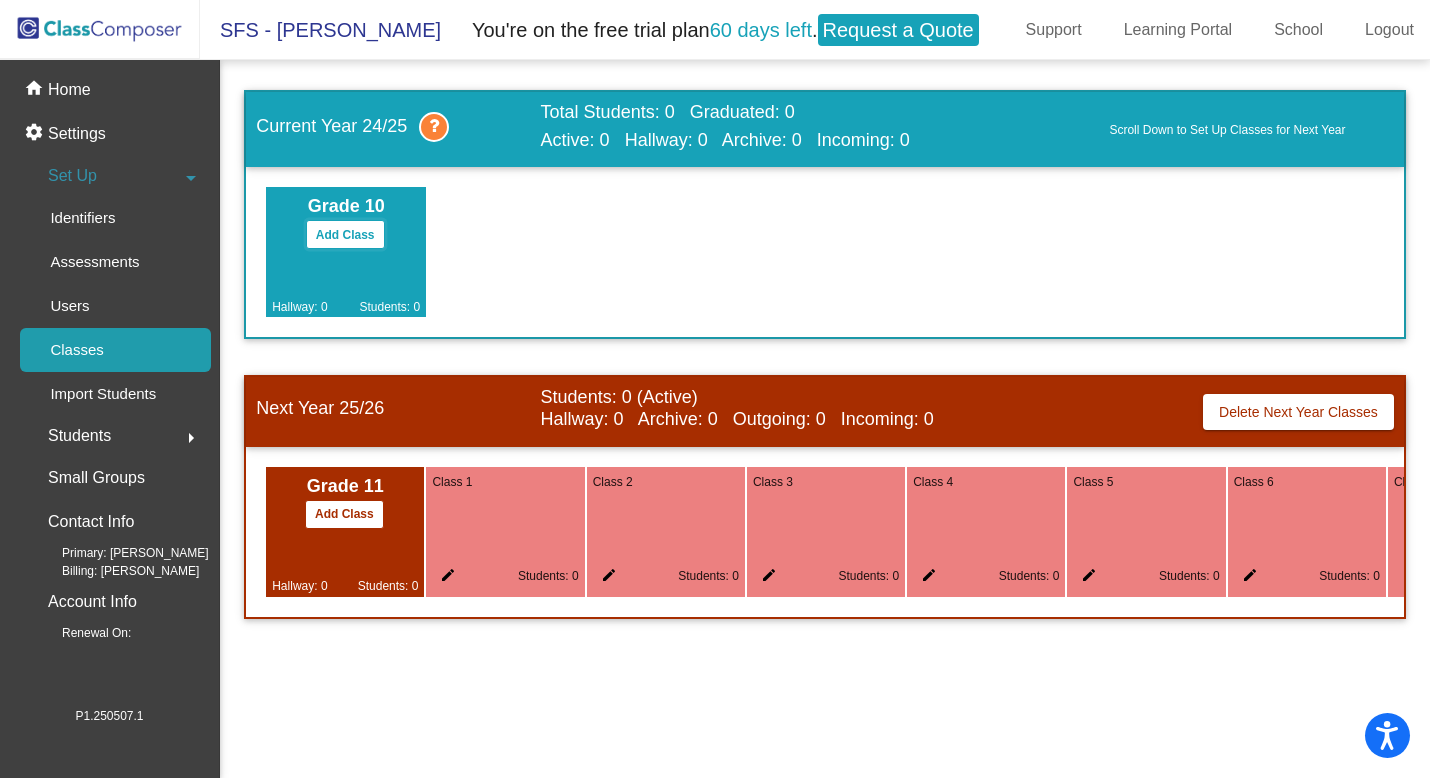 click on "Add Class" 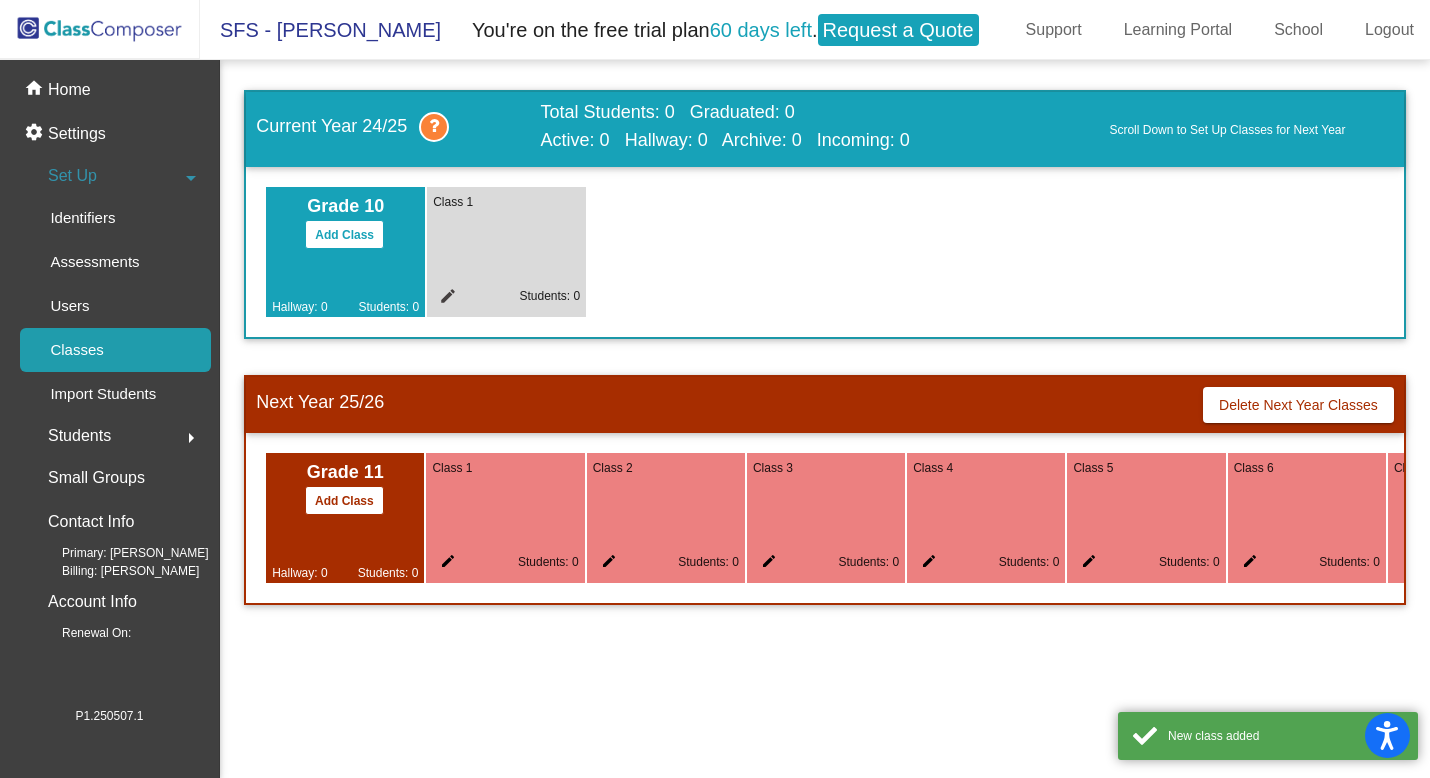 click on "Add Class" 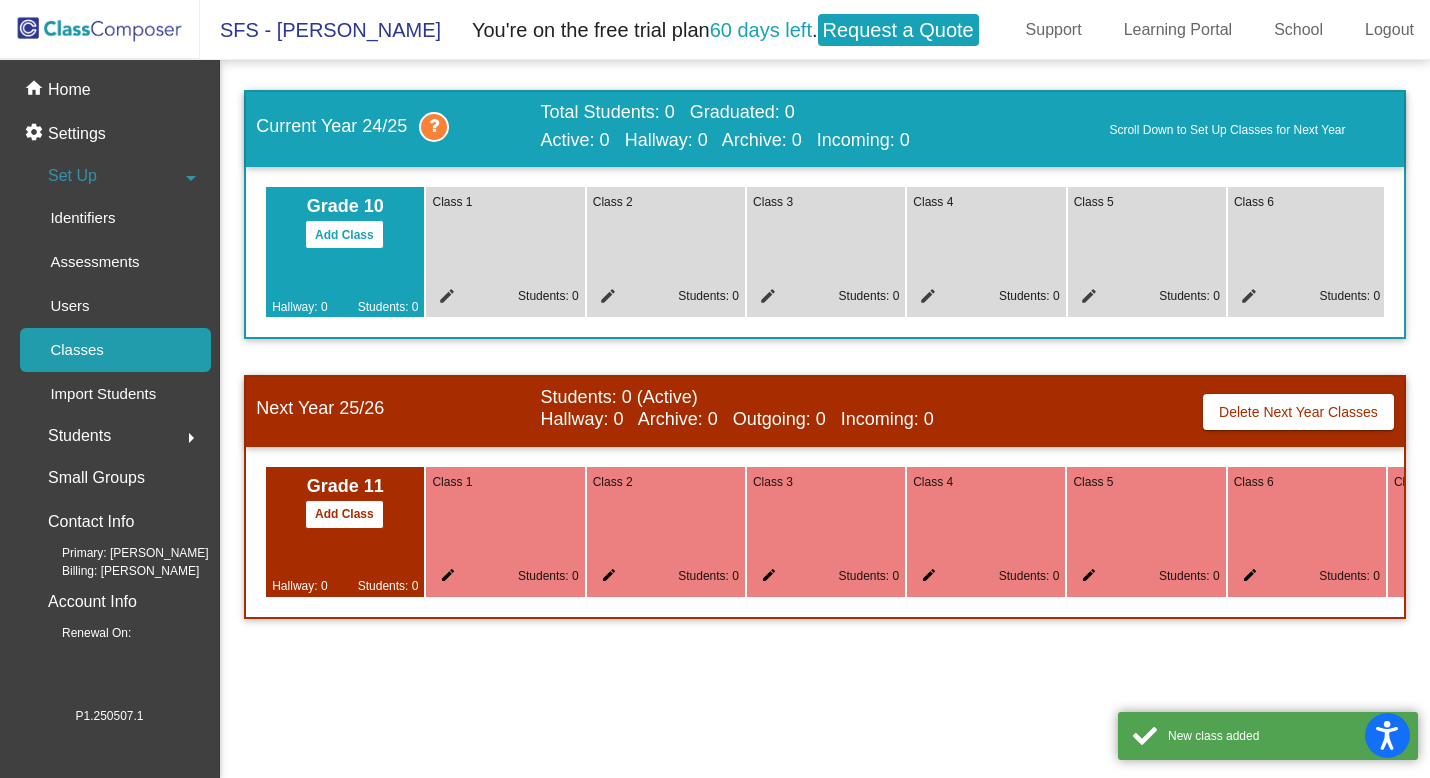 scroll, scrollTop: 0, scrollLeft: 2, axis: horizontal 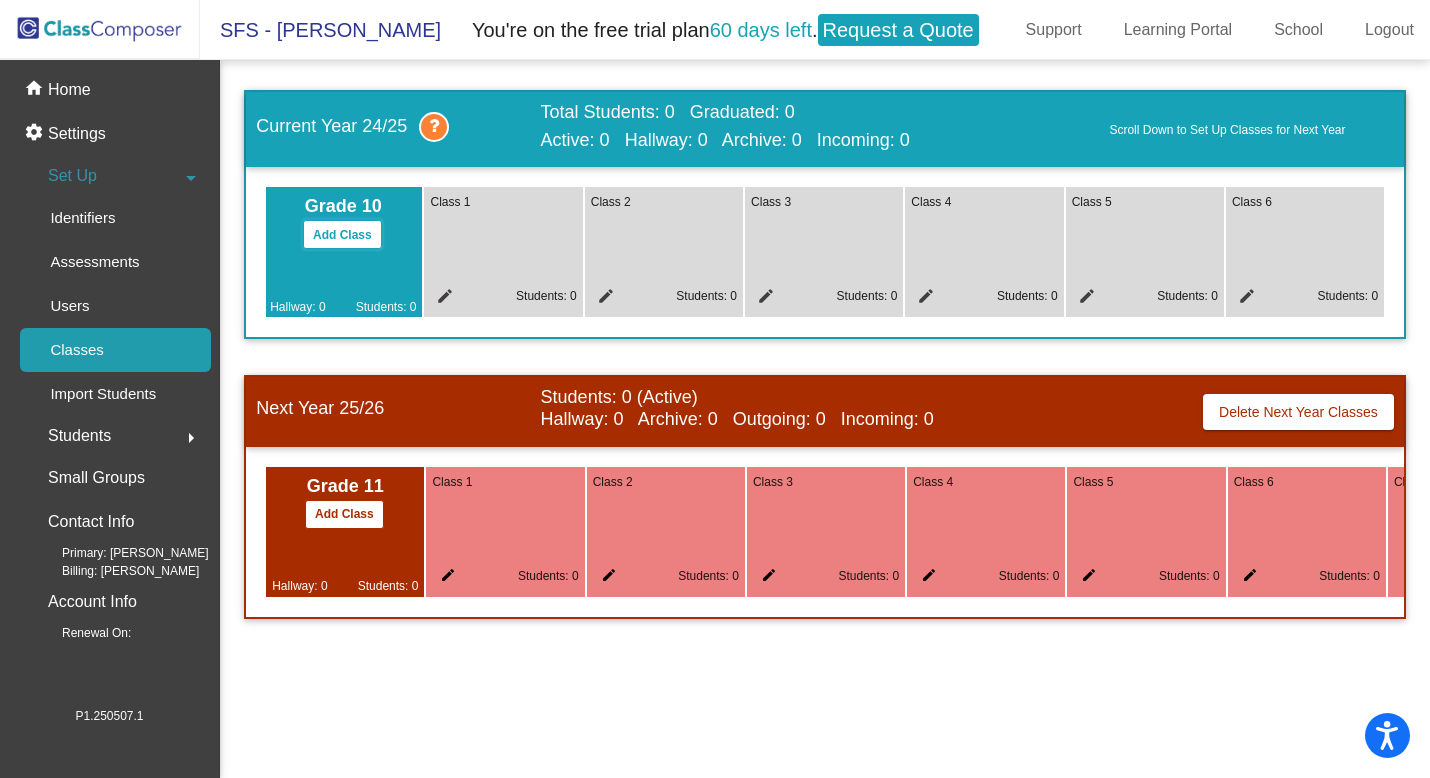 click on "Add Class" 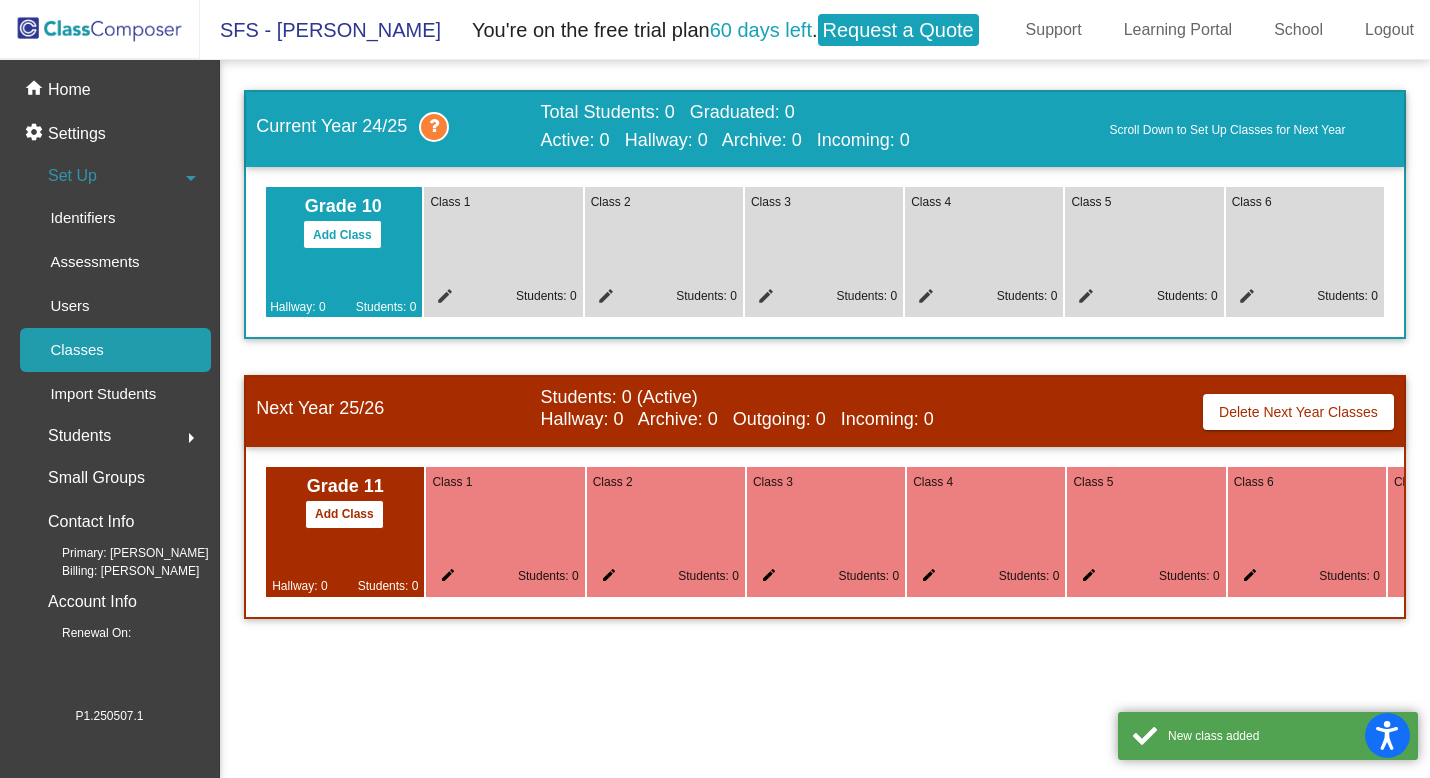 scroll, scrollTop: 0, scrollLeft: 0, axis: both 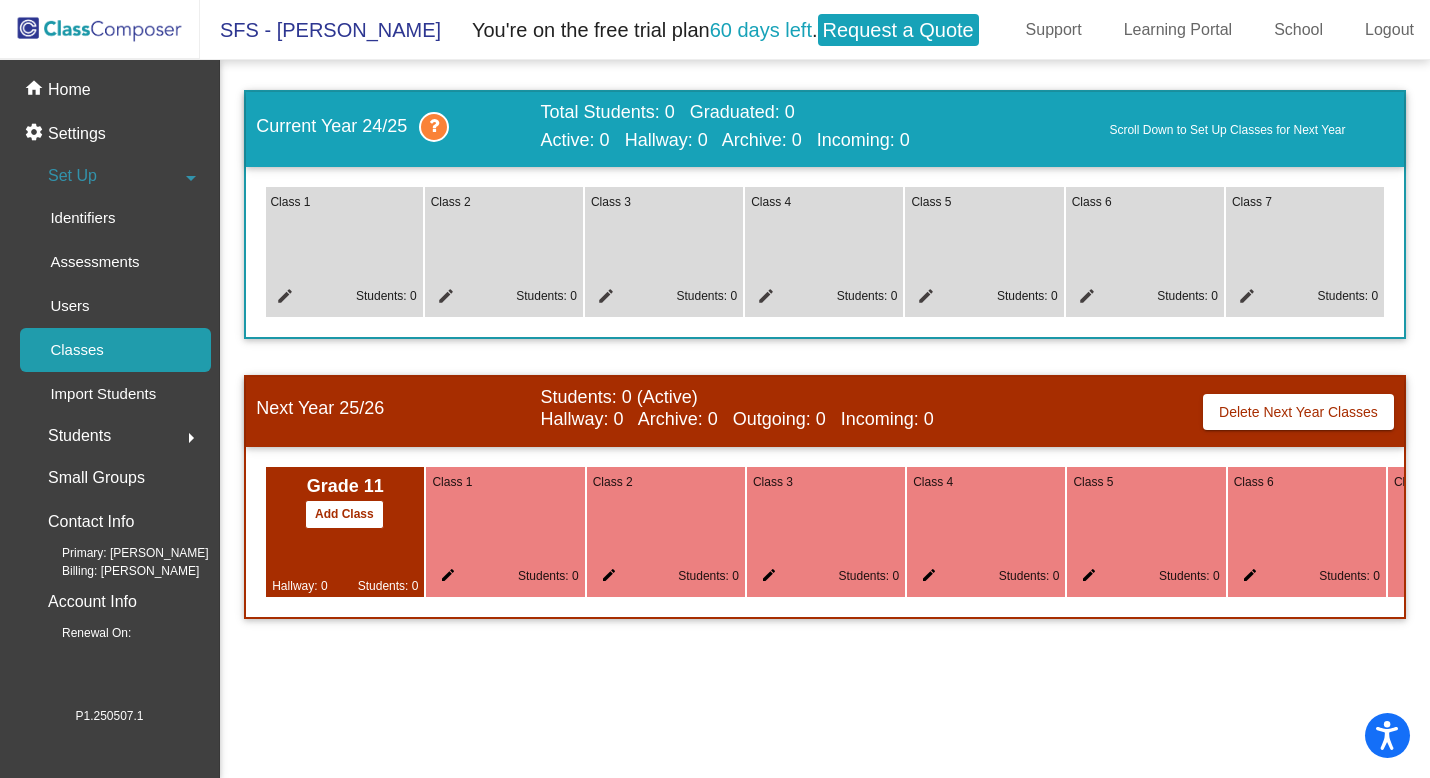 click on "Hallway: 0   Archive: 0   Outgoing: 0   Incoming: 0" 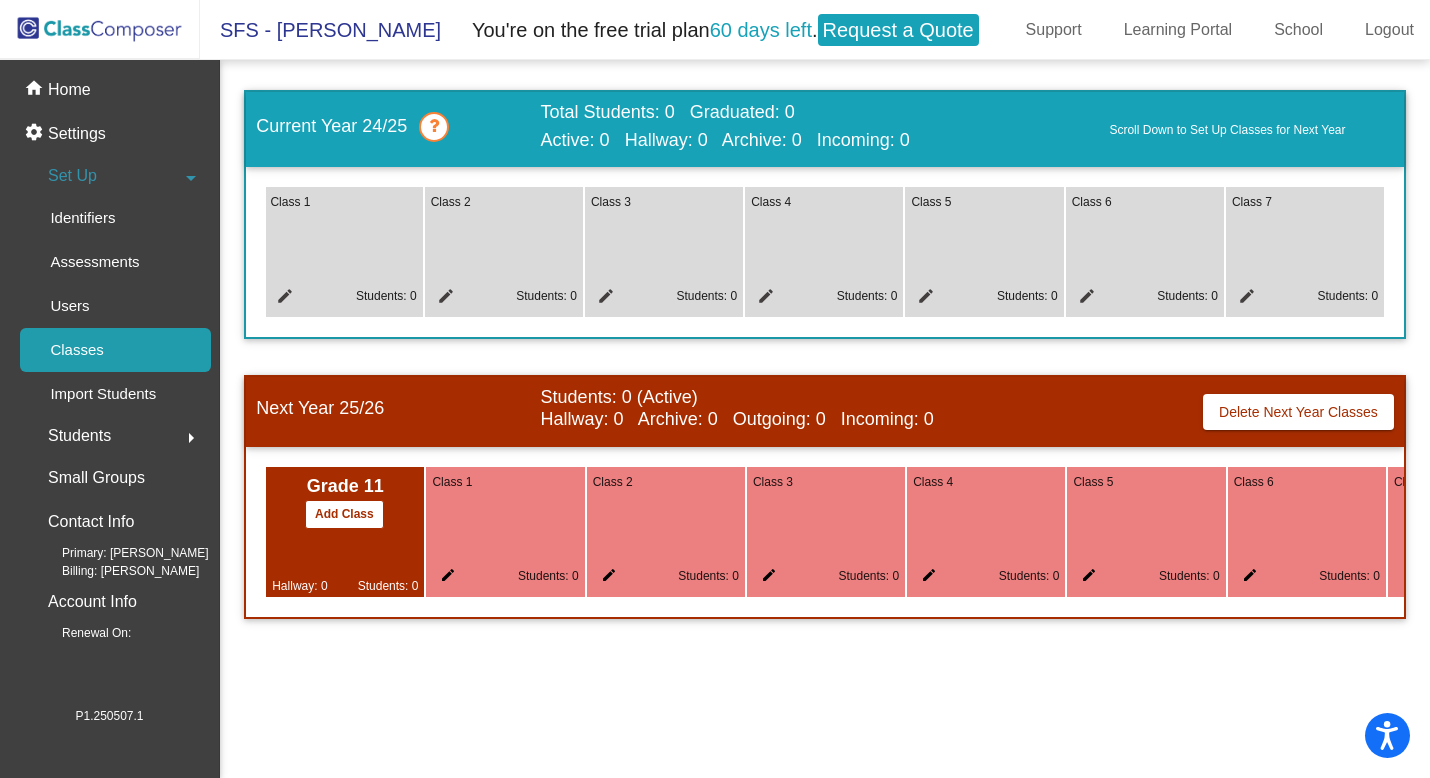 click 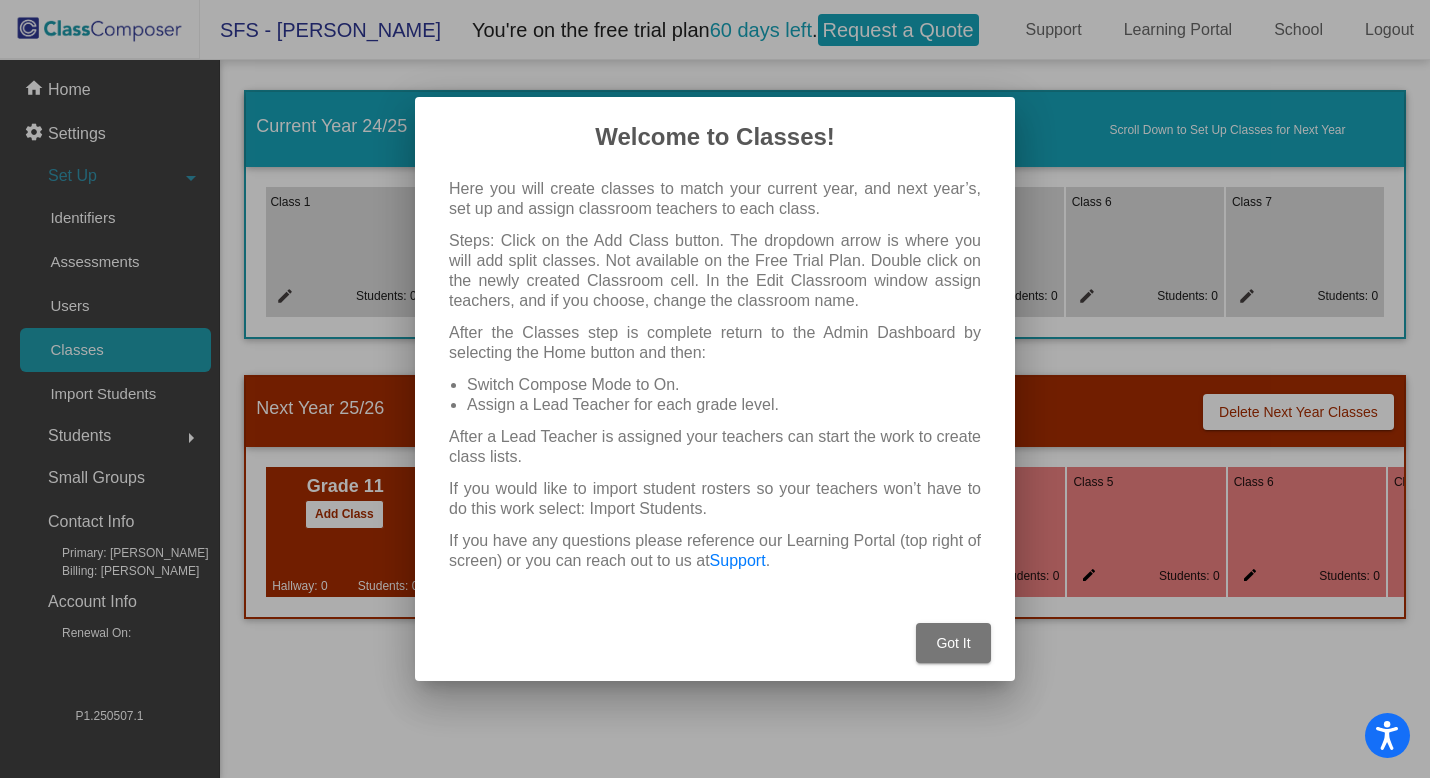 click on "Got It" at bounding box center [953, 643] 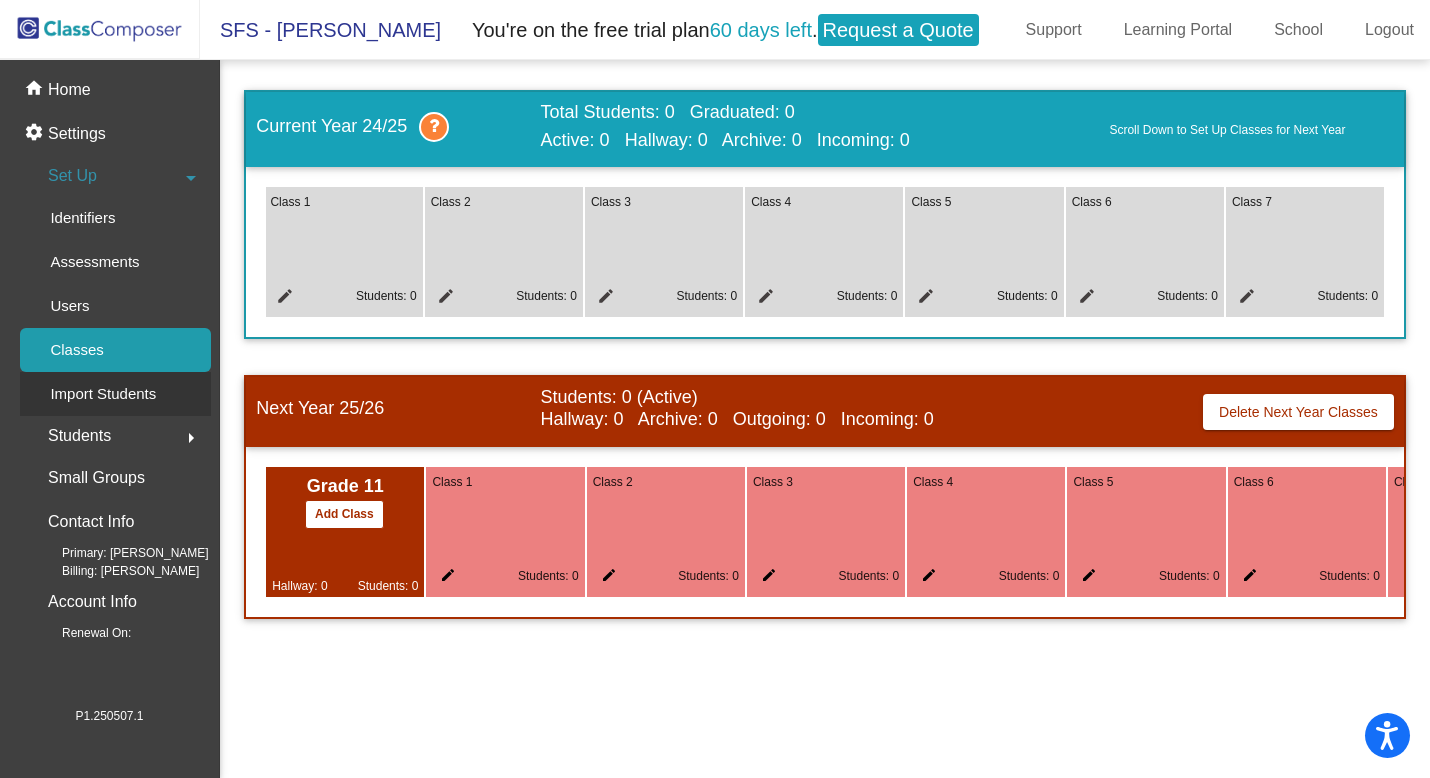 click on "Import Students" 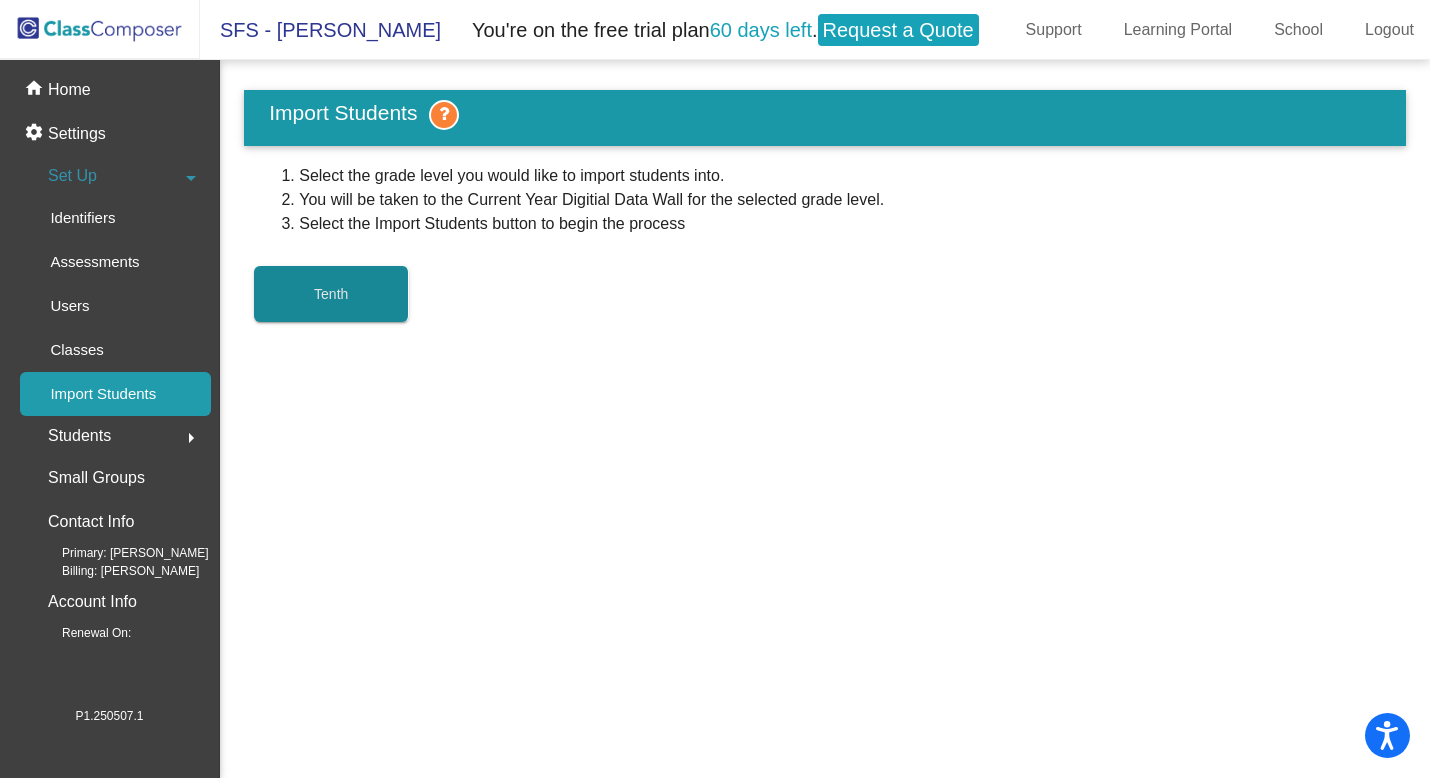 click on "Tenth" at bounding box center (331, 294) 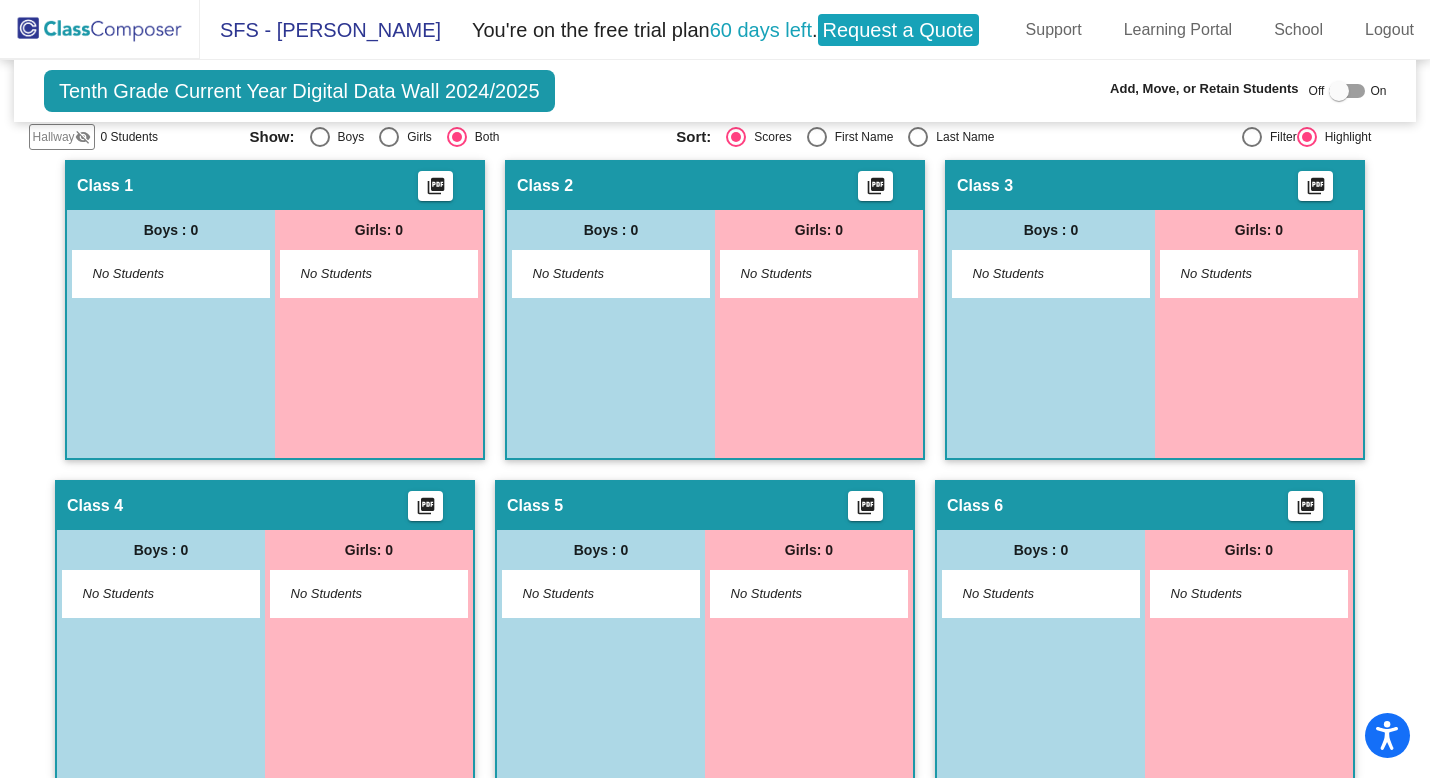 scroll, scrollTop: 415, scrollLeft: 0, axis: vertical 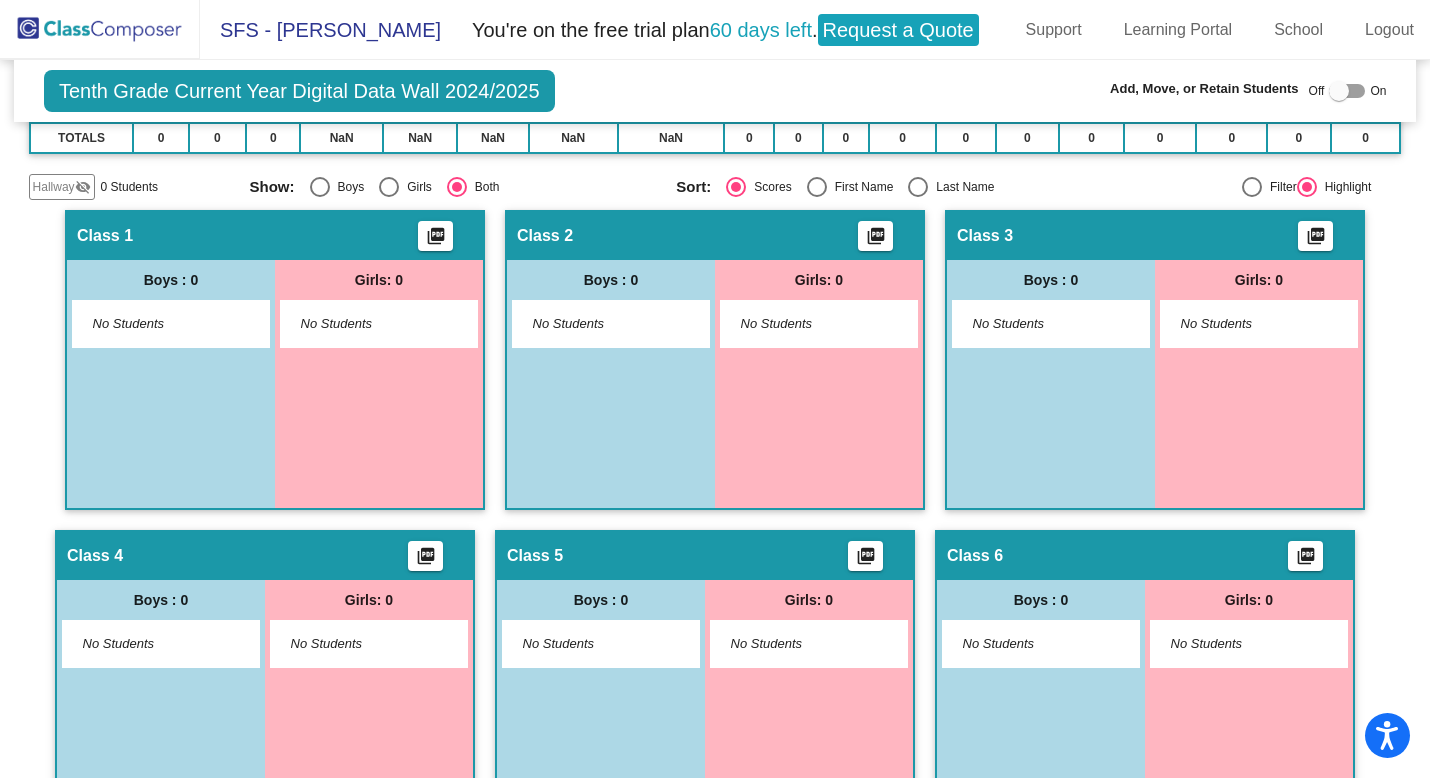 click on "No Students" at bounding box center [155, 324] 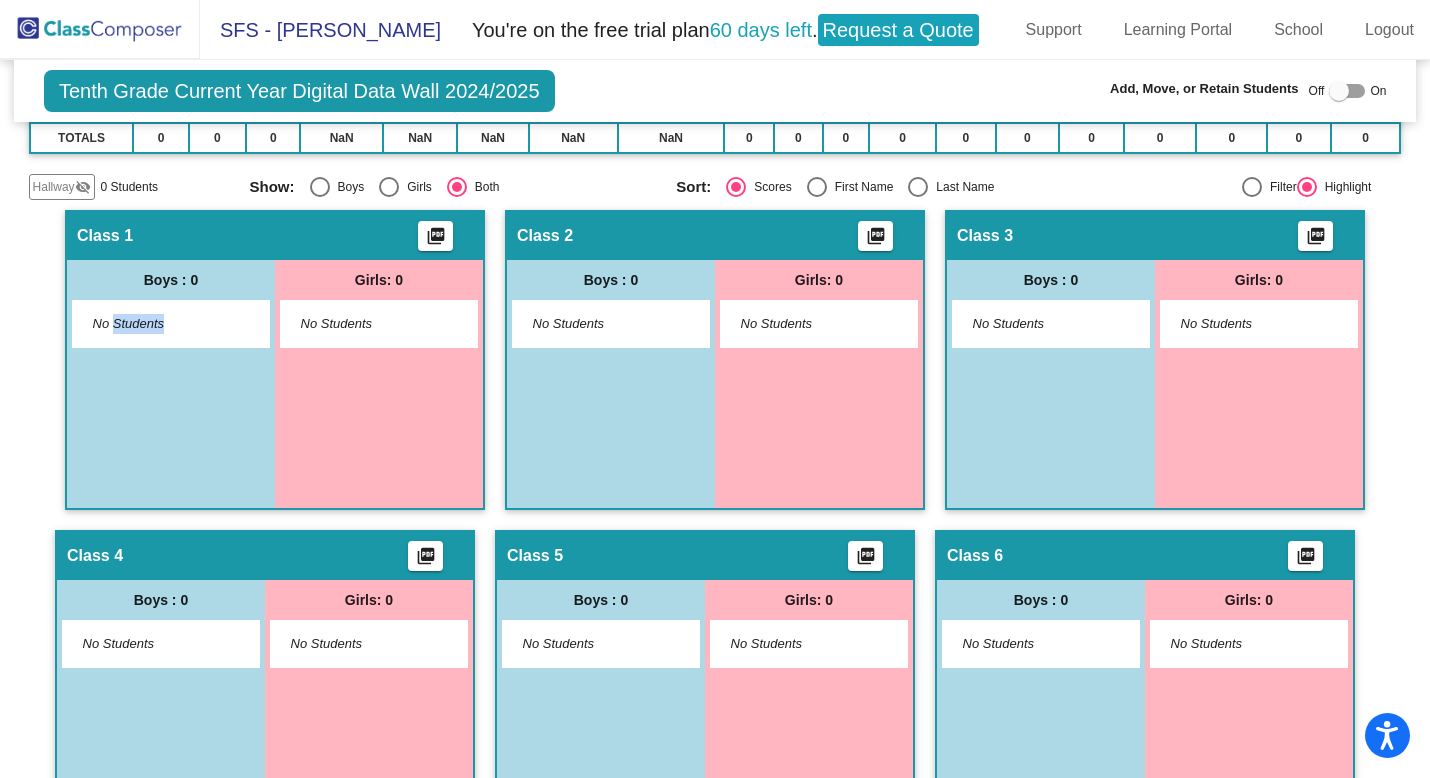 click on "No Students" at bounding box center [155, 324] 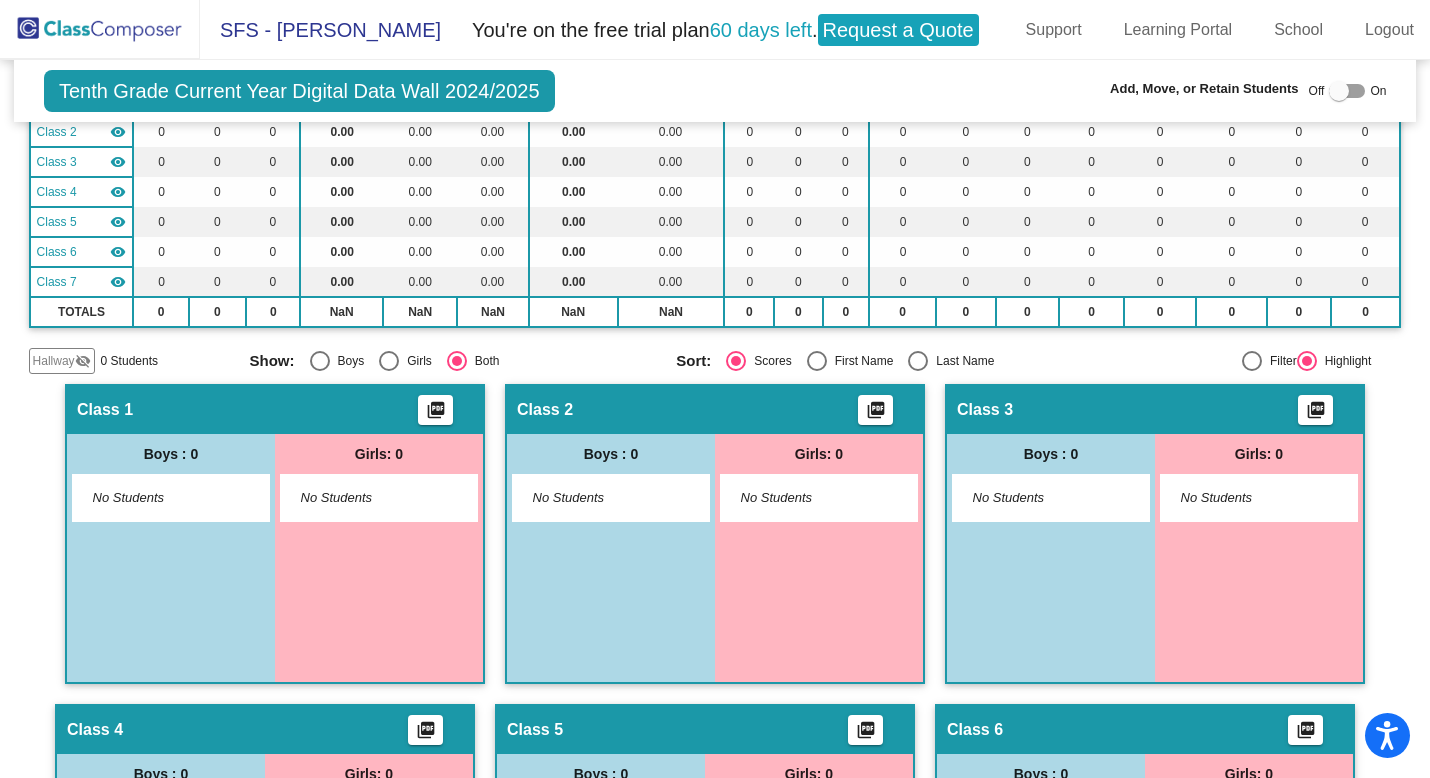 click on "Hallway   visibility_off  0 Students" 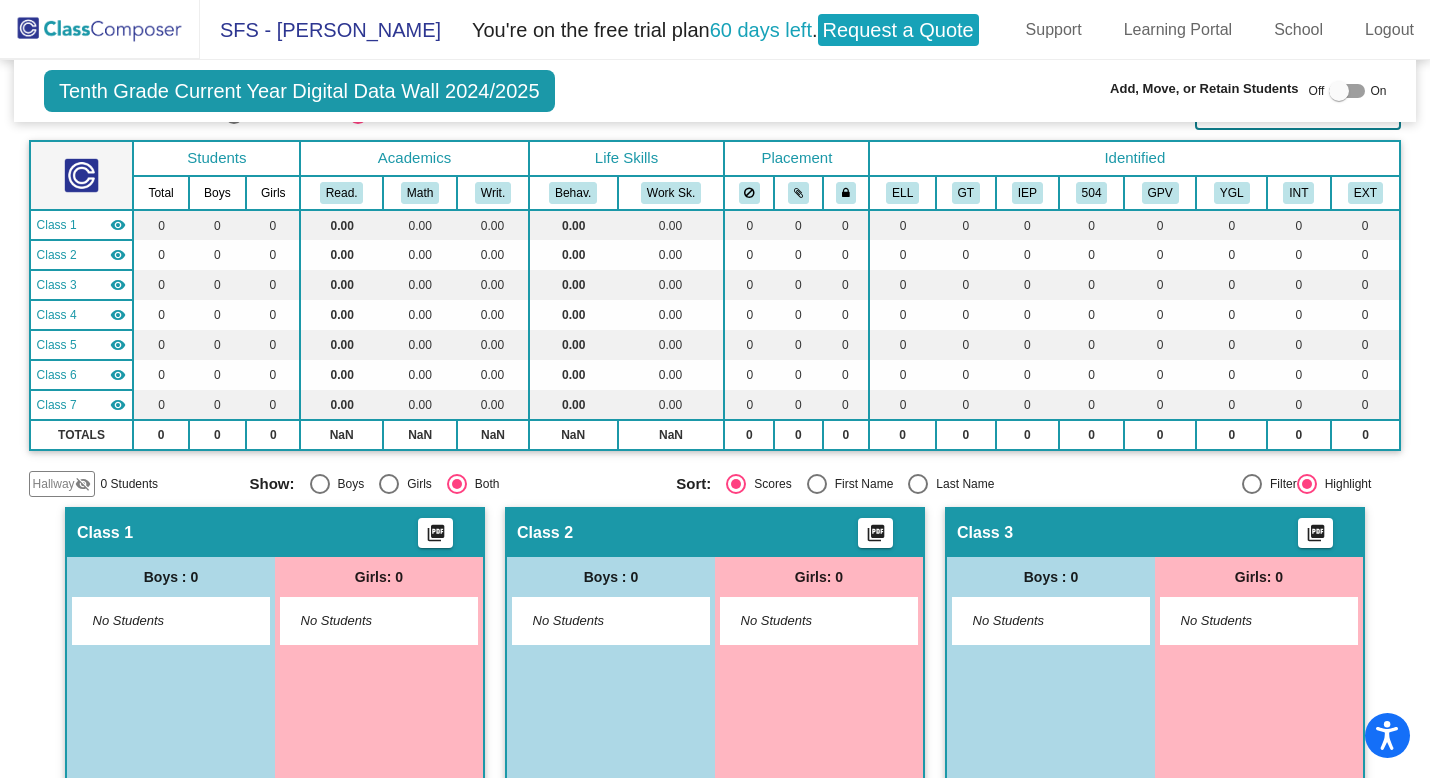 scroll, scrollTop: 117, scrollLeft: 0, axis: vertical 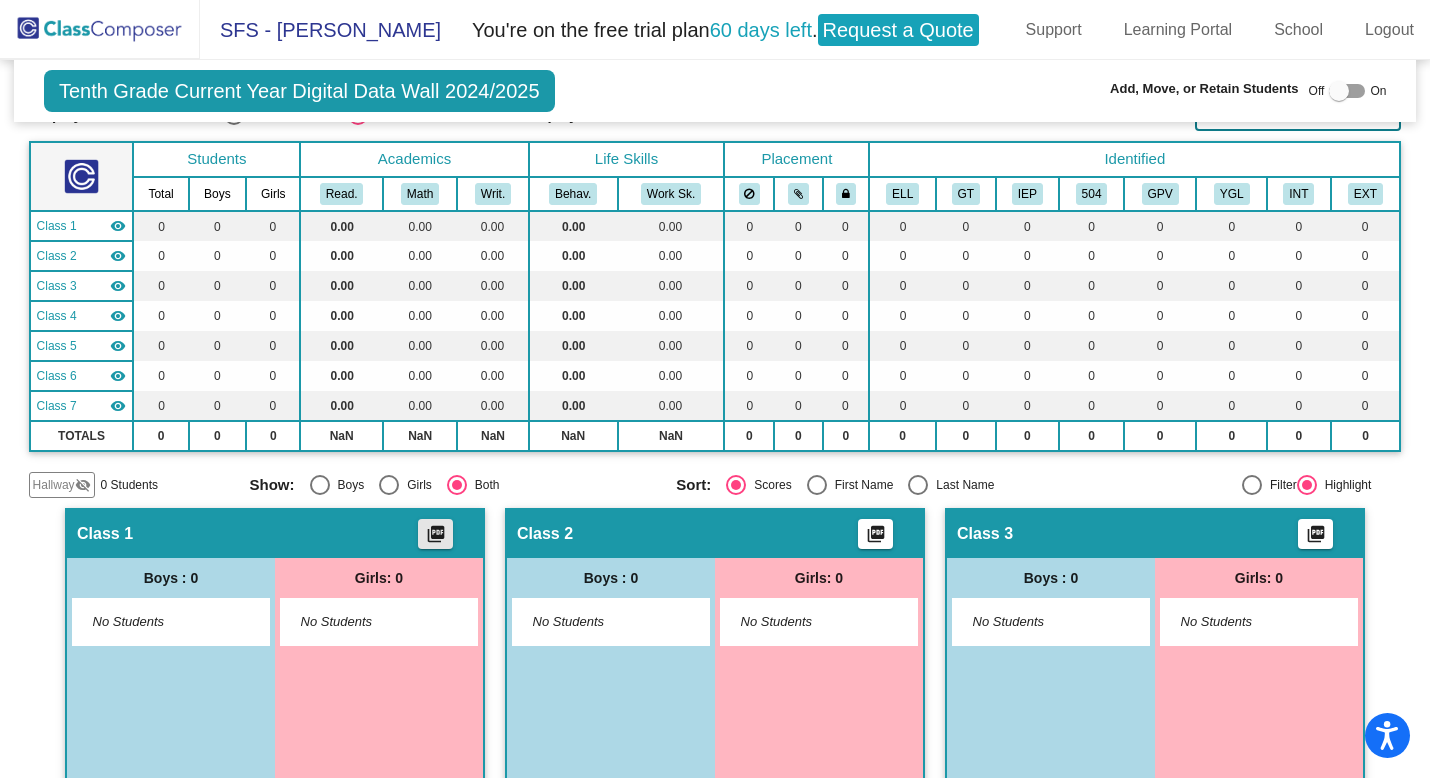 click on "picture_as_pdf" 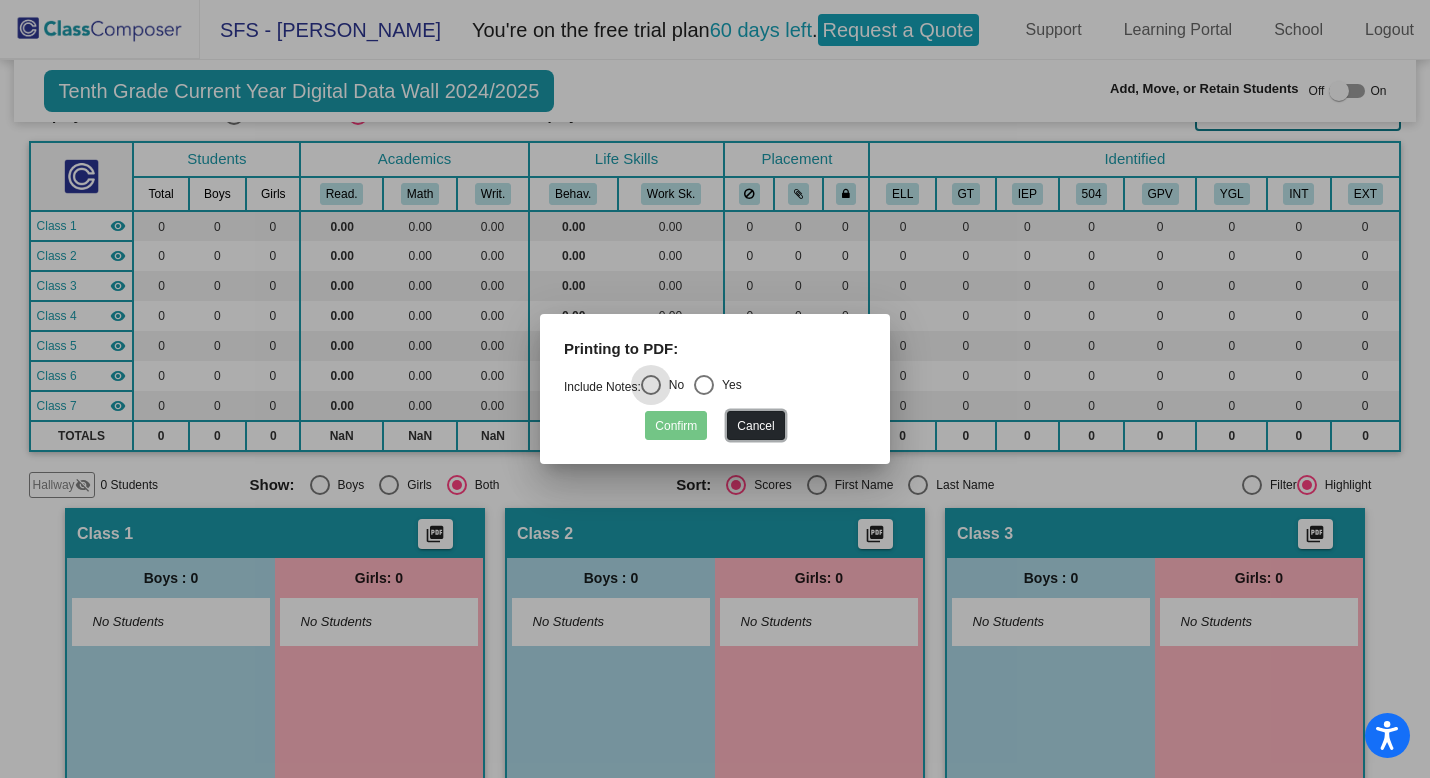 click on "Cancel" at bounding box center (755, 425) 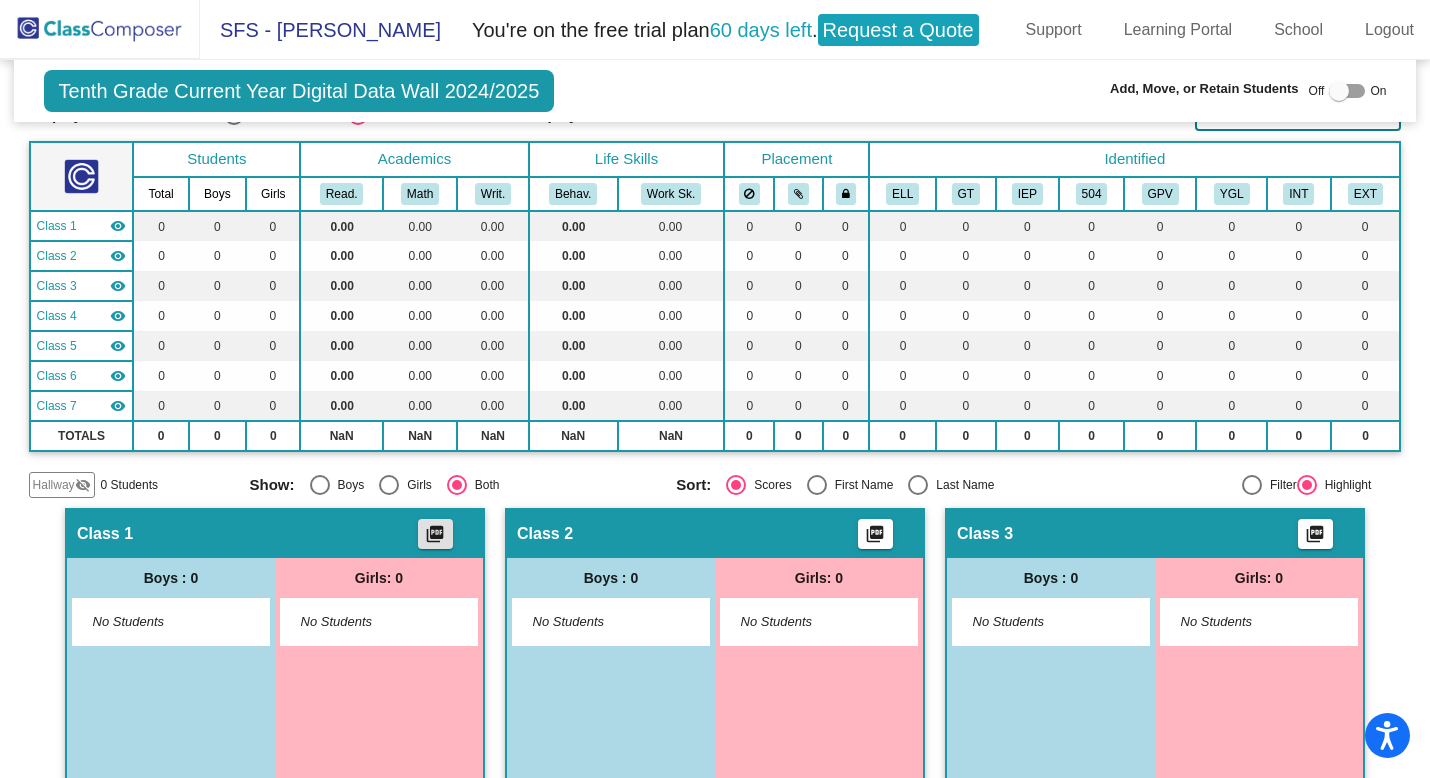 scroll, scrollTop: 0, scrollLeft: 0, axis: both 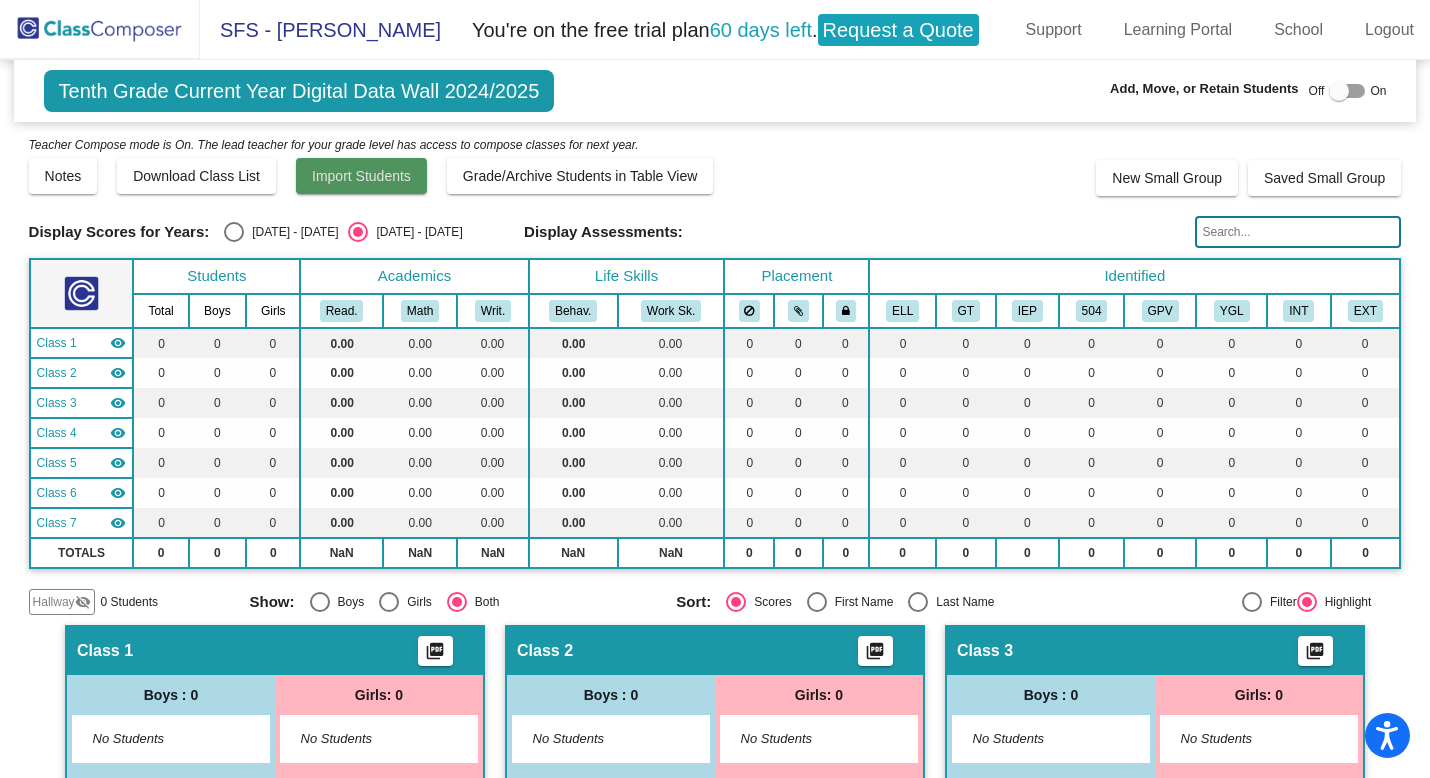 click on "Import Students" 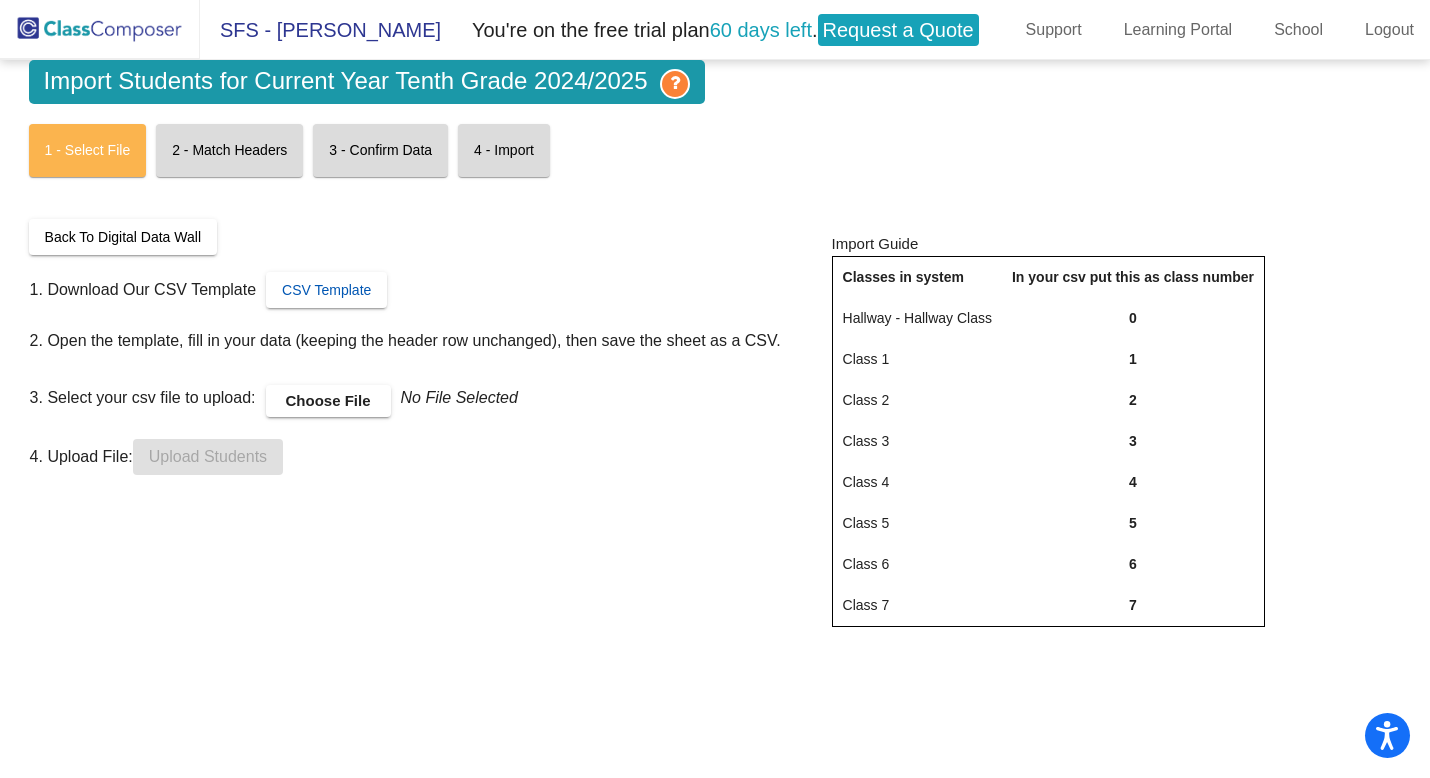click on "CSV Template" at bounding box center (326, 290) 